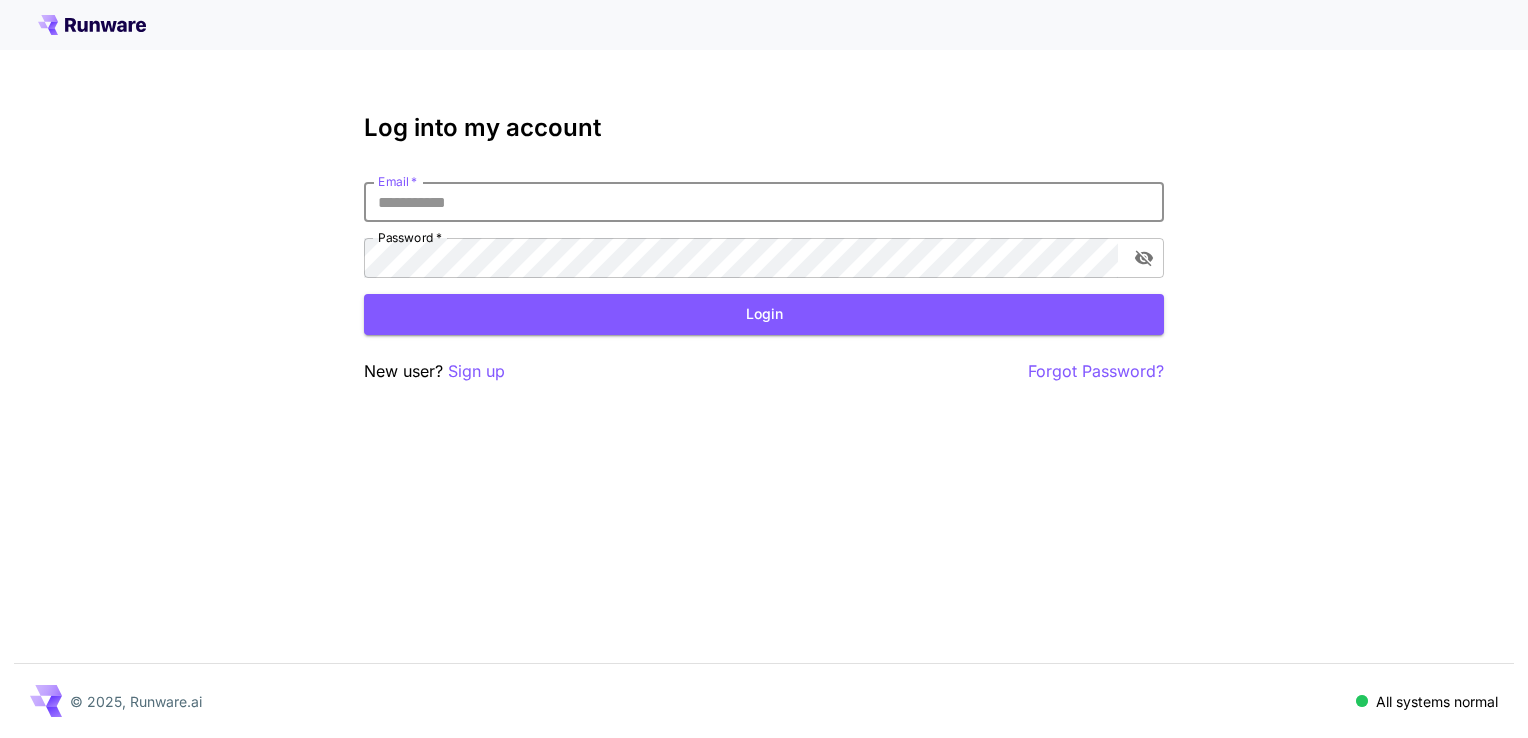 scroll, scrollTop: 0, scrollLeft: 0, axis: both 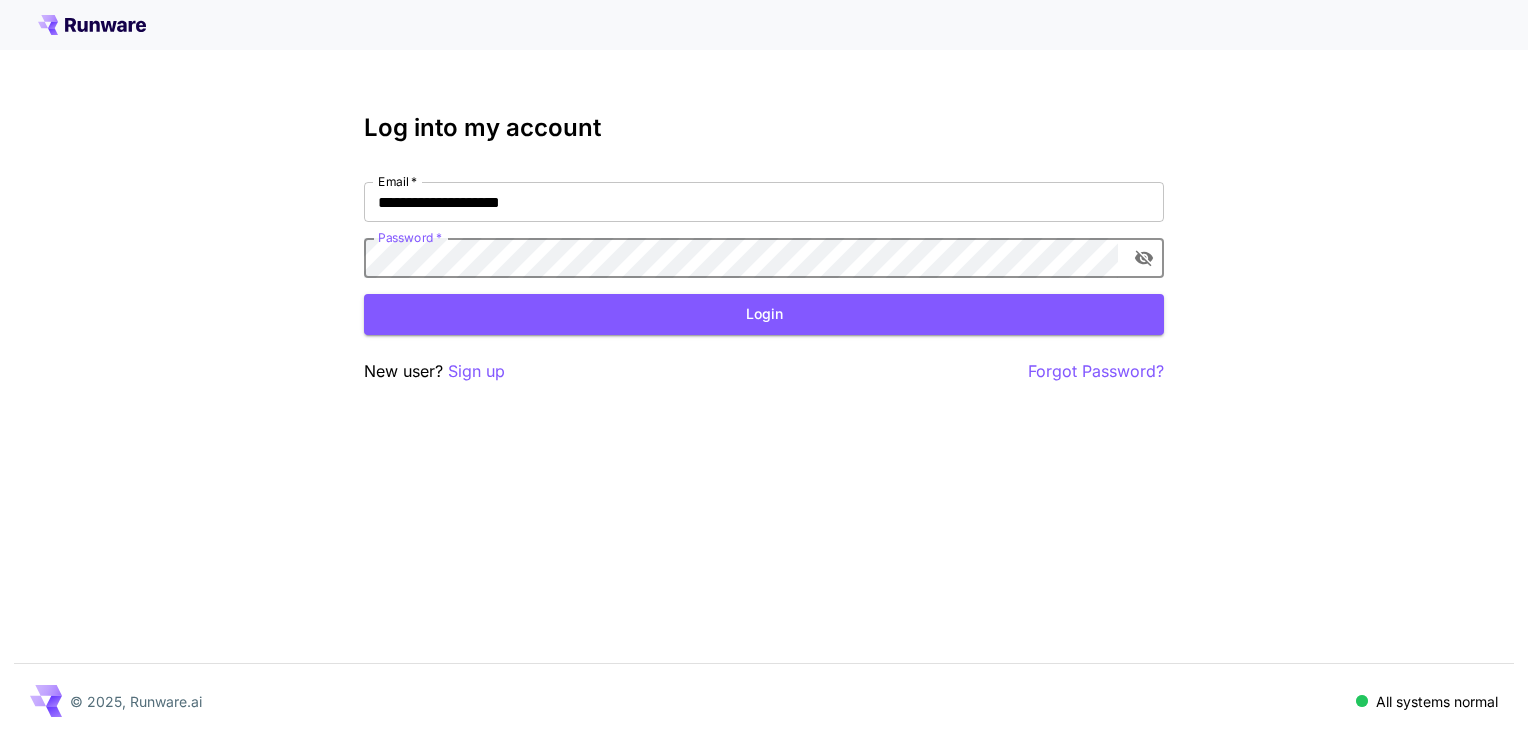 click on "Login" at bounding box center (764, 314) 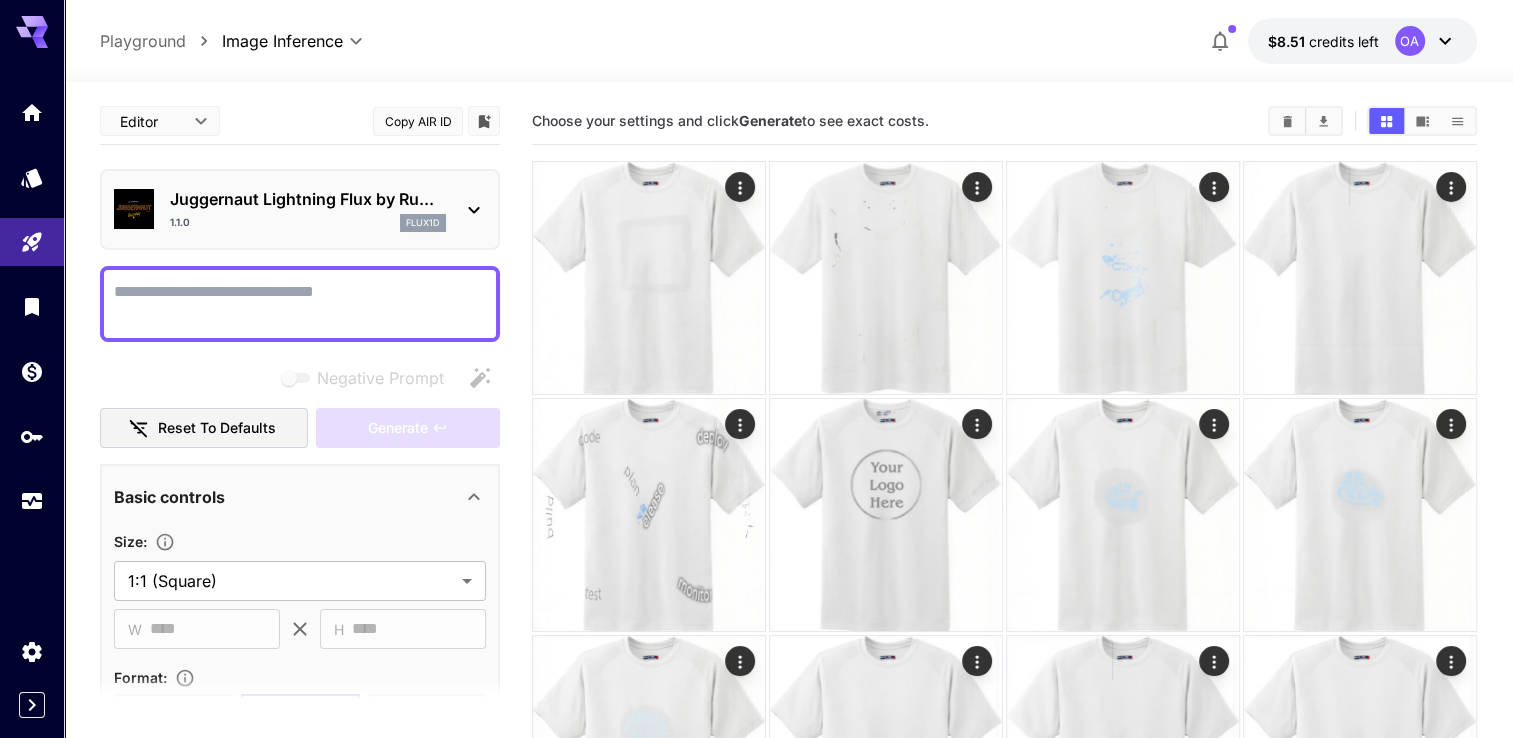 click on "Negative Prompt" at bounding box center [300, 304] 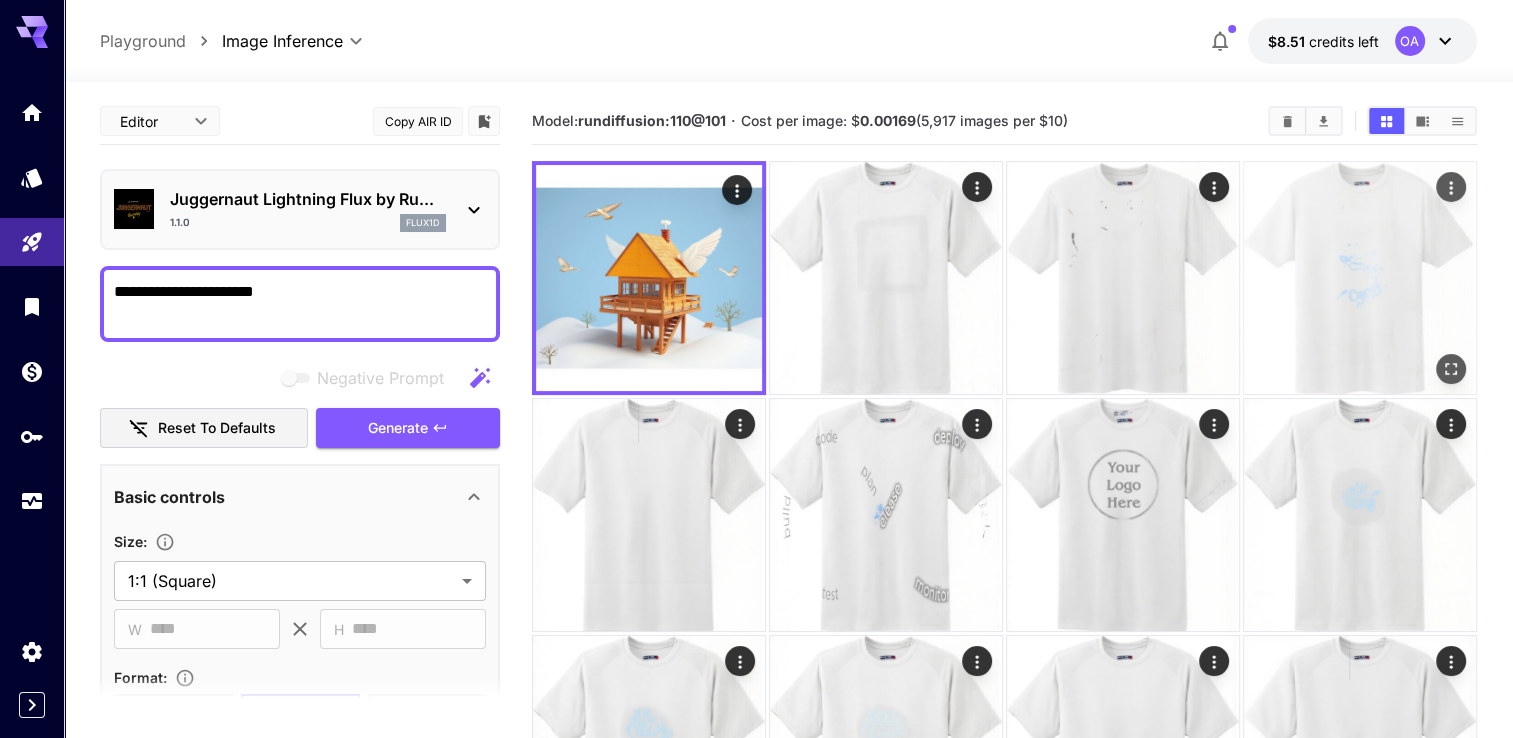 type on "**********" 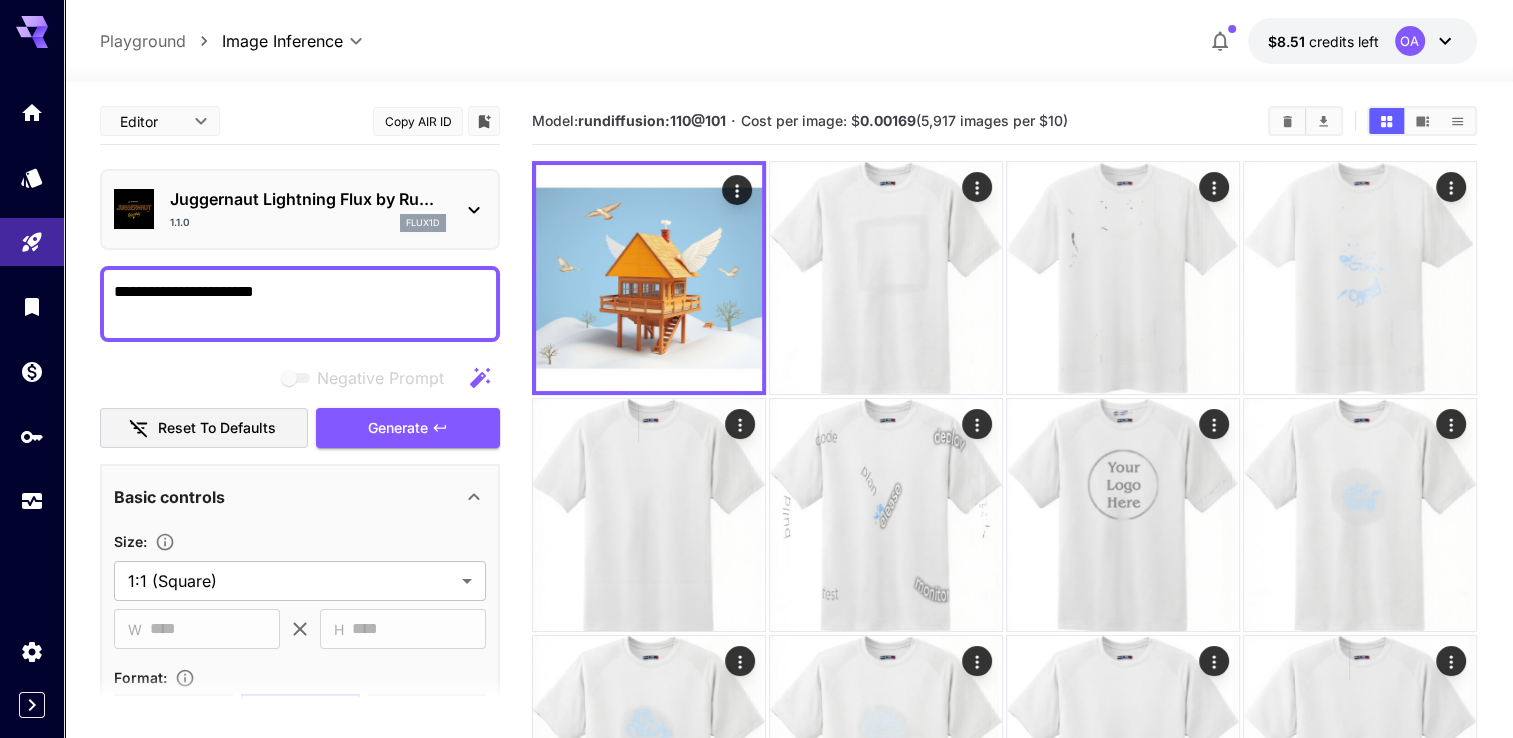 click on "**********" at bounding box center (788, 41) 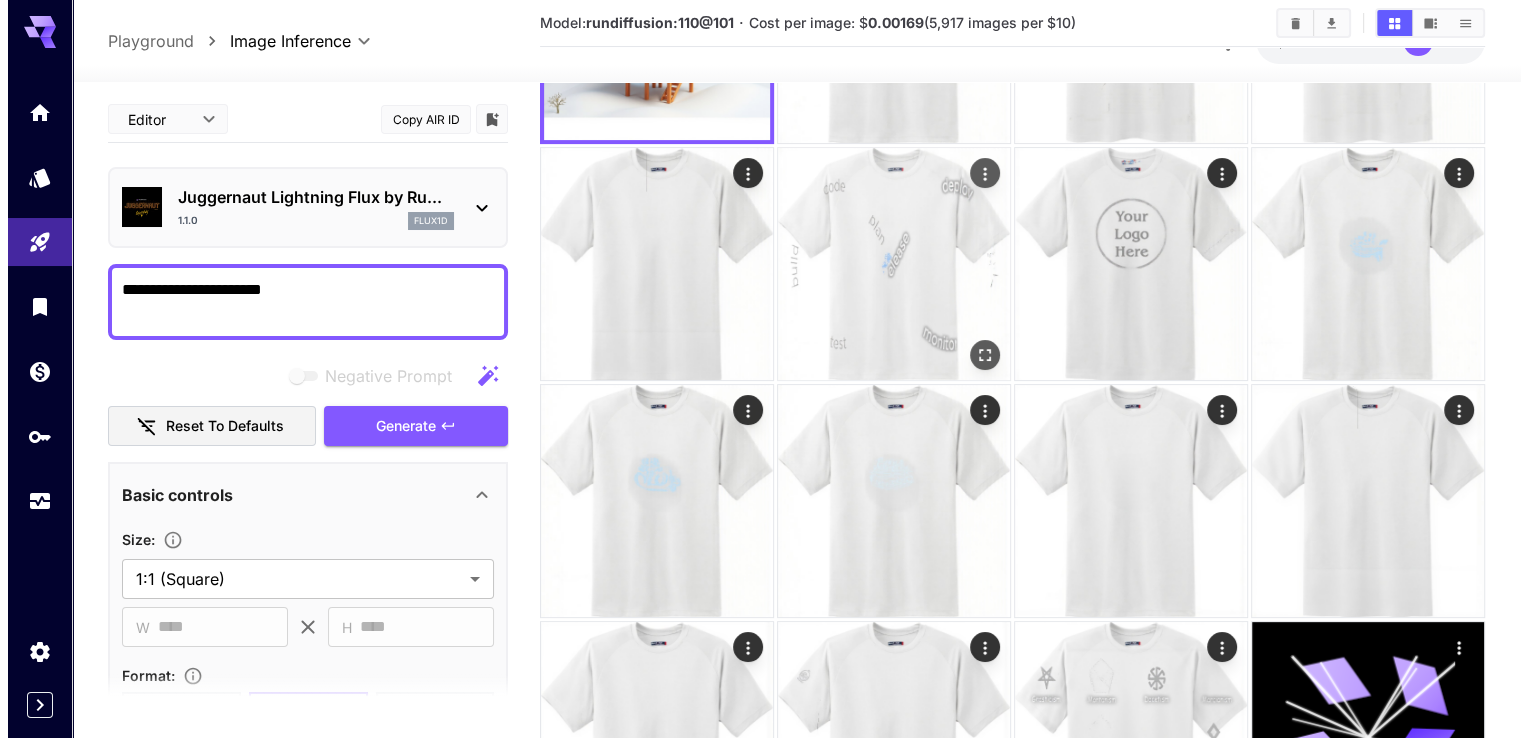 scroll, scrollTop: 400, scrollLeft: 0, axis: vertical 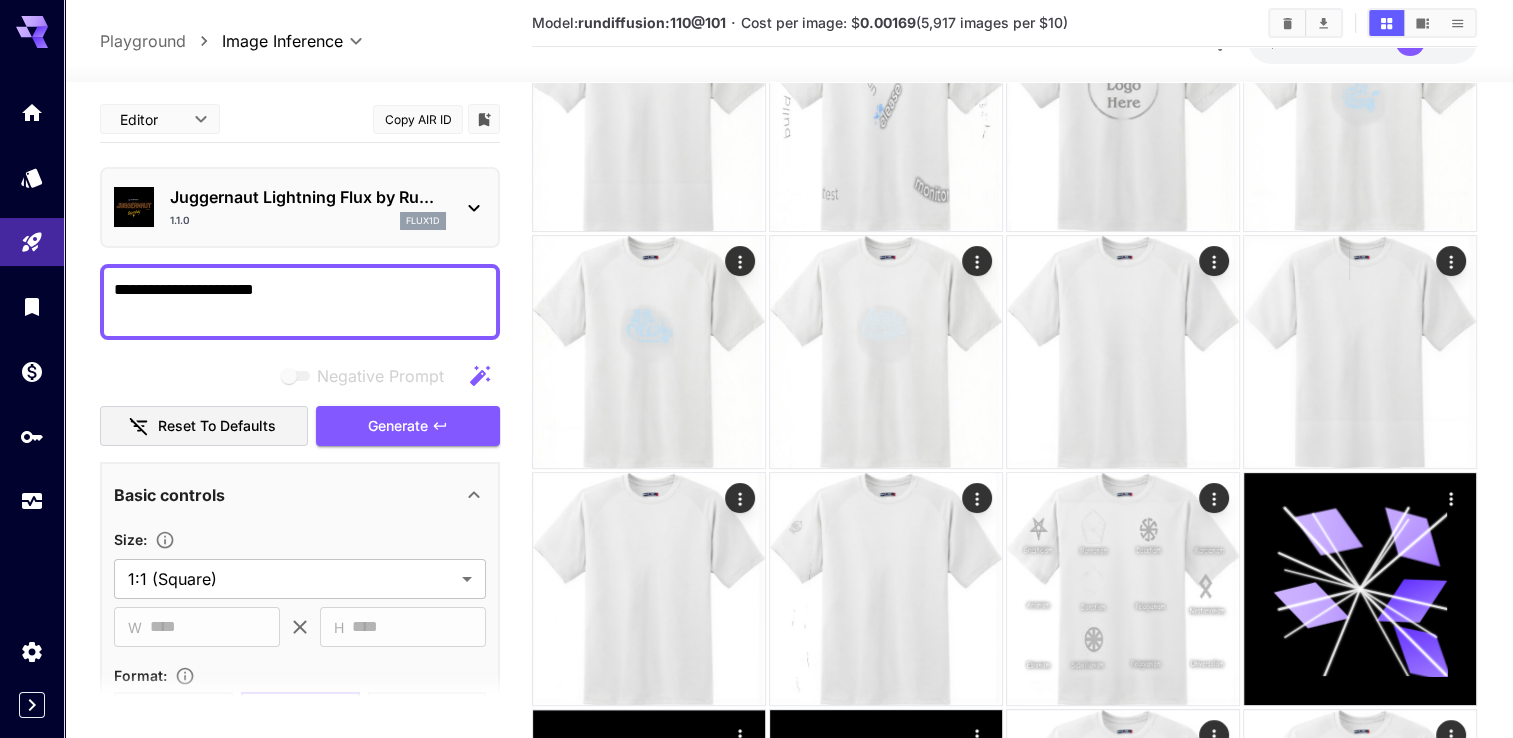 click on "Juggernaut Lightning Flux by Ru... 1.1.0 flux1d" at bounding box center (300, 207) 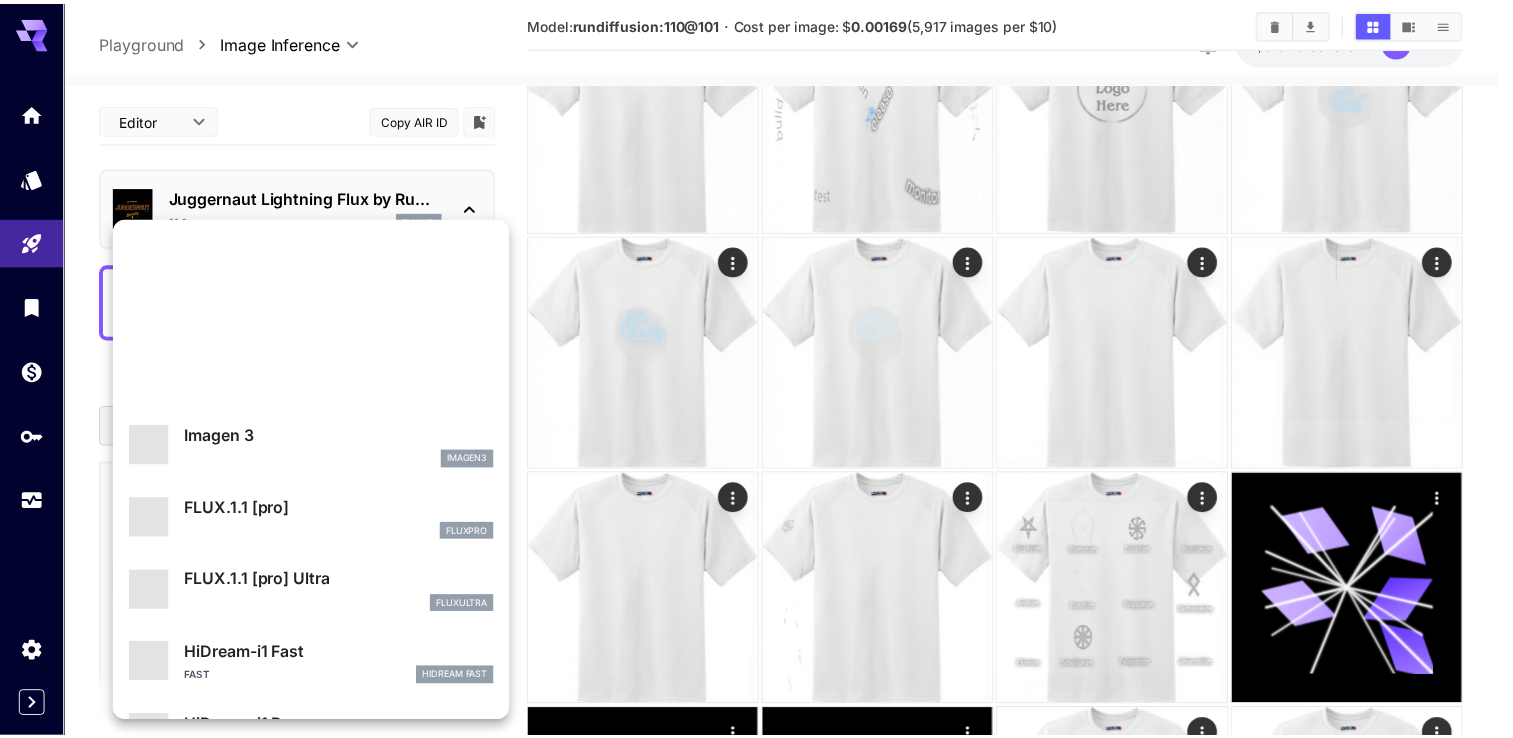 scroll, scrollTop: 1103, scrollLeft: 0, axis: vertical 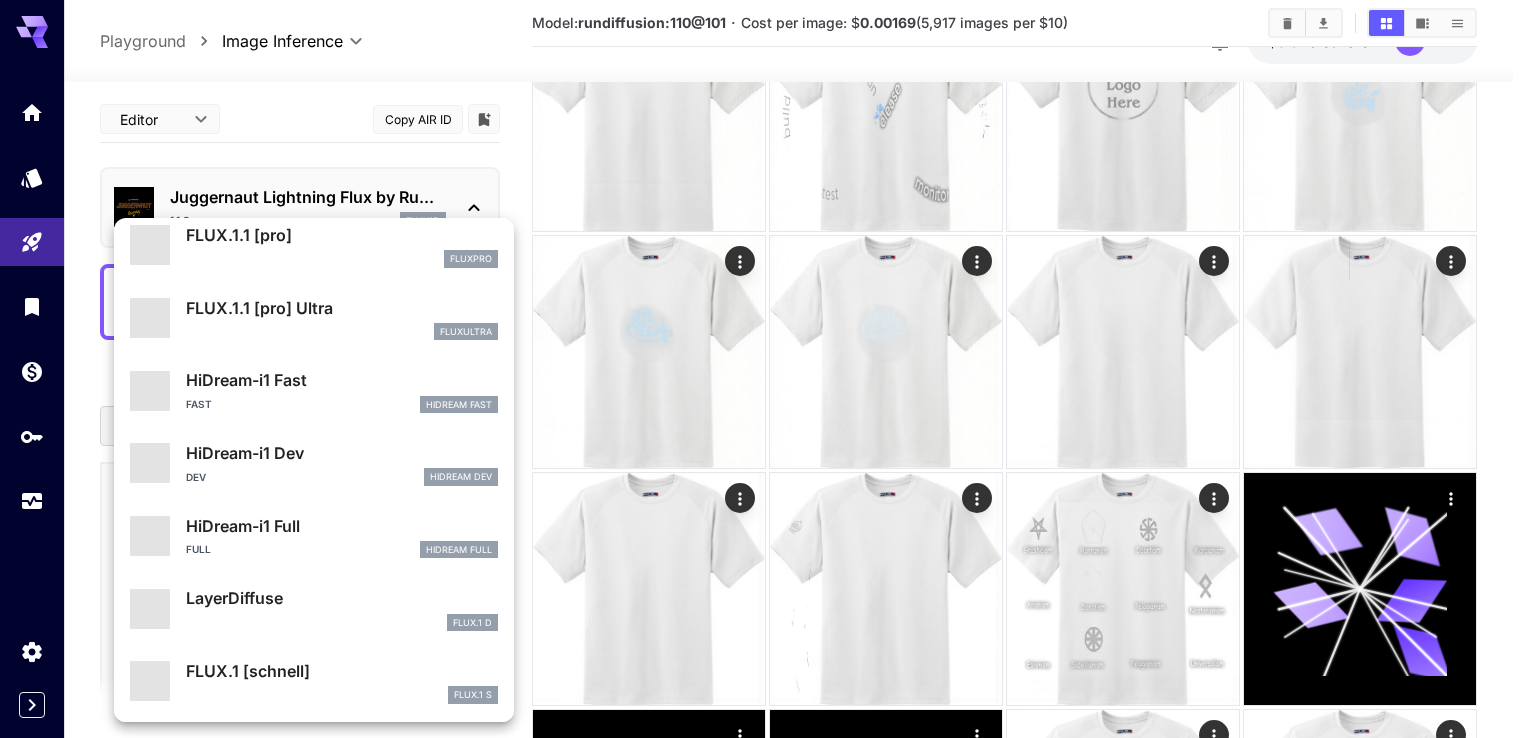 click at bounding box center (764, 369) 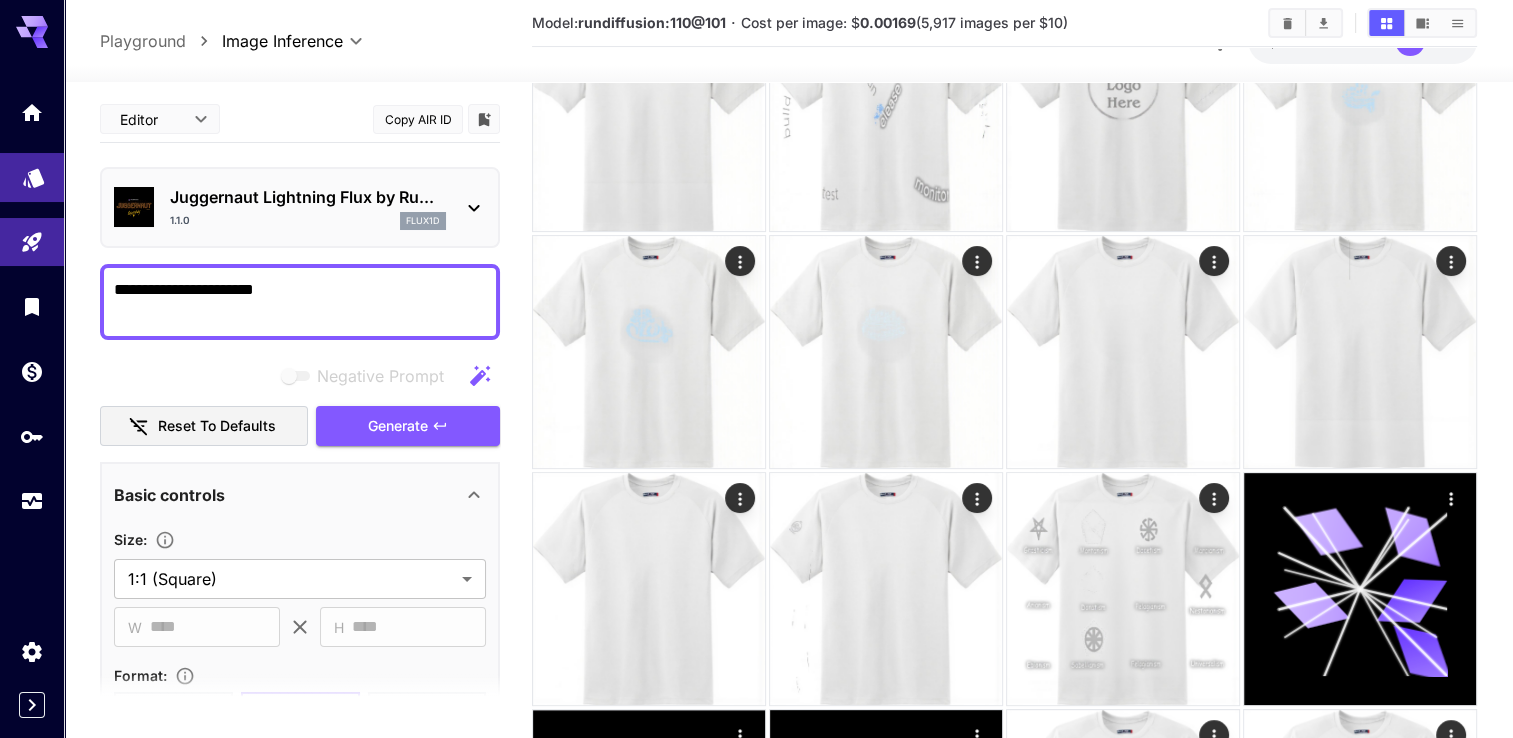 click 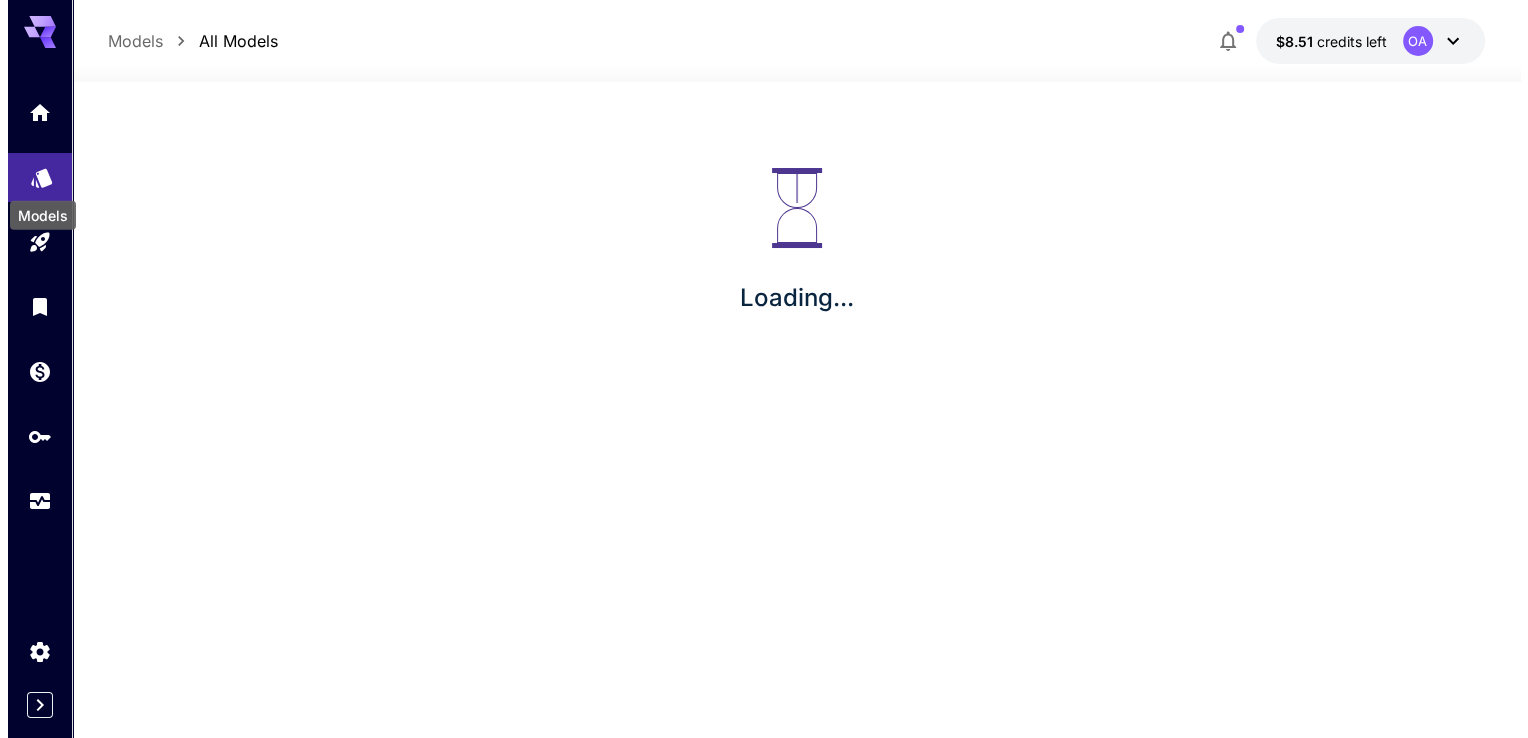 scroll, scrollTop: 0, scrollLeft: 0, axis: both 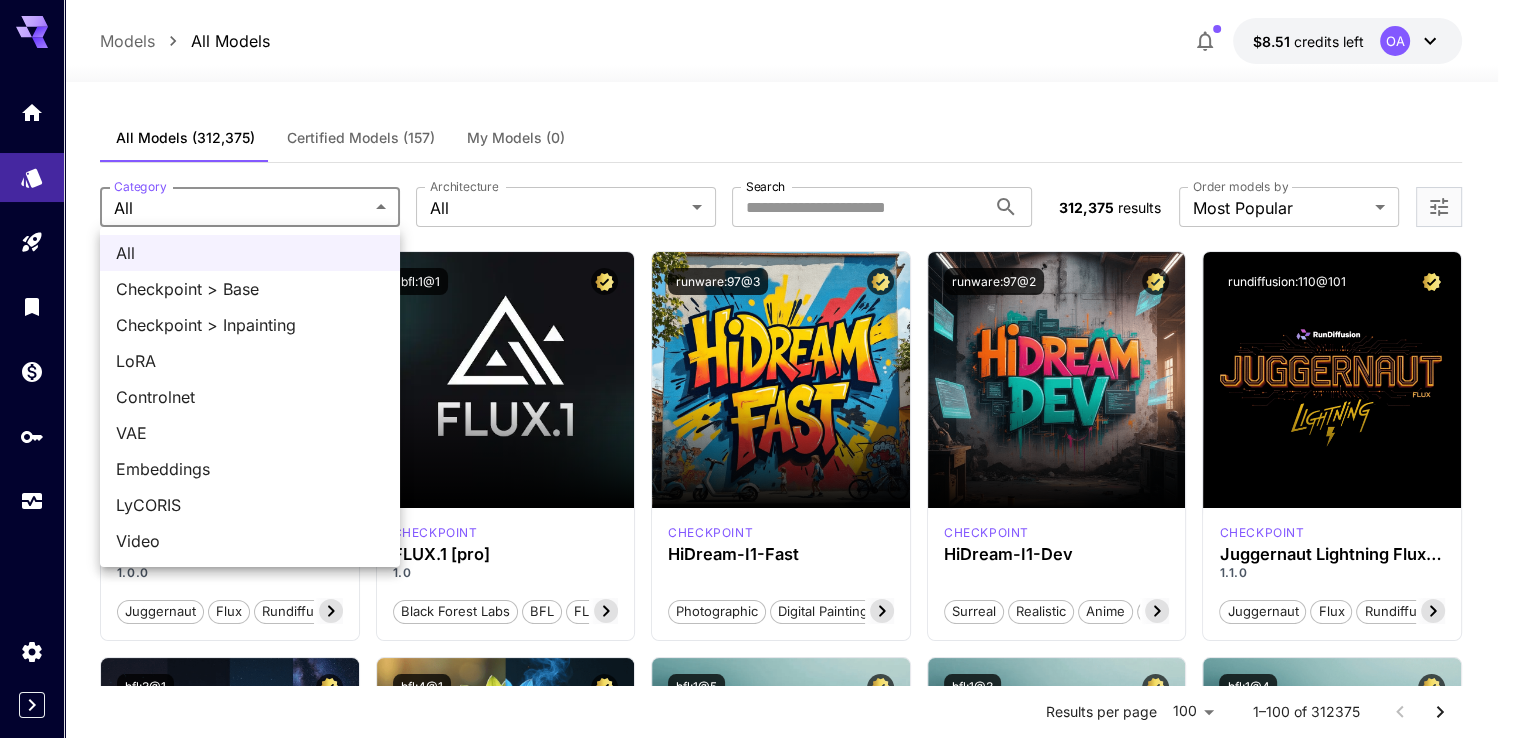click on "**********" at bounding box center (756, 7513) 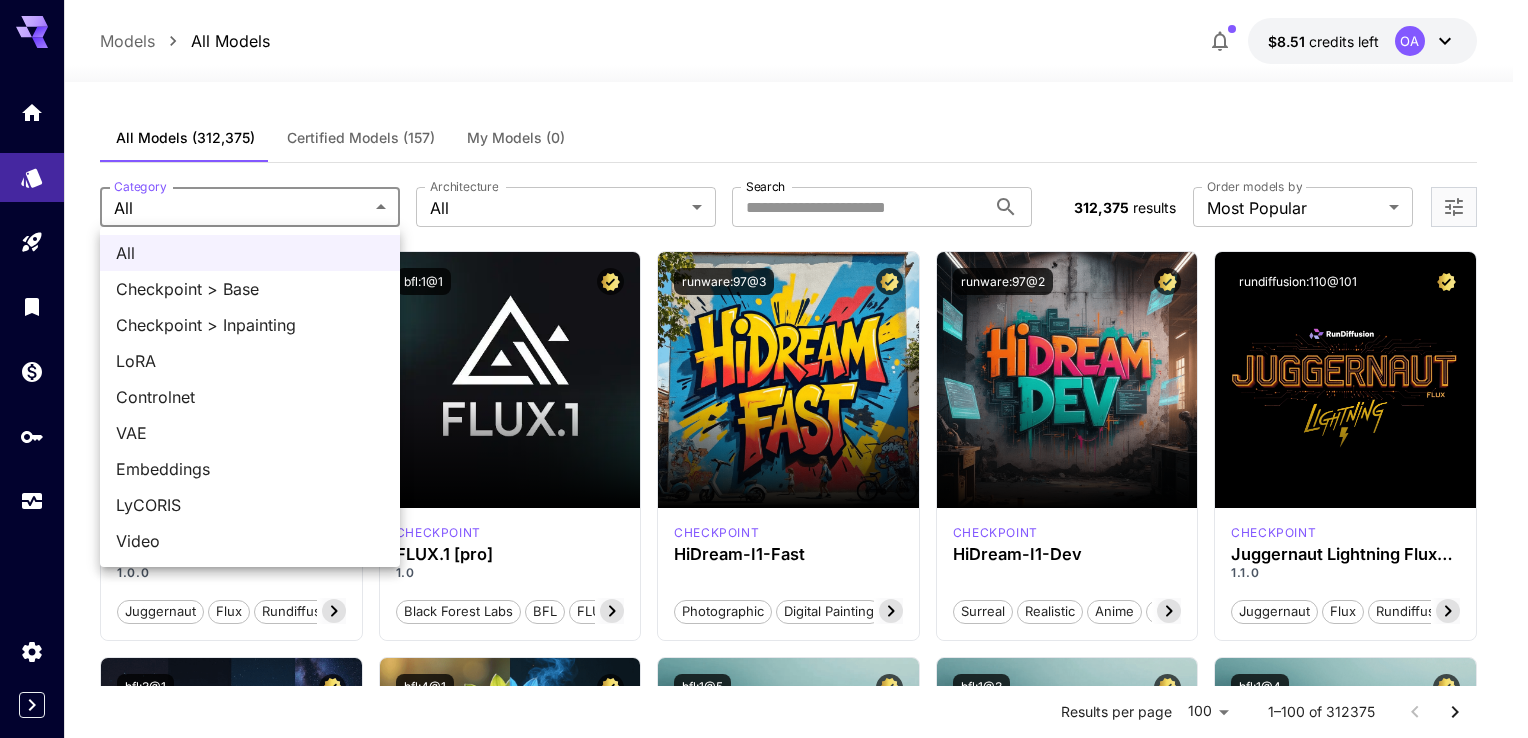 click at bounding box center (764, 369) 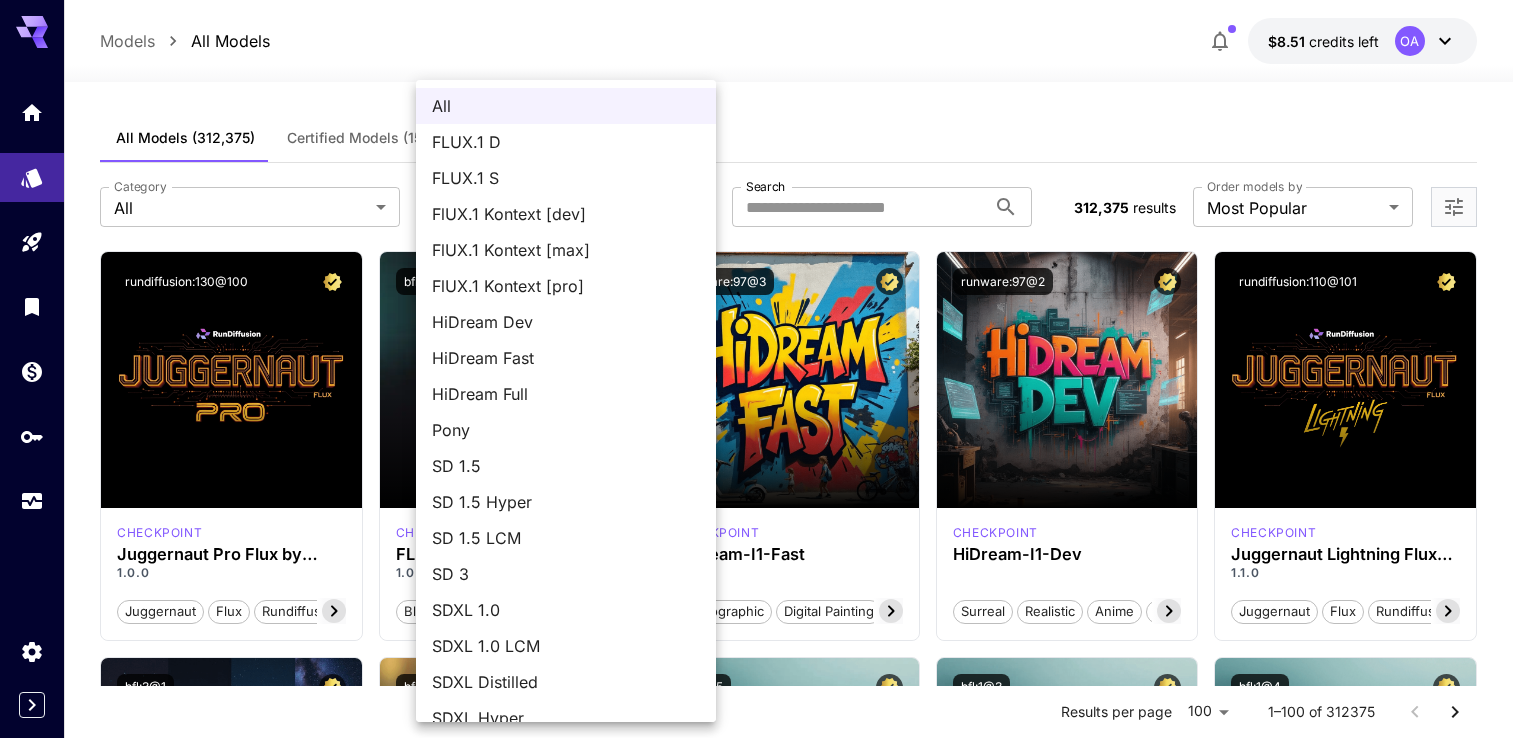click on "**********" at bounding box center [764, 7513] 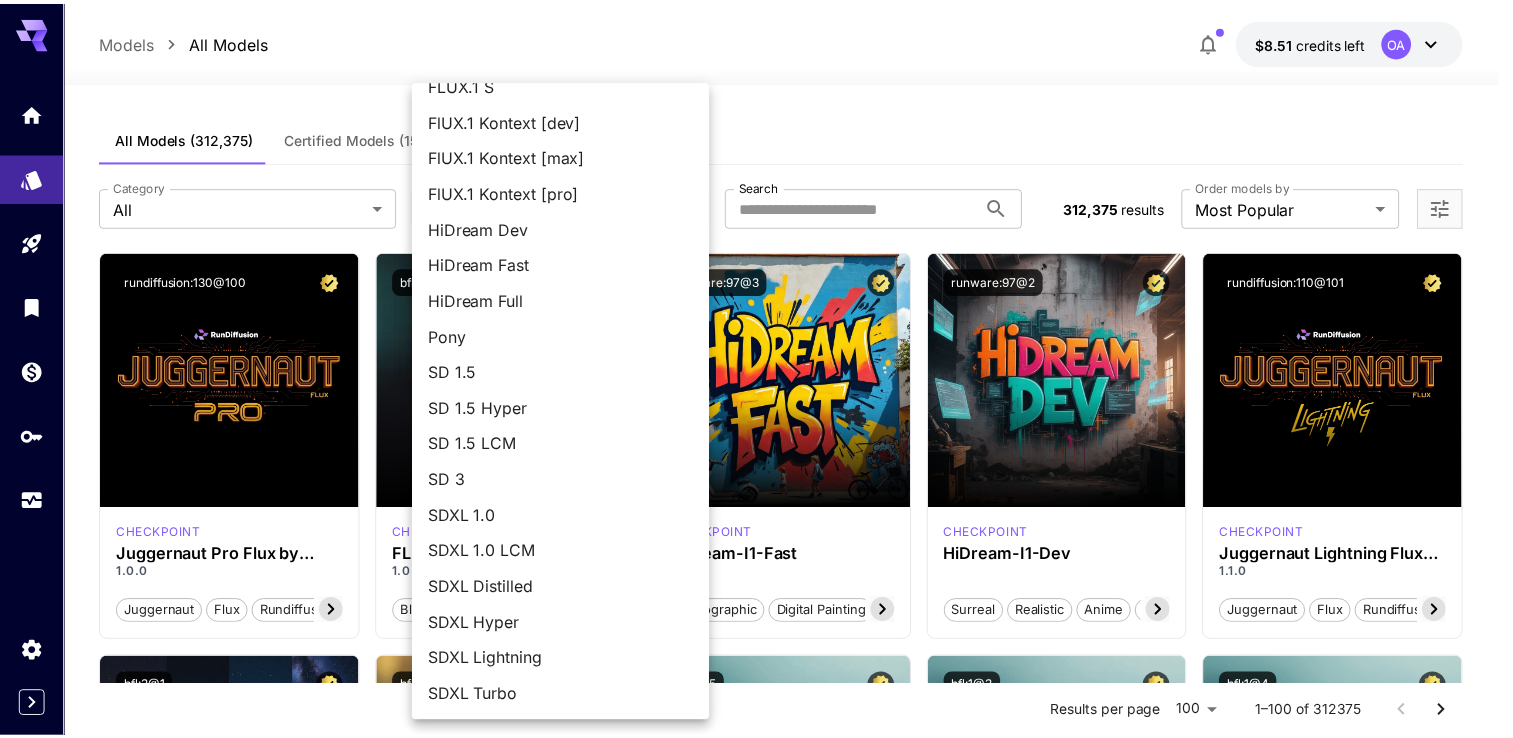scroll, scrollTop: 0, scrollLeft: 0, axis: both 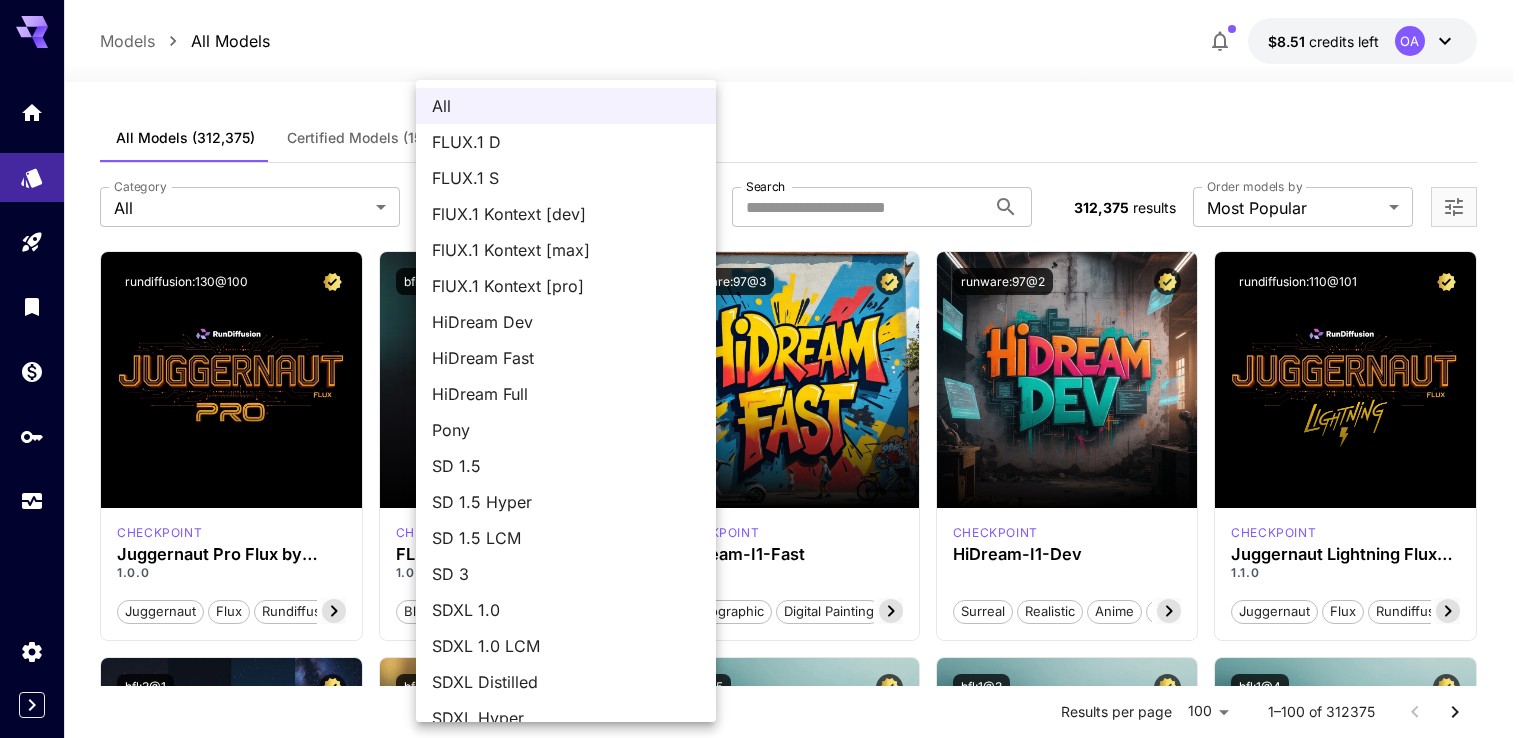 click at bounding box center [764, 369] 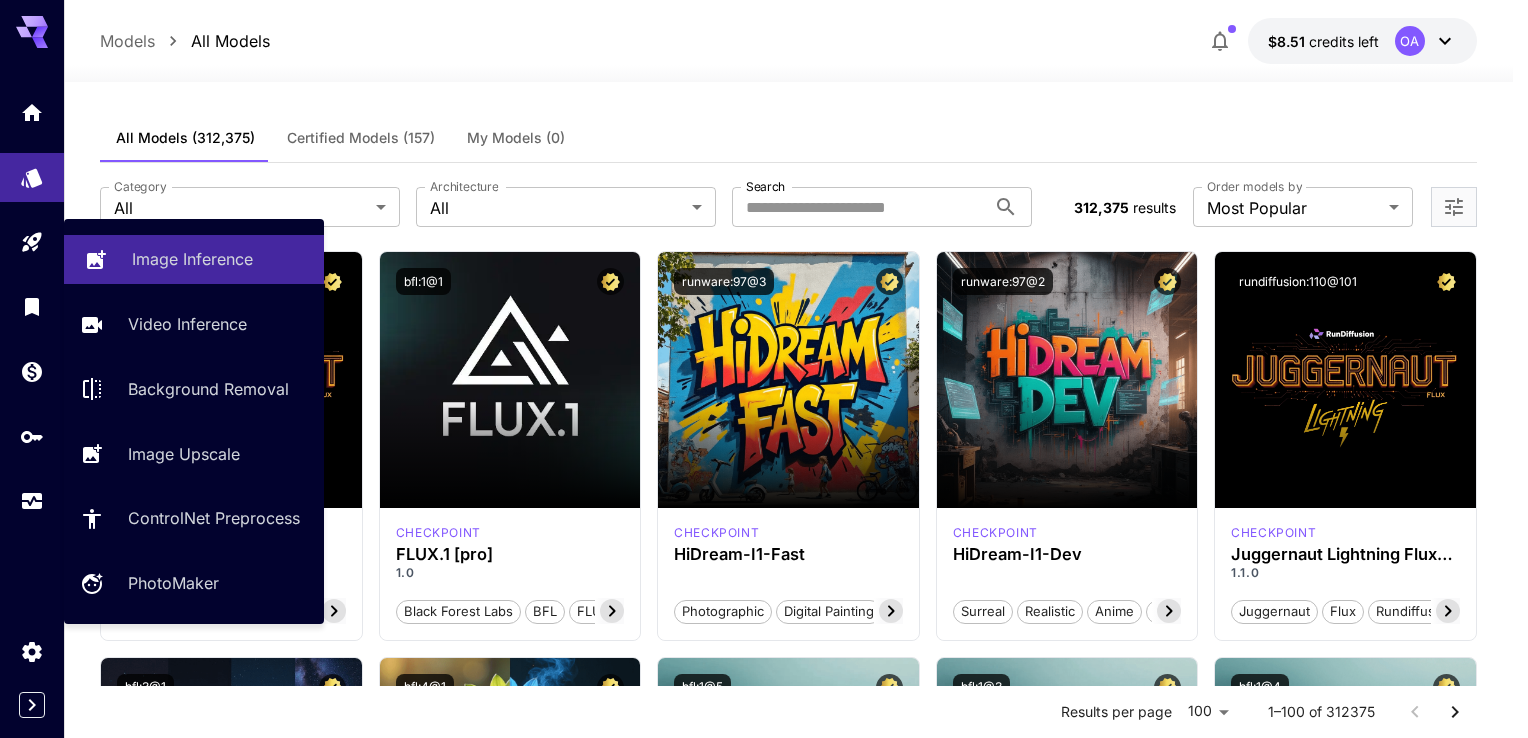click on "Image Inference" at bounding box center (192, 259) 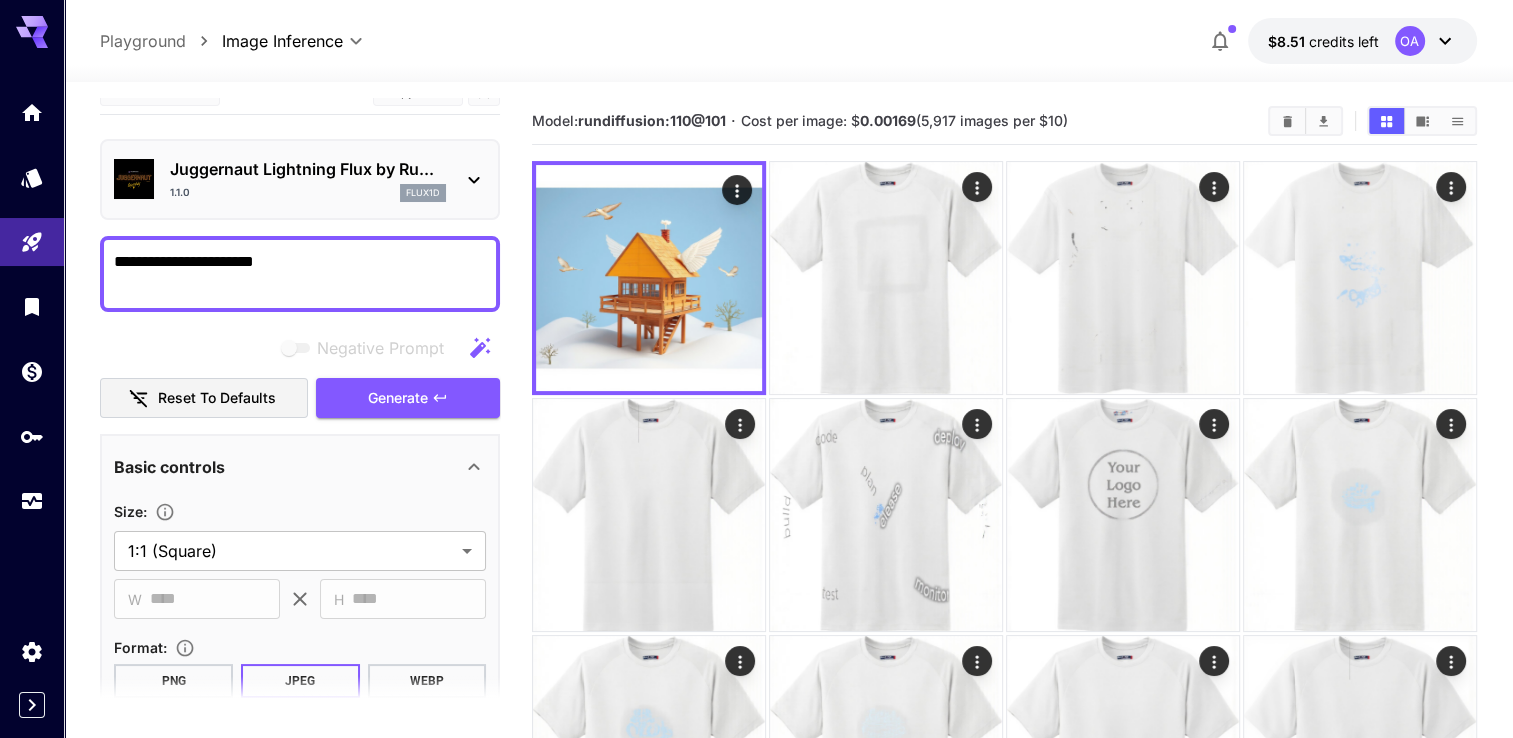 scroll, scrollTop: 0, scrollLeft: 0, axis: both 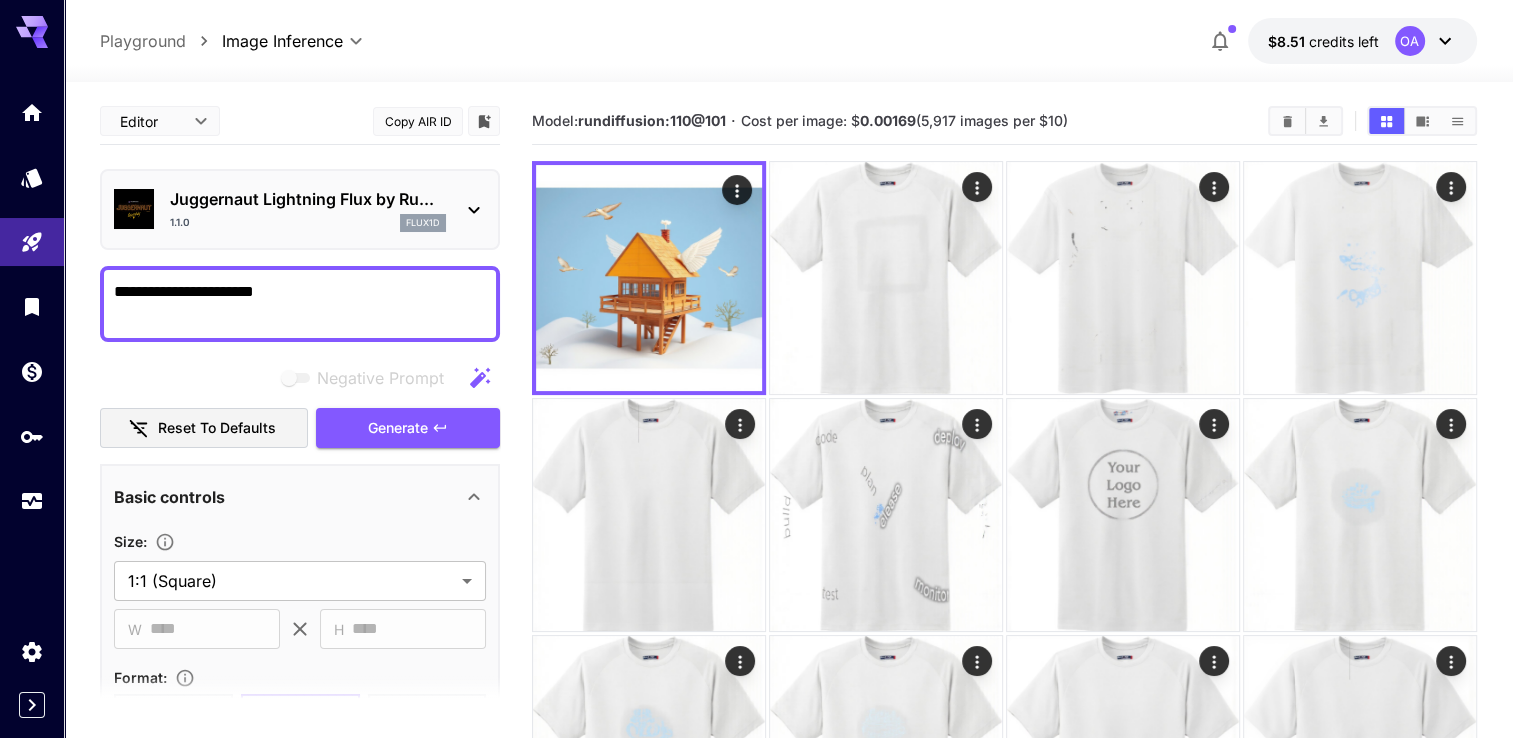 click on "Juggernaut Lightning Flux by Ru..." at bounding box center (308, 199) 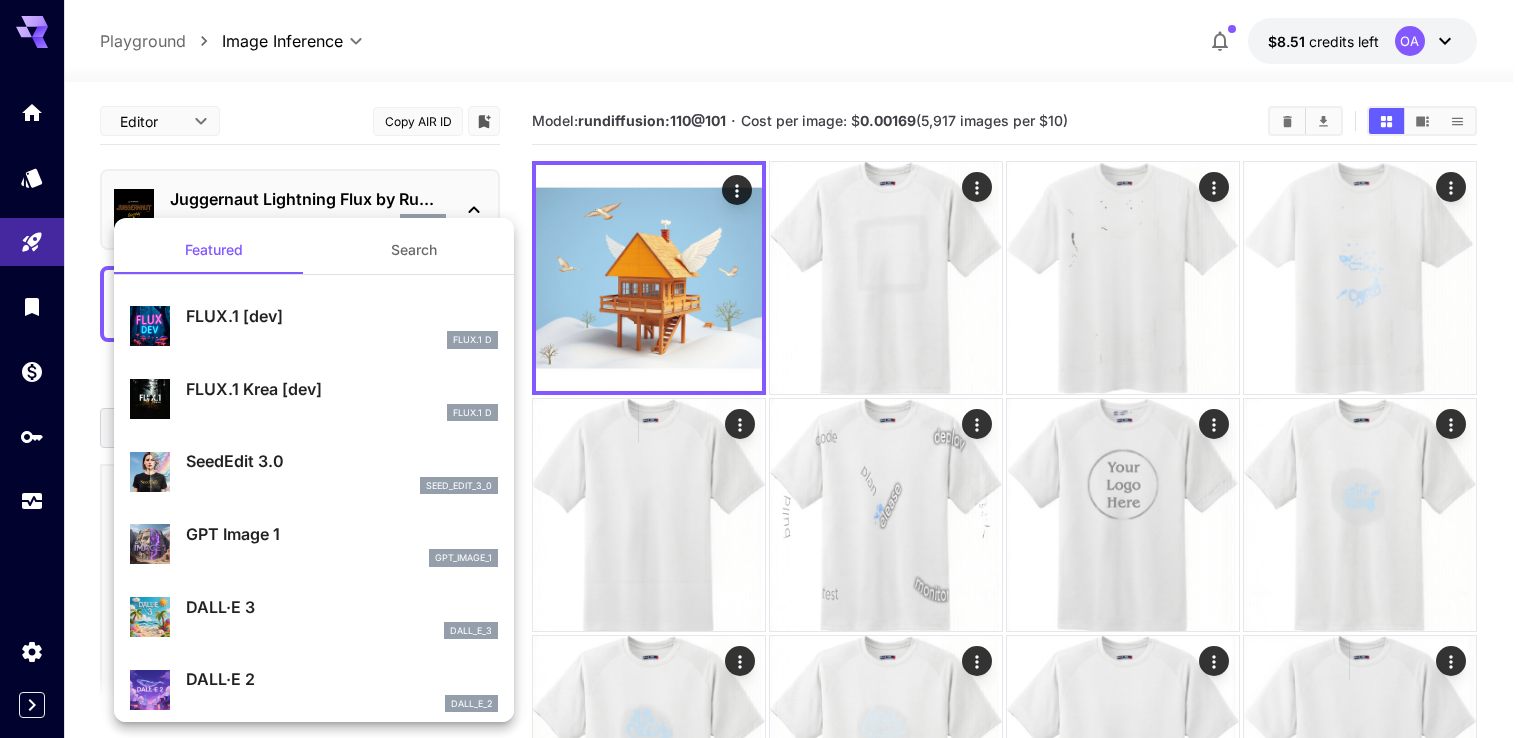 click on "FLUX.1 [dev]" at bounding box center [342, 316] 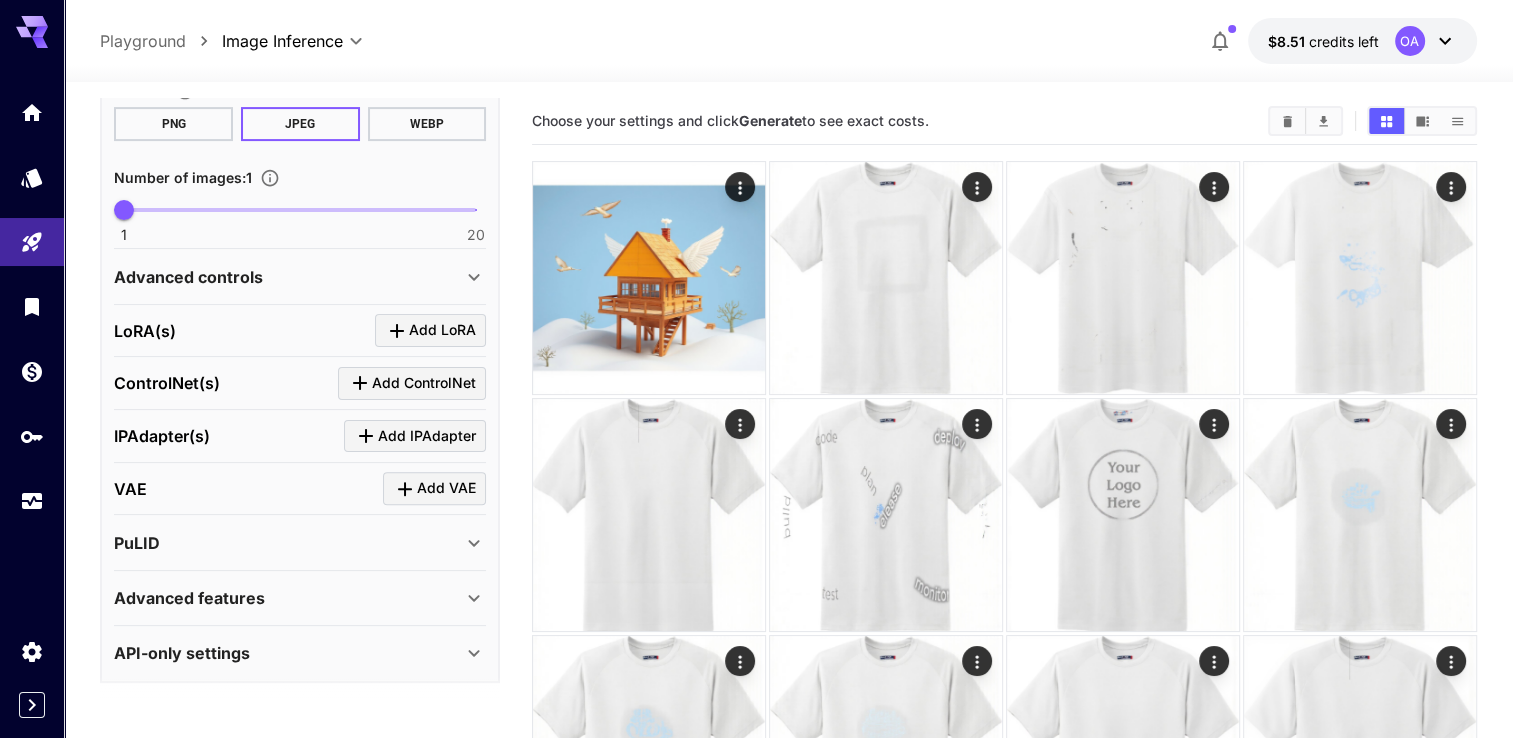 scroll, scrollTop: 590, scrollLeft: 0, axis: vertical 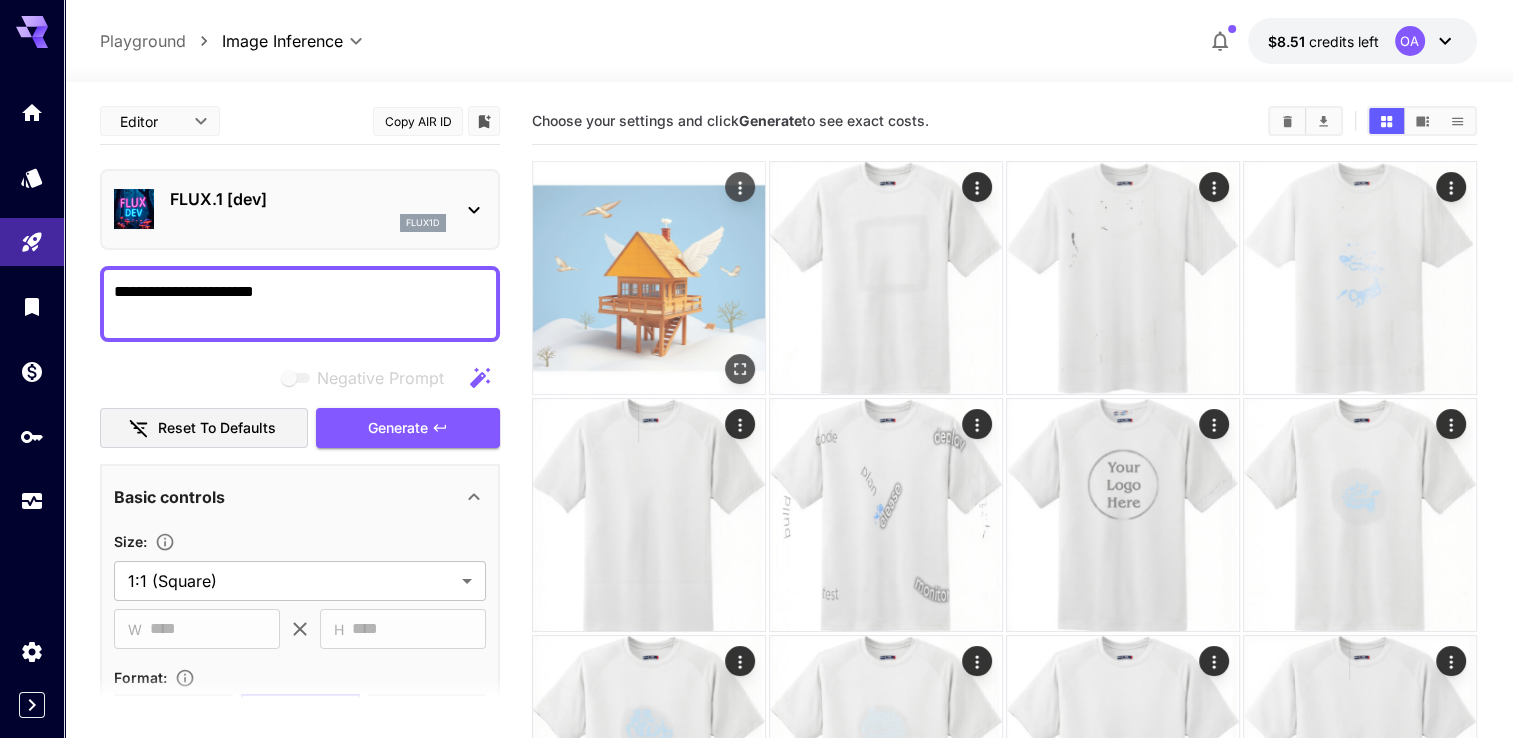 click 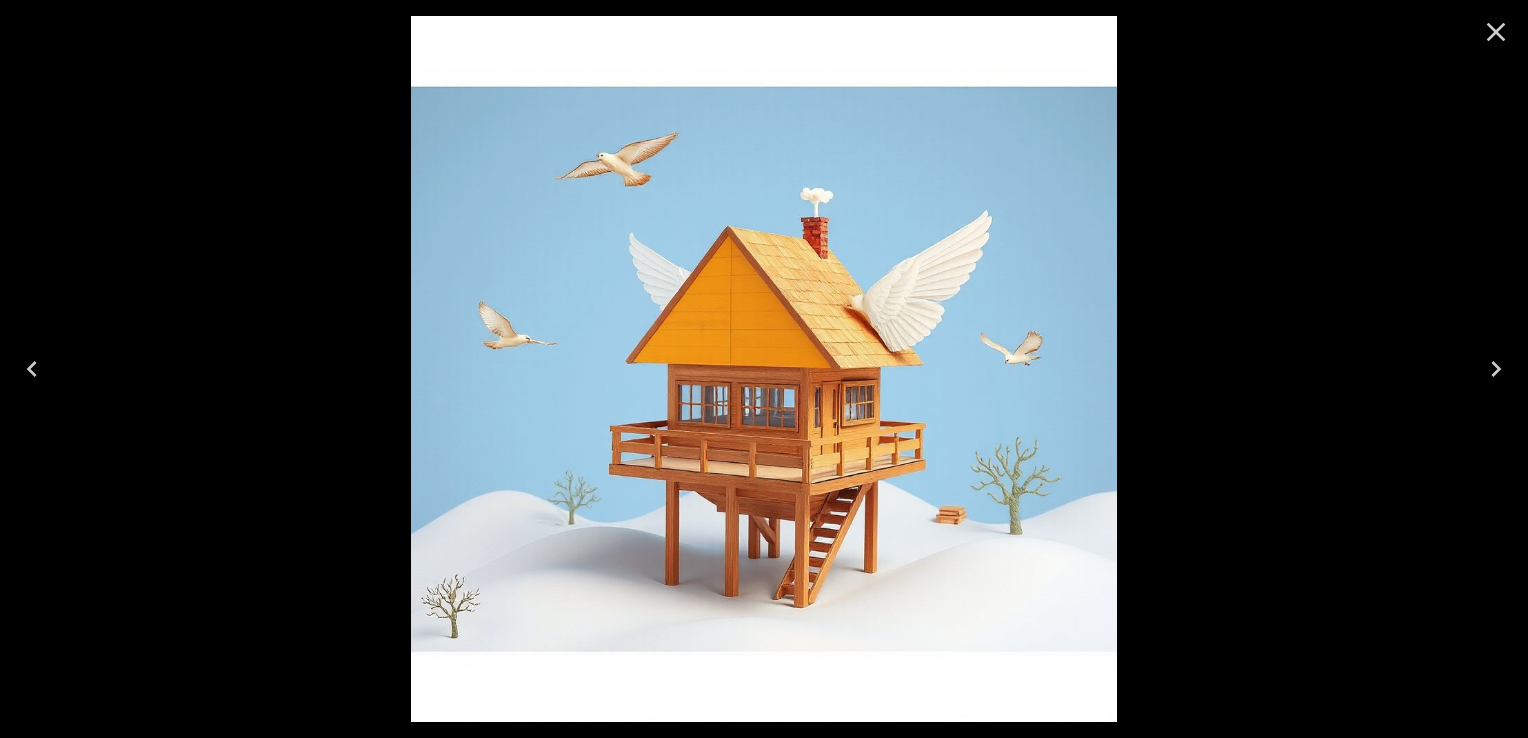 click at bounding box center [764, 369] 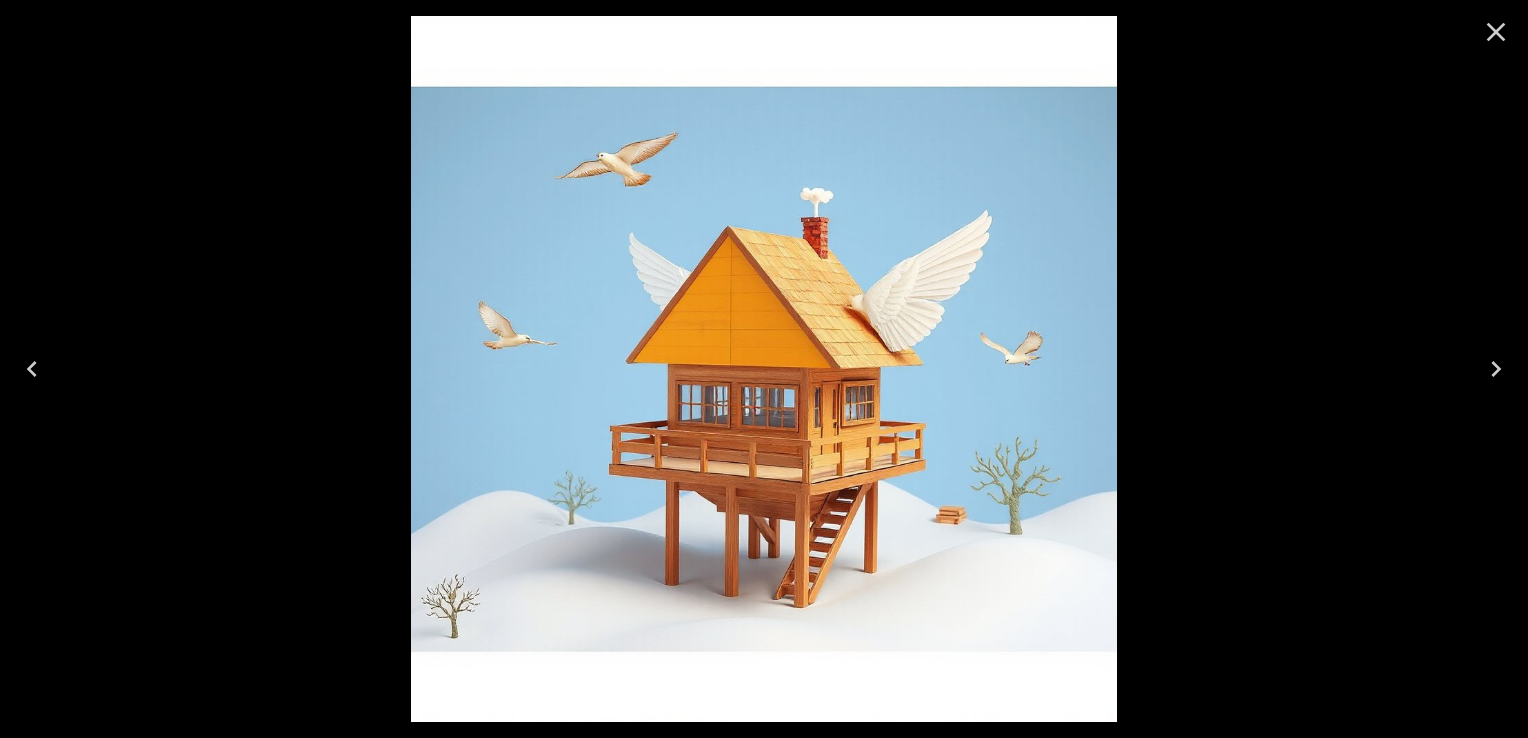 click at bounding box center (1496, 32) 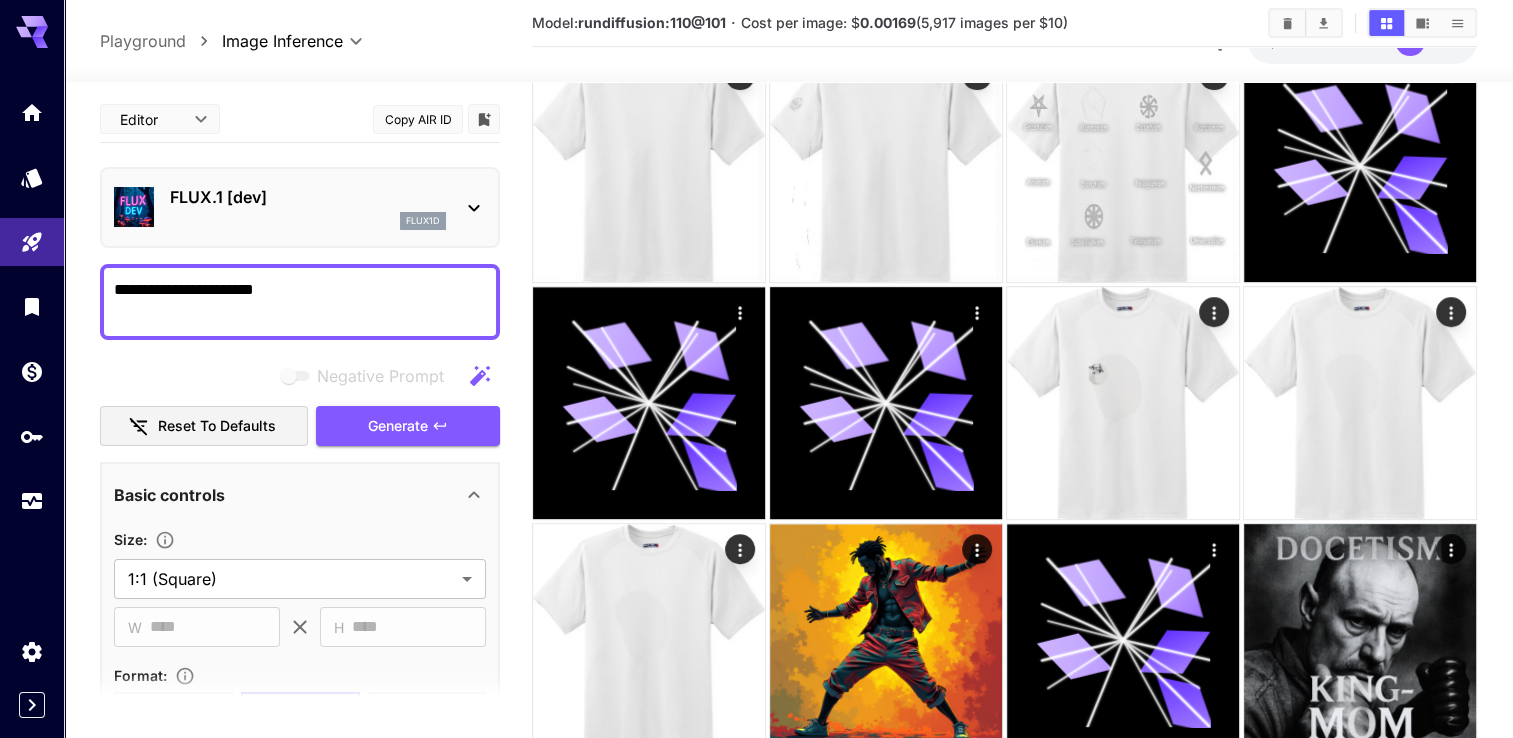 scroll, scrollTop: 900, scrollLeft: 0, axis: vertical 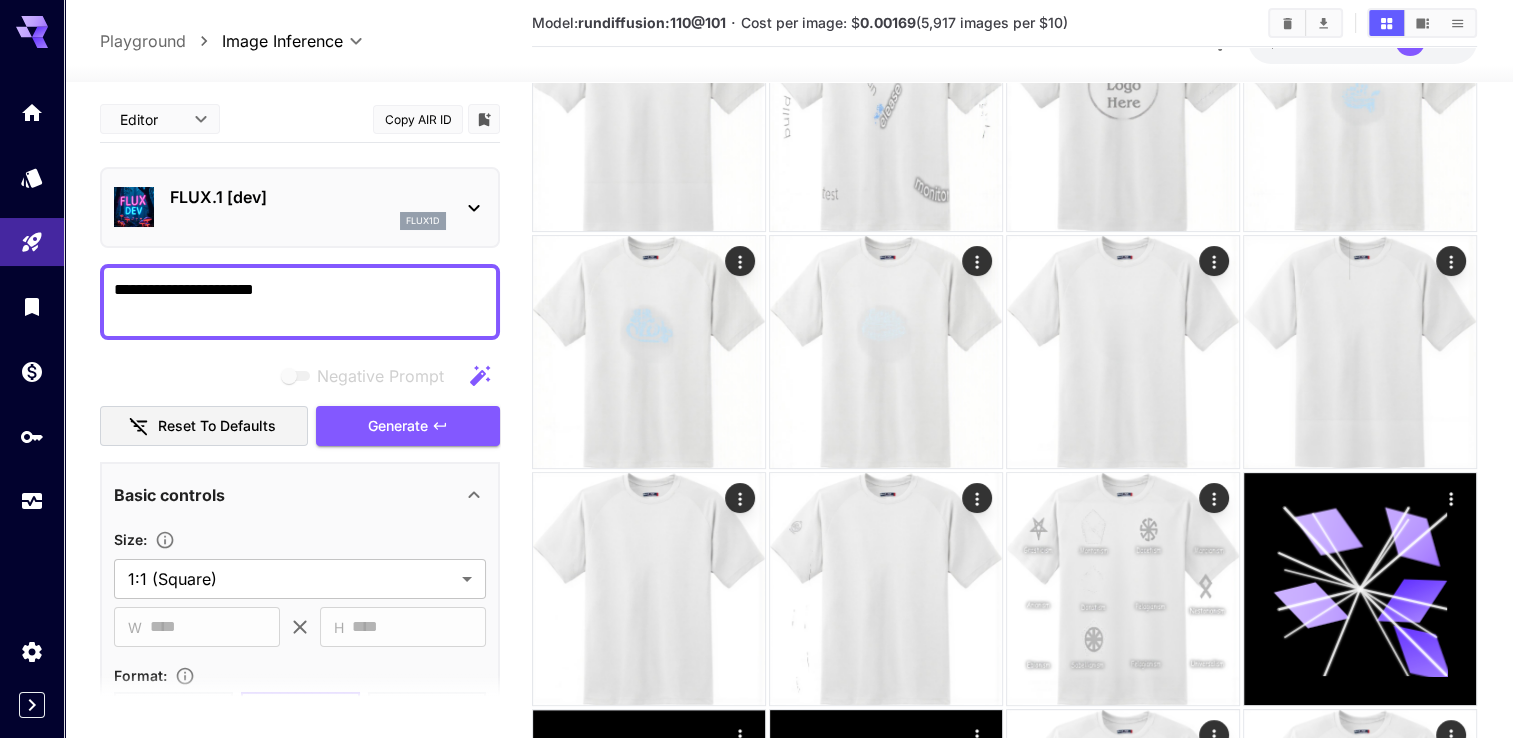 click on "flux1d" at bounding box center [308, 221] 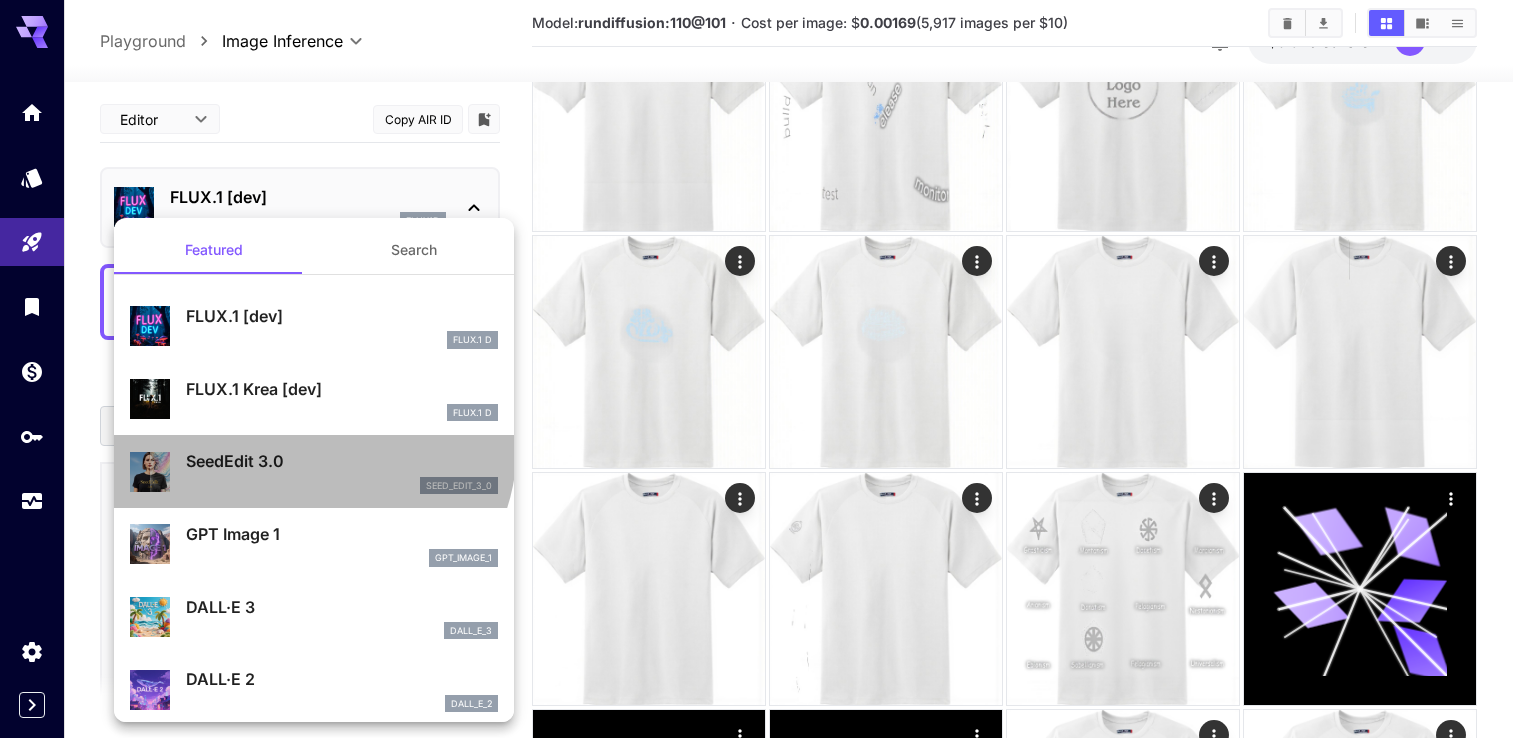 click on "SeedEdit 3.0 seed_edit_3_0" at bounding box center [314, 471] 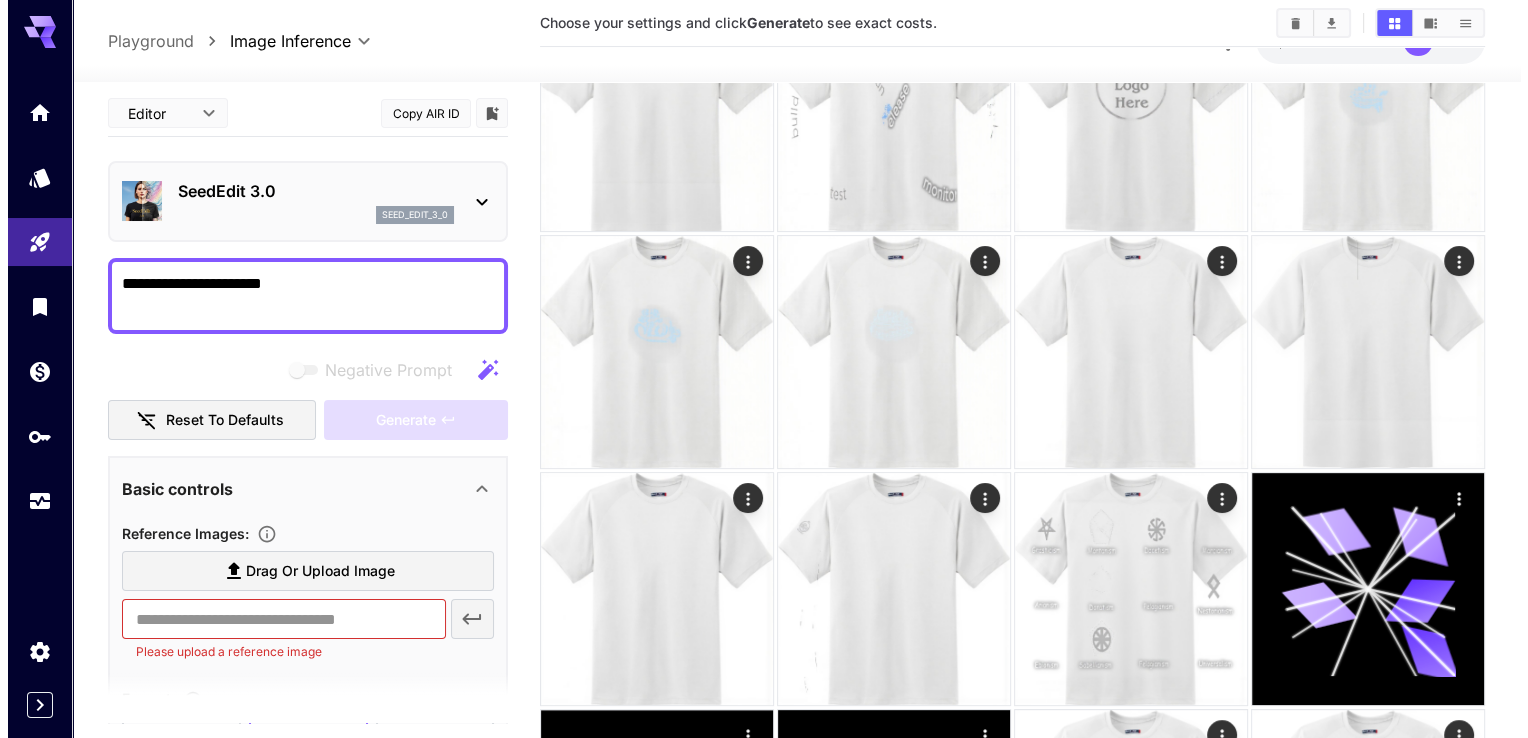 scroll, scrollTop: 0, scrollLeft: 0, axis: both 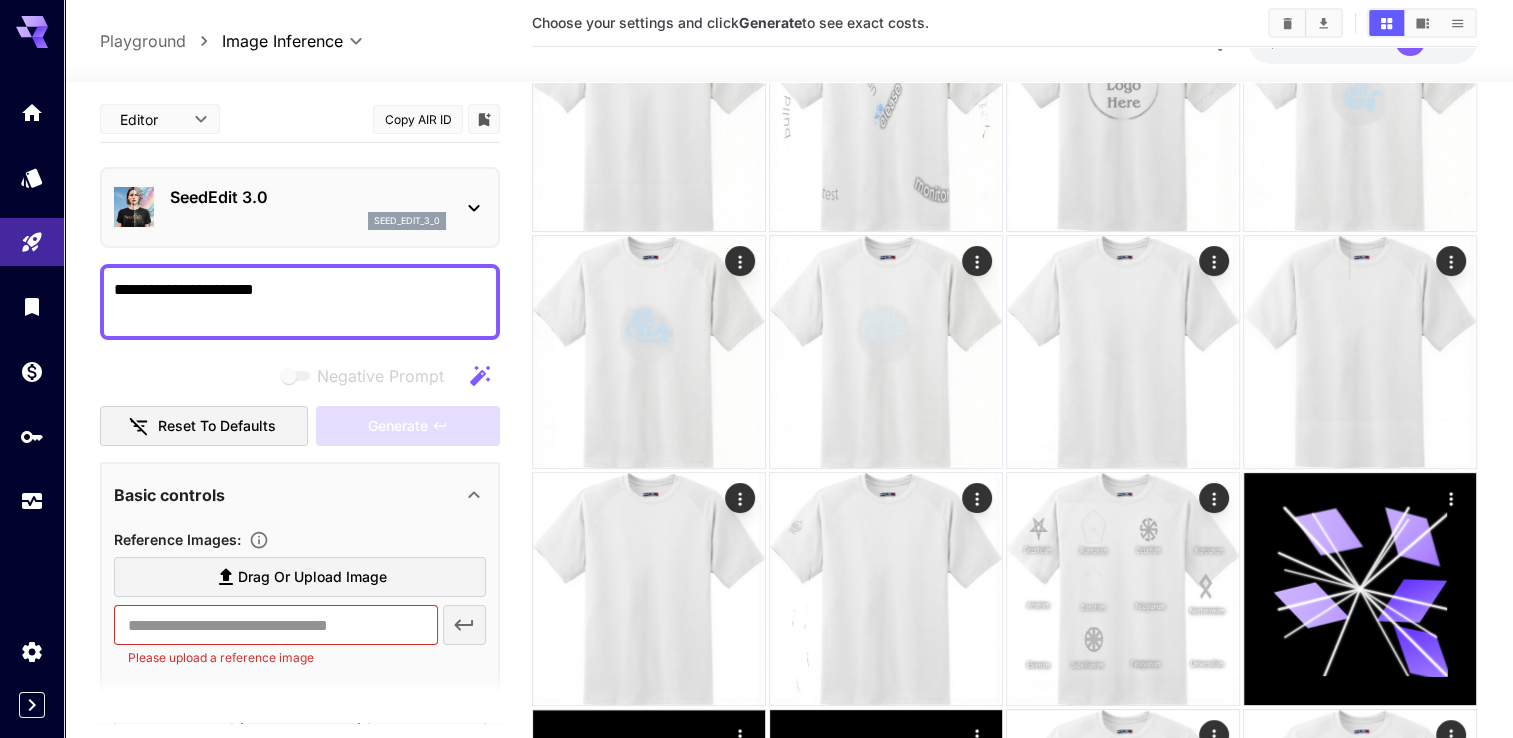 click on "seed_edit_3_0" at bounding box center [308, 221] 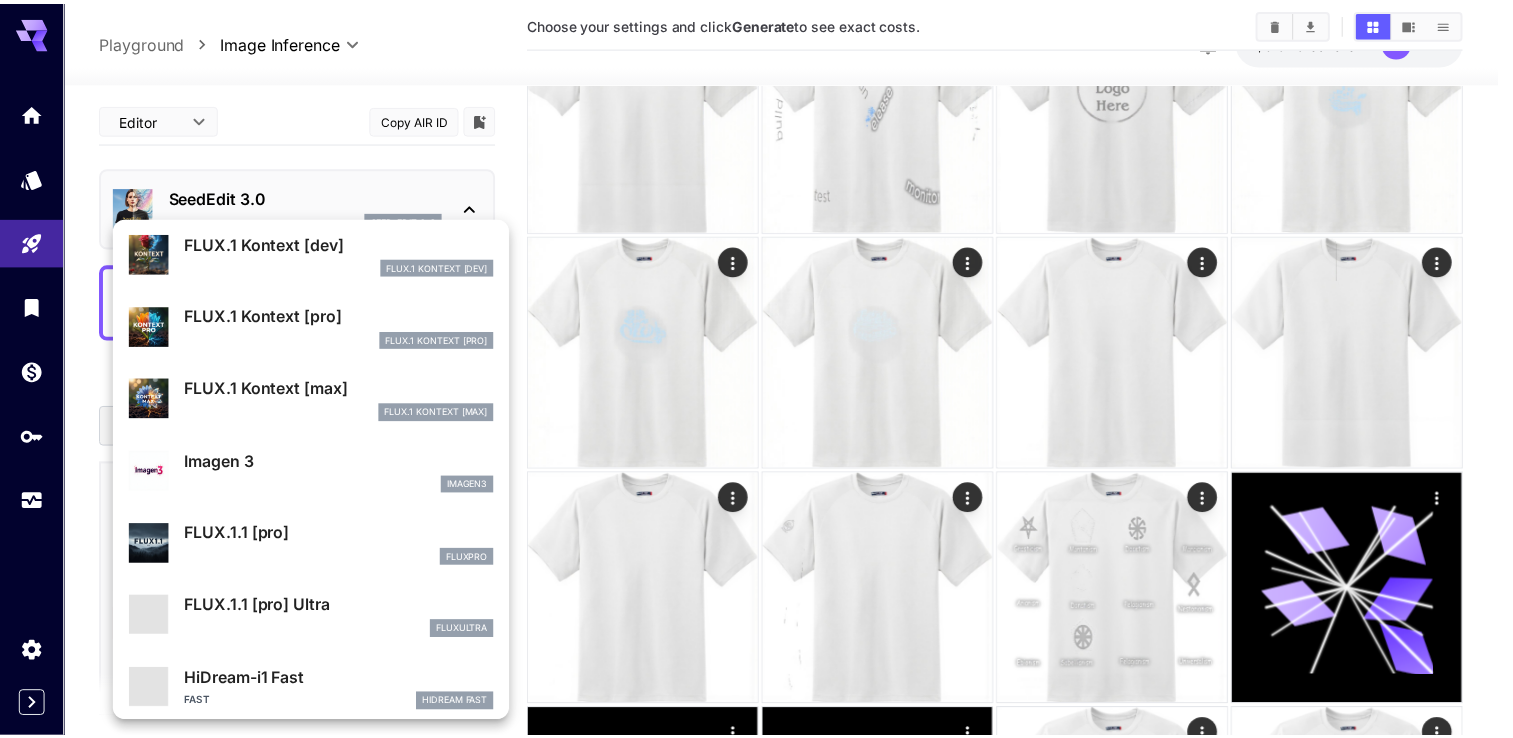 scroll, scrollTop: 803, scrollLeft: 0, axis: vertical 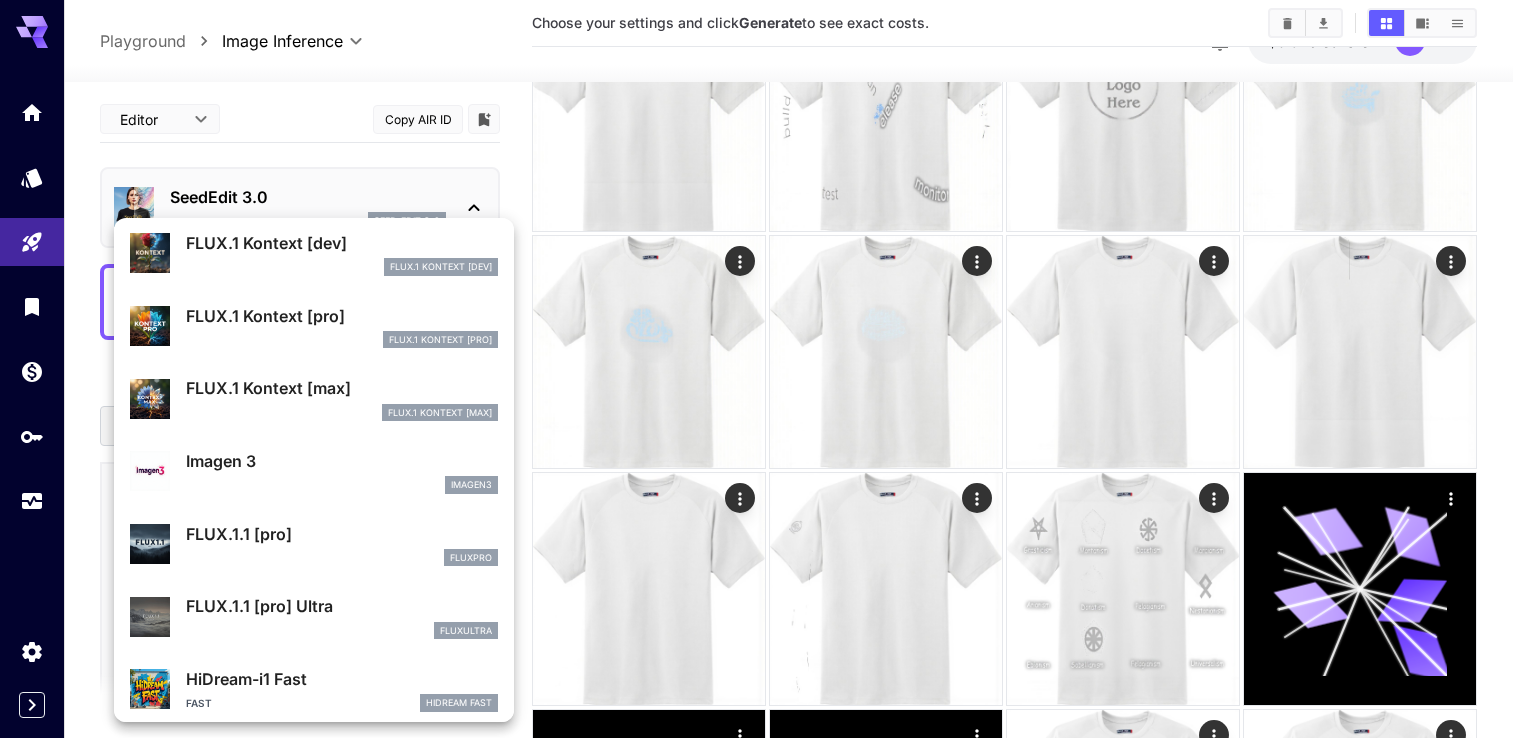 click on "FlUX.1 Kontext [max]" at bounding box center (342, 413) 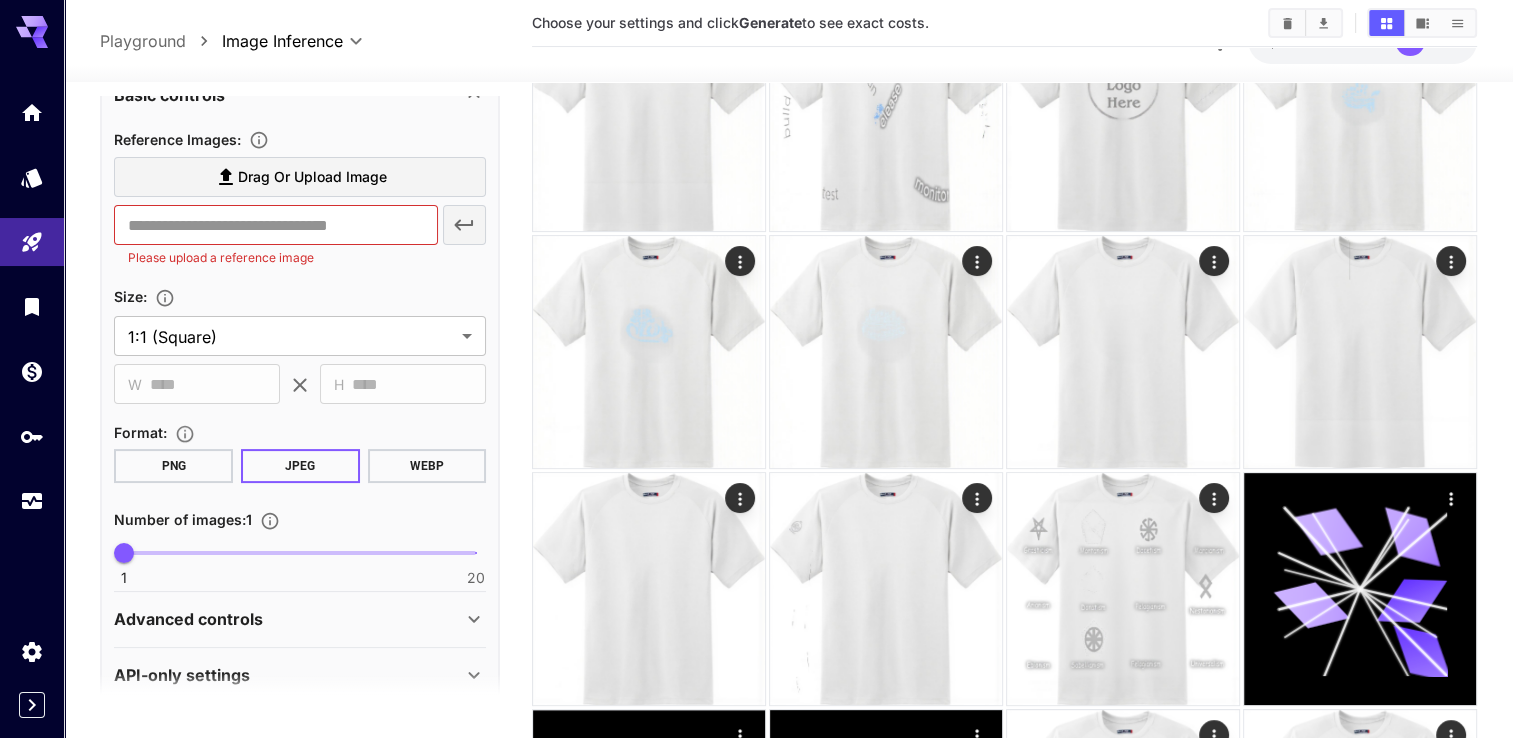 scroll, scrollTop: 429, scrollLeft: 0, axis: vertical 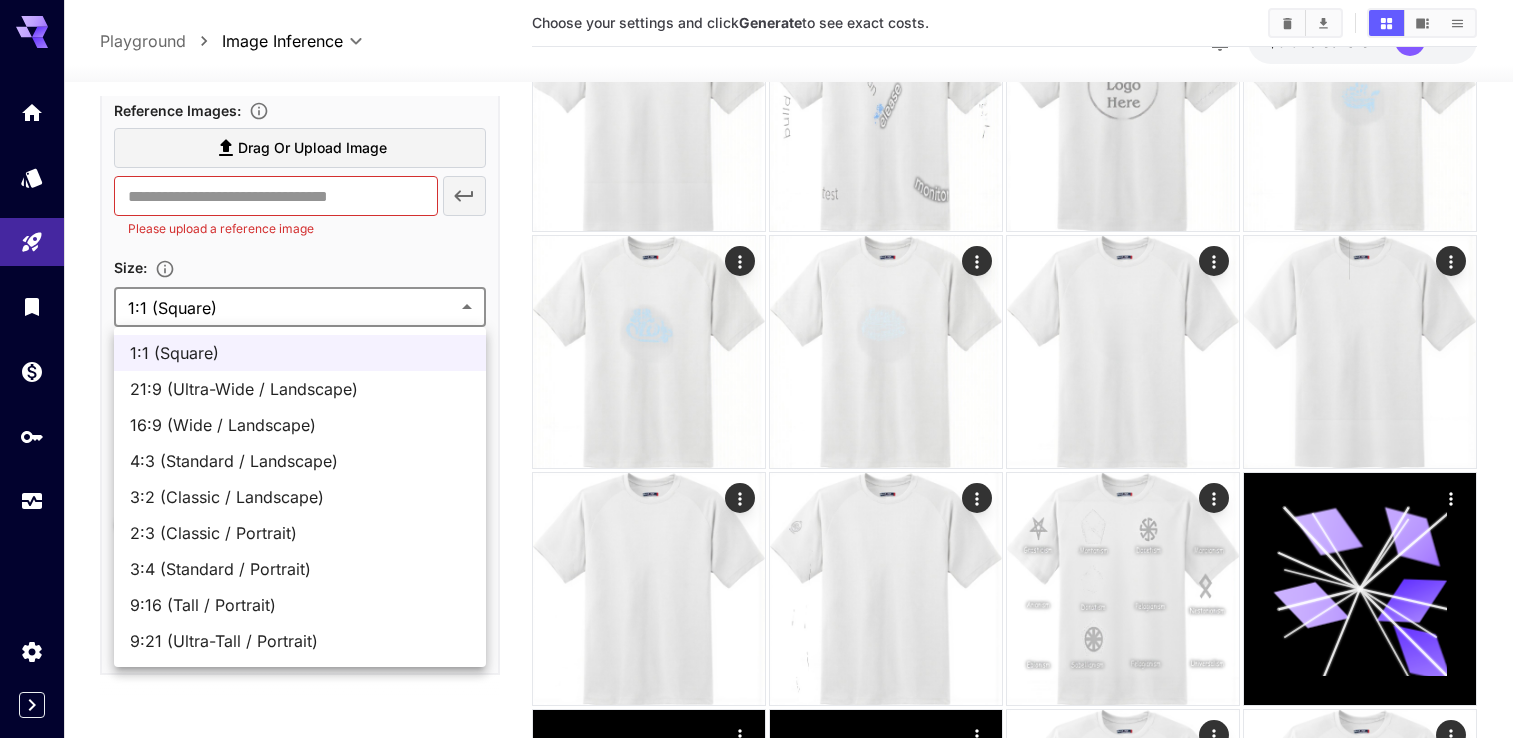 click on "**********" at bounding box center [764, 2197] 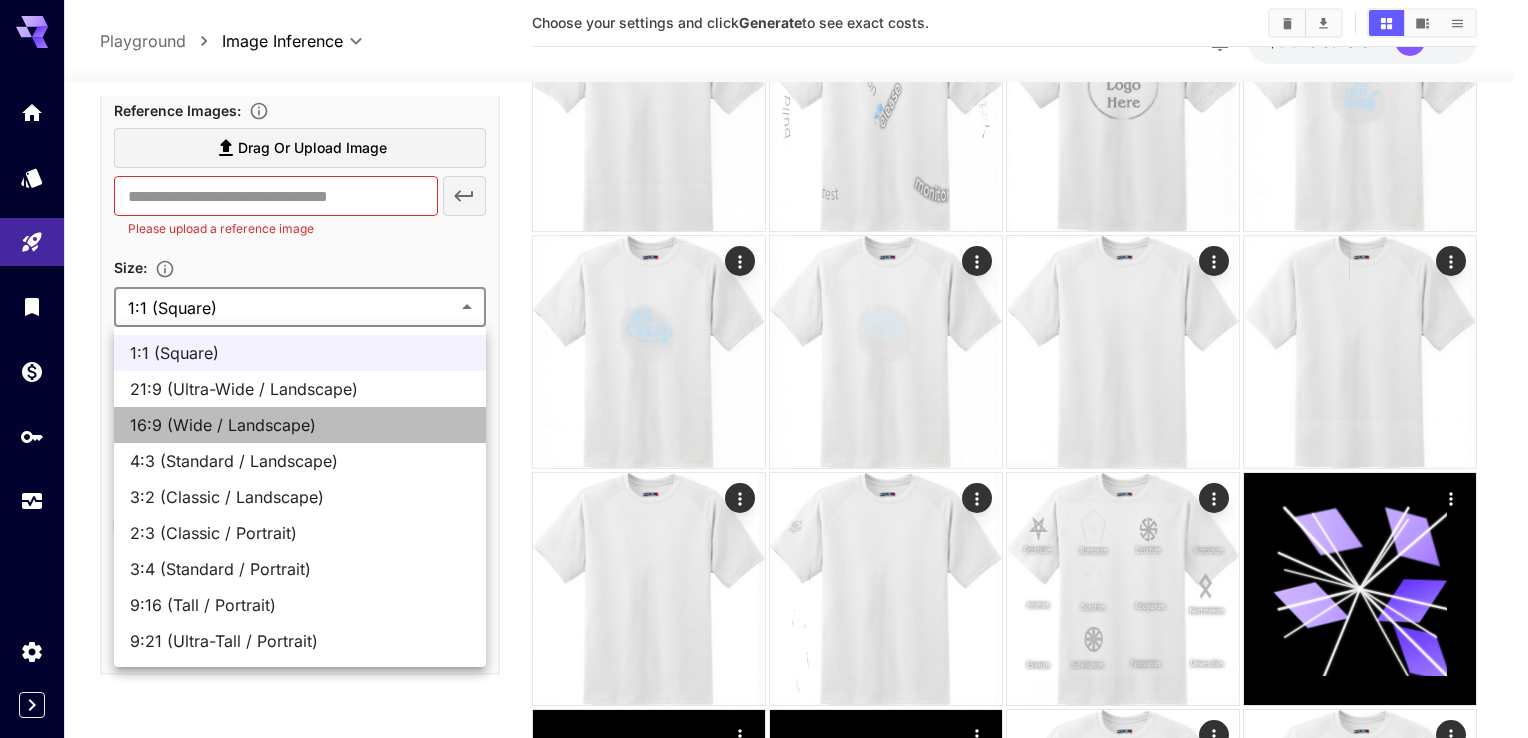 click on "16:9 (Wide / Landscape)" at bounding box center (300, 425) 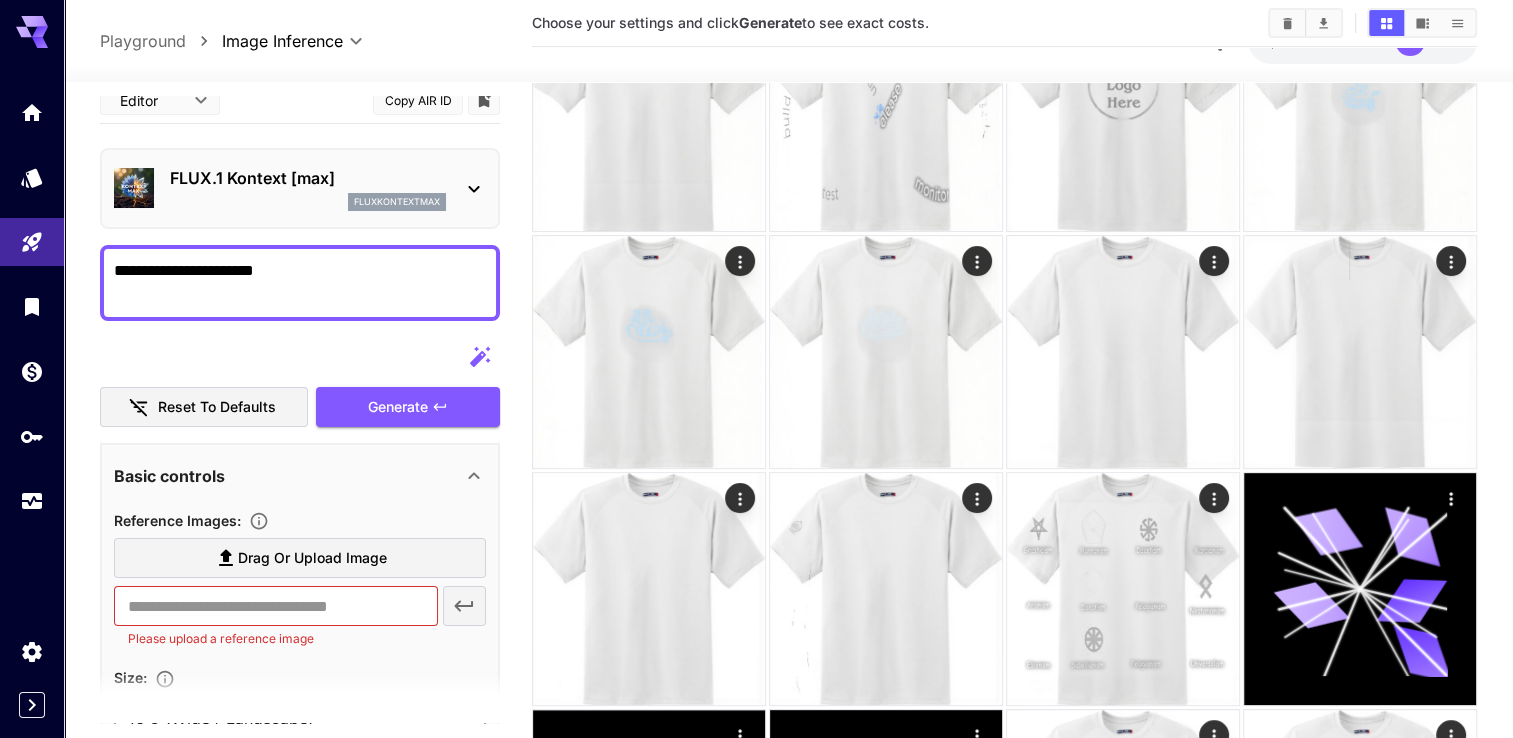 scroll, scrollTop: 0, scrollLeft: 0, axis: both 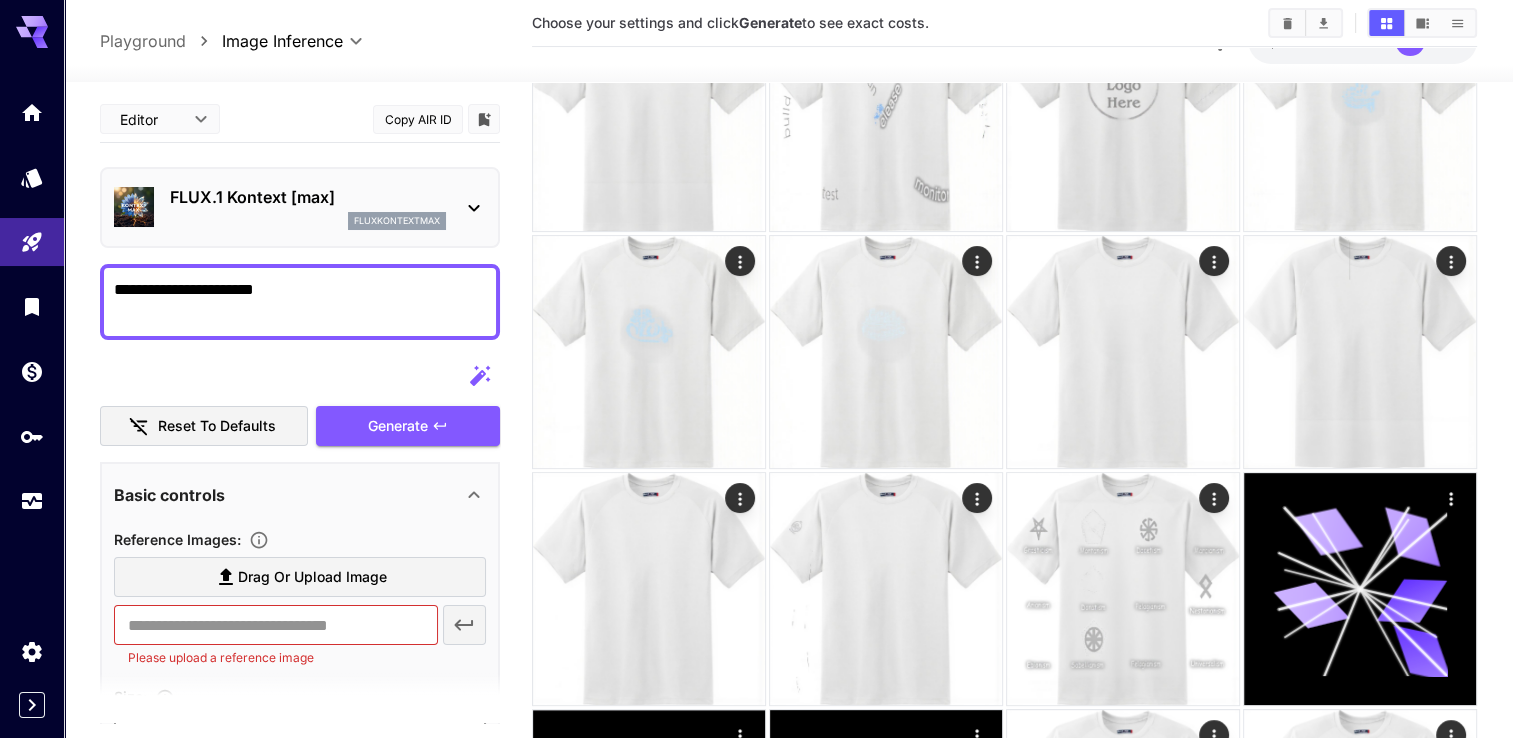click on "fluxkontextmax" at bounding box center [308, 221] 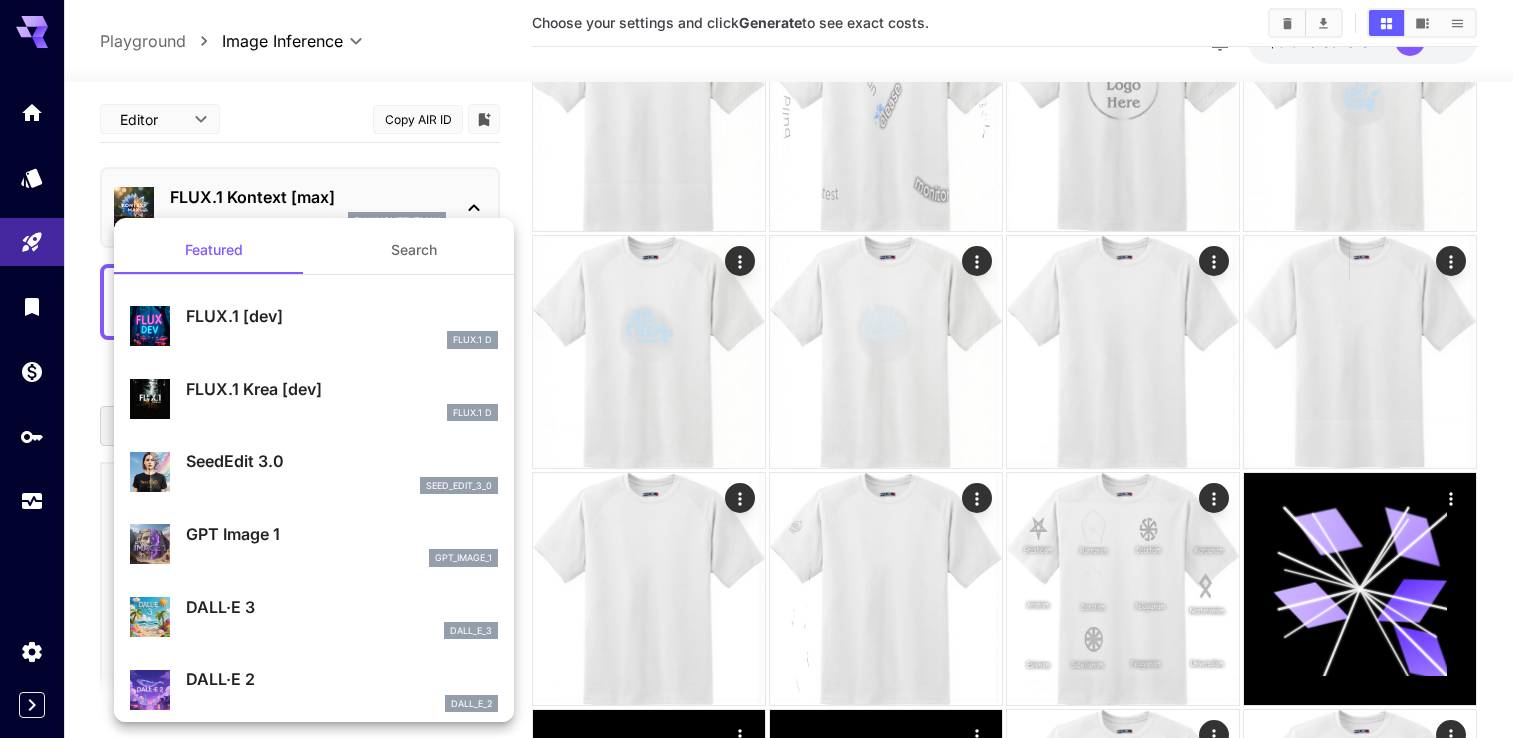 click on "FLUX.1 [dev]" at bounding box center (342, 316) 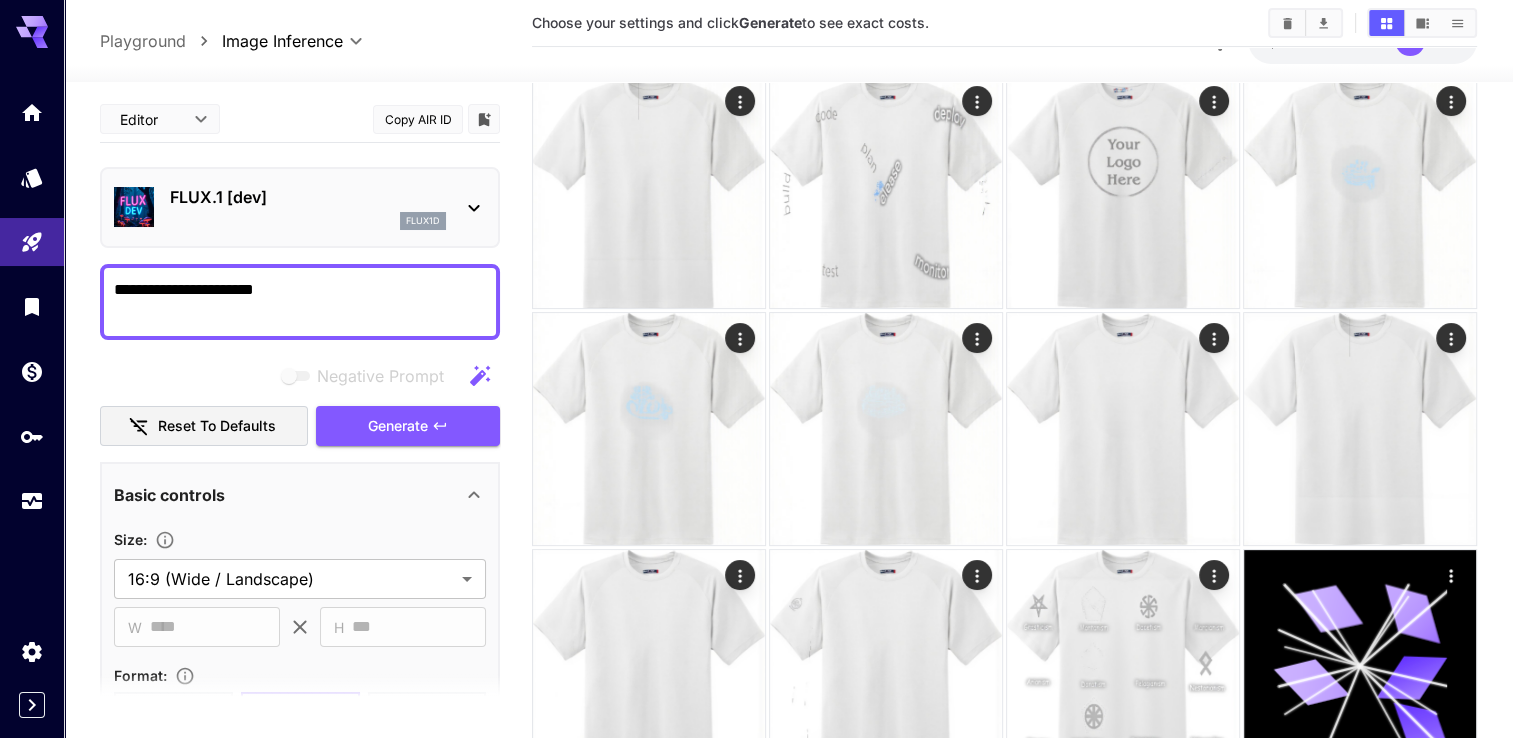 scroll, scrollTop: 300, scrollLeft: 0, axis: vertical 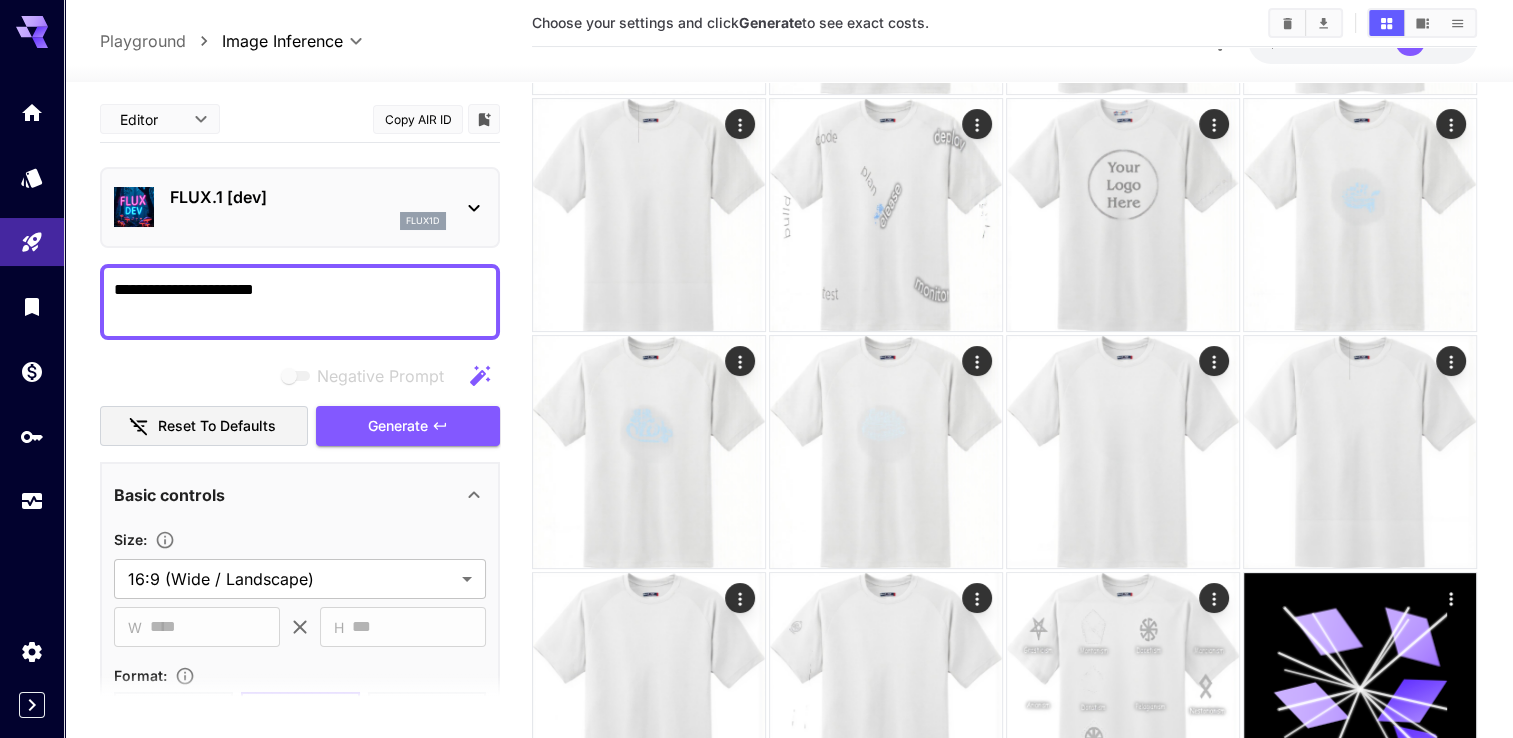 click on "FLUX.1 [dev] flux1d" at bounding box center [300, 207] 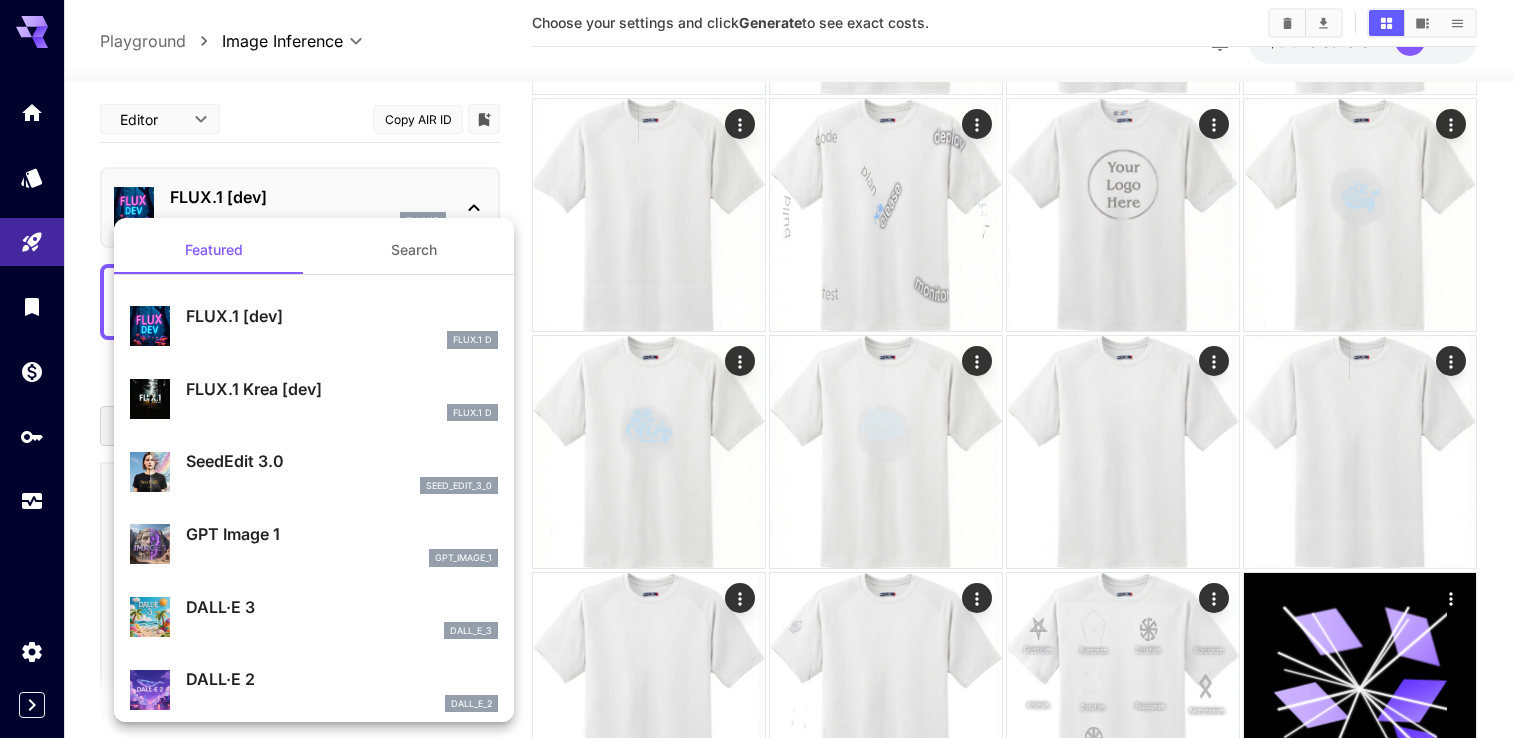 click on "FLUX.1 Krea [dev]" at bounding box center [342, 389] 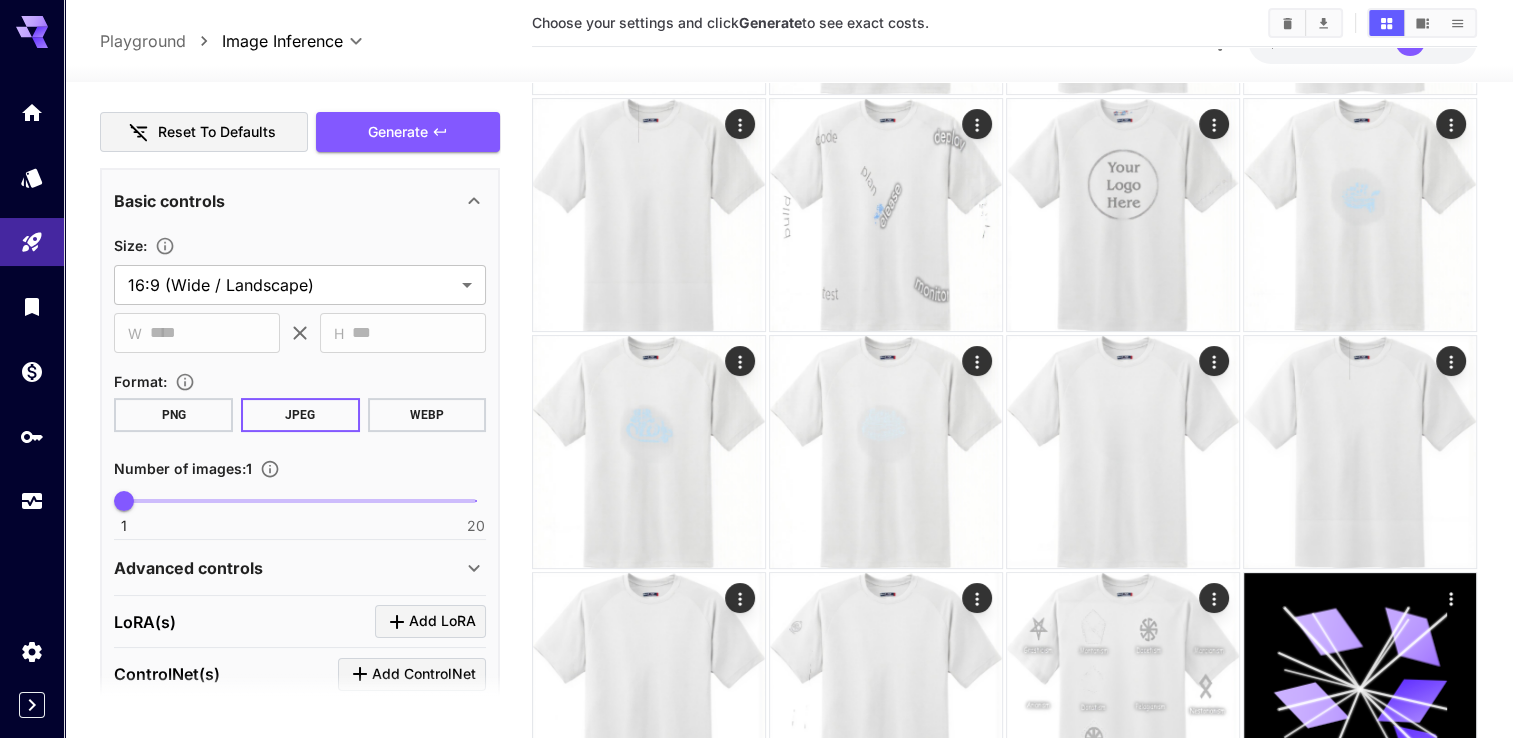 scroll, scrollTop: 0, scrollLeft: 0, axis: both 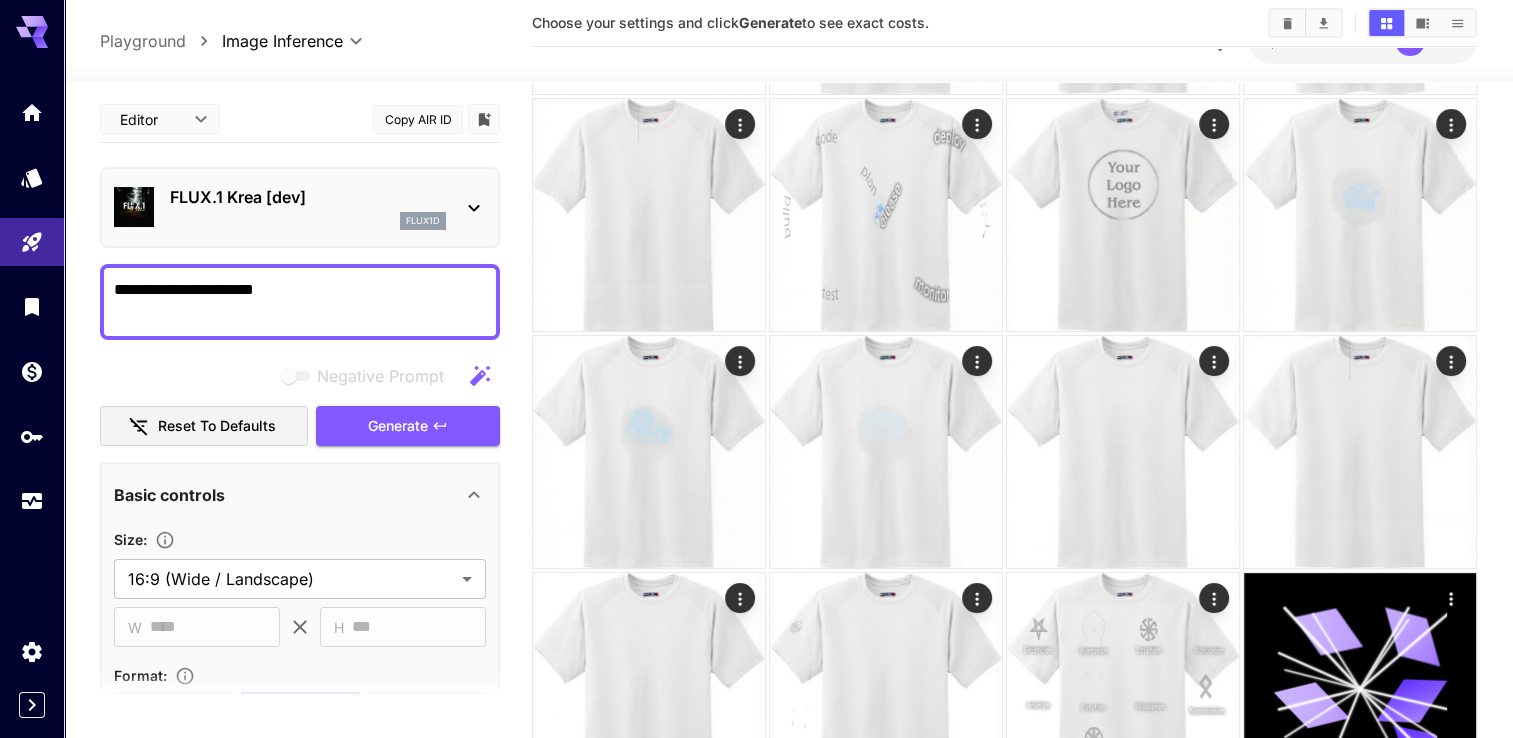 click on "FLUX.1 Krea [dev] flux1d" at bounding box center [300, 207] 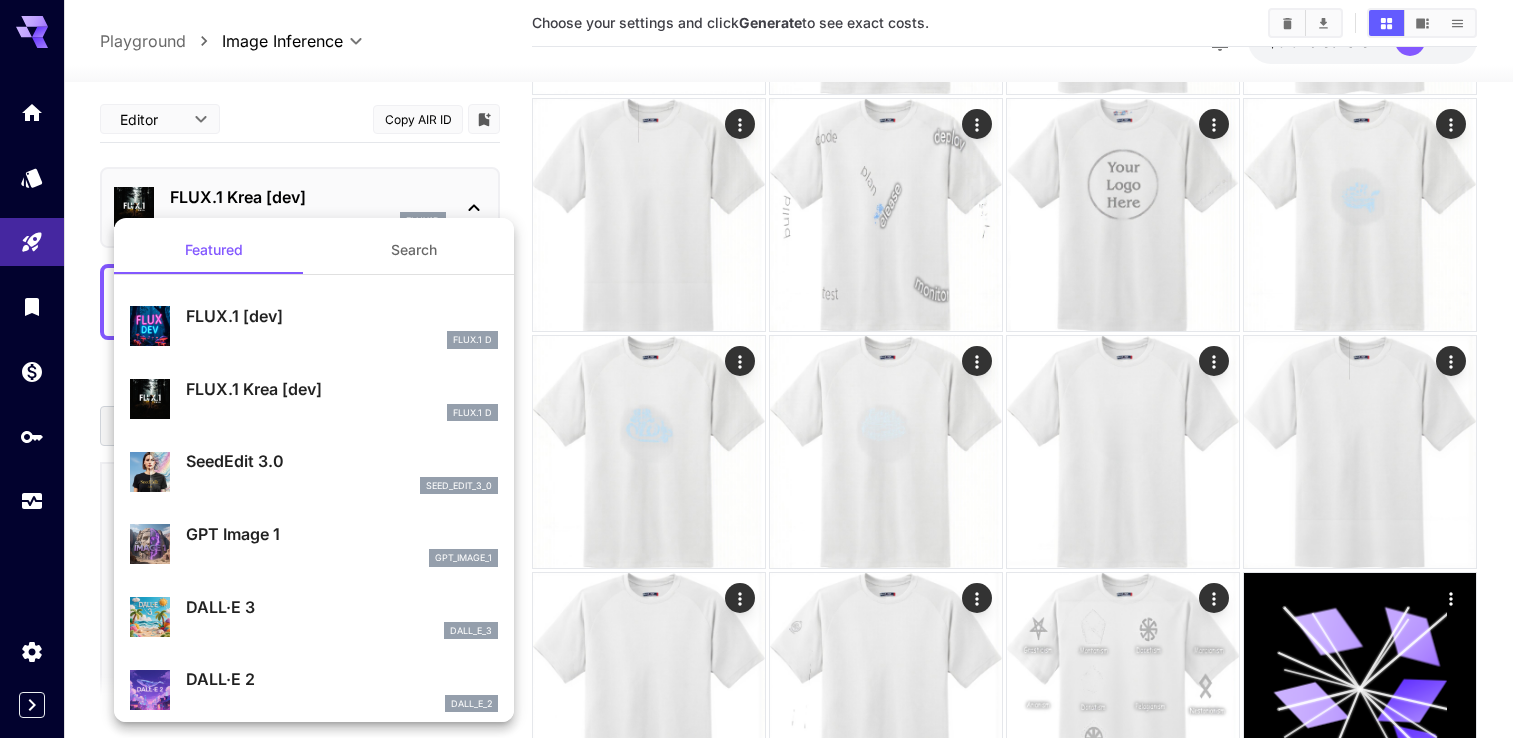 click at bounding box center (764, 369) 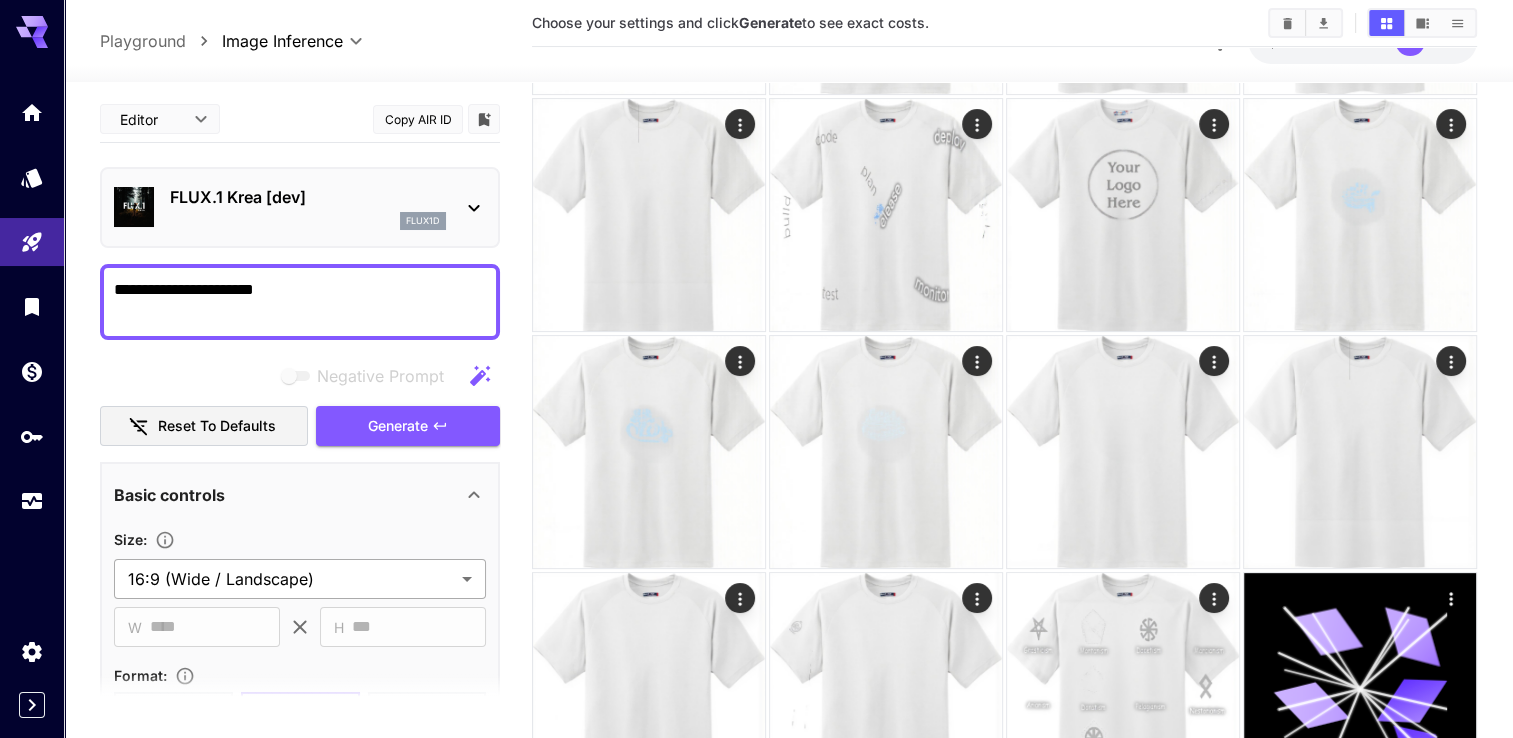scroll, scrollTop: 590, scrollLeft: 0, axis: vertical 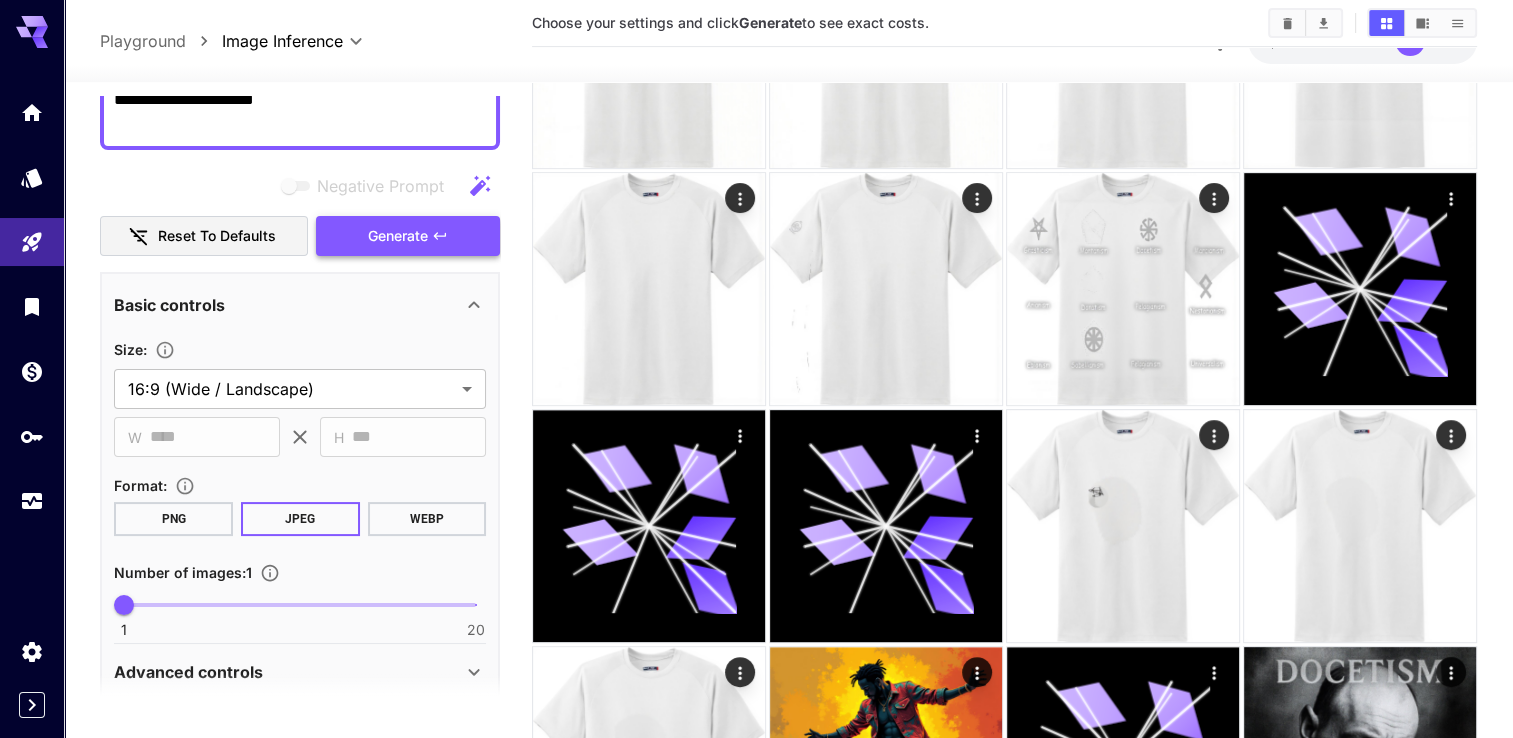 click on "Generate" at bounding box center [398, 236] 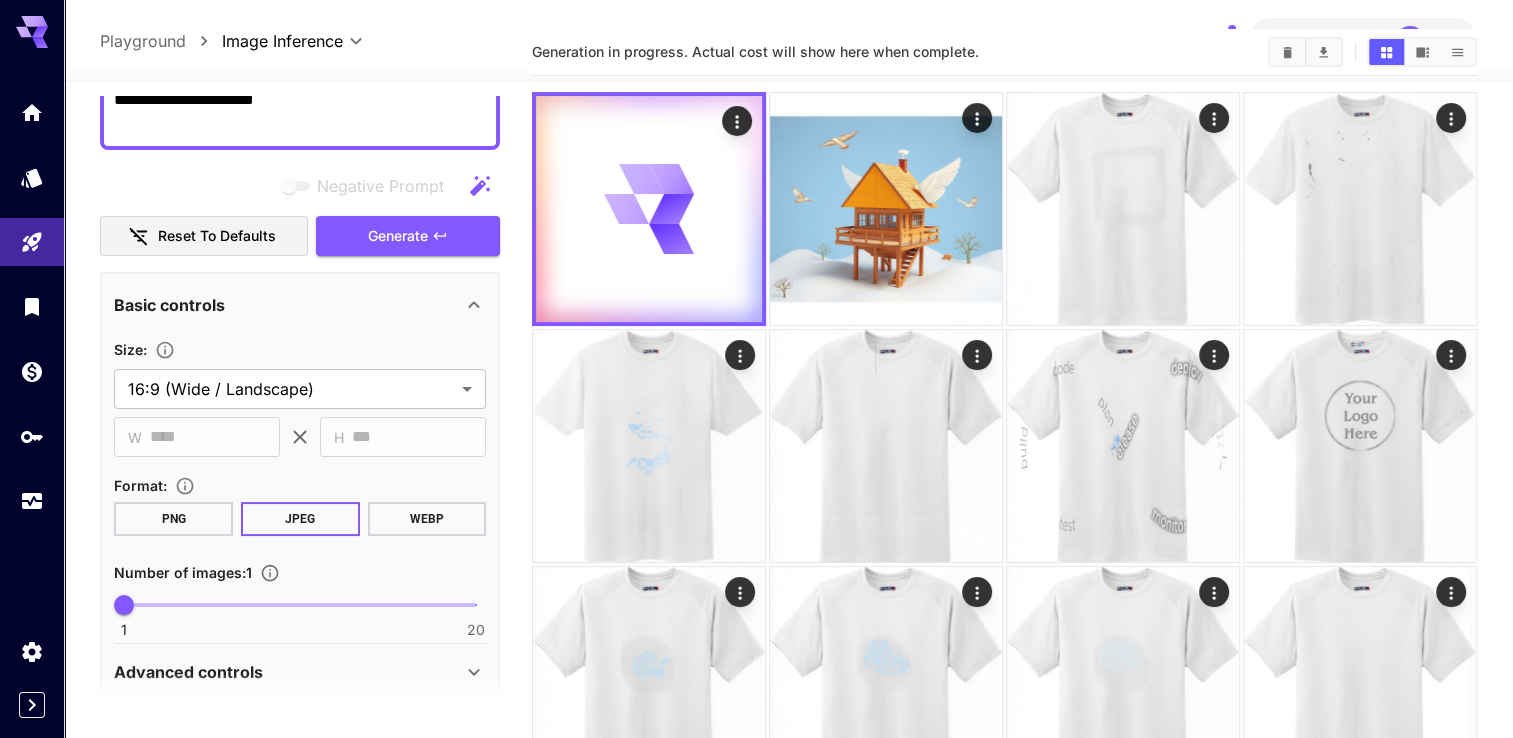 scroll, scrollTop: 0, scrollLeft: 0, axis: both 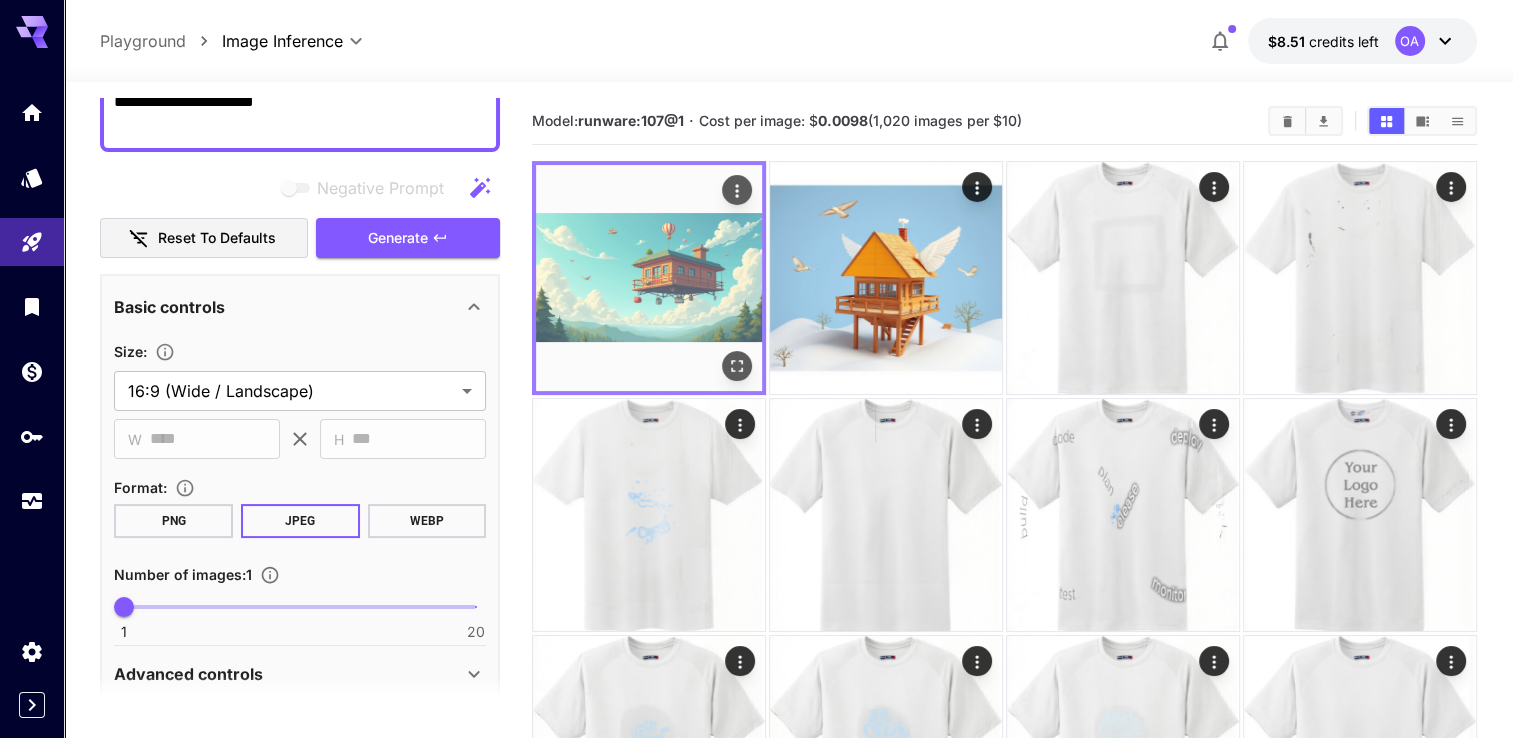 click at bounding box center [649, 278] 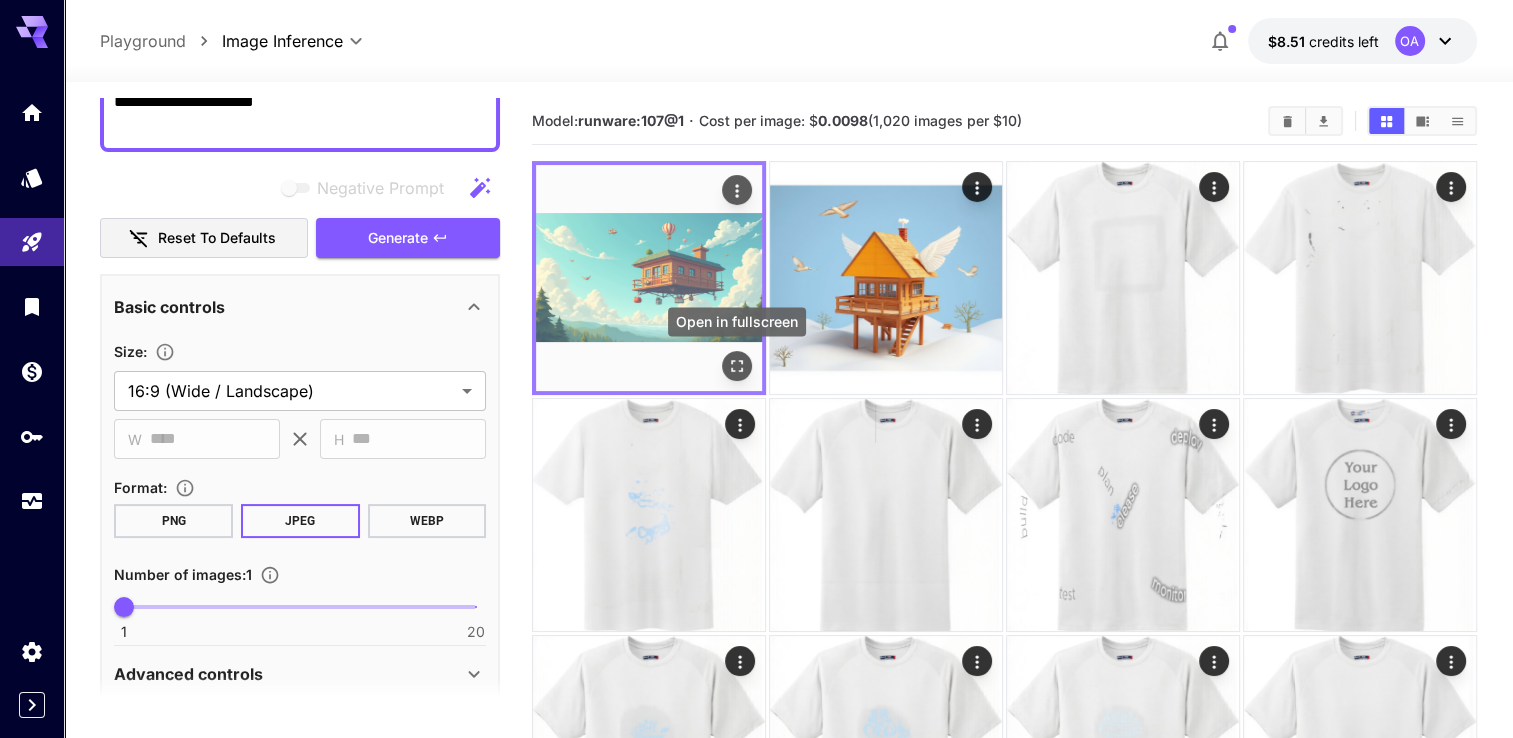 click 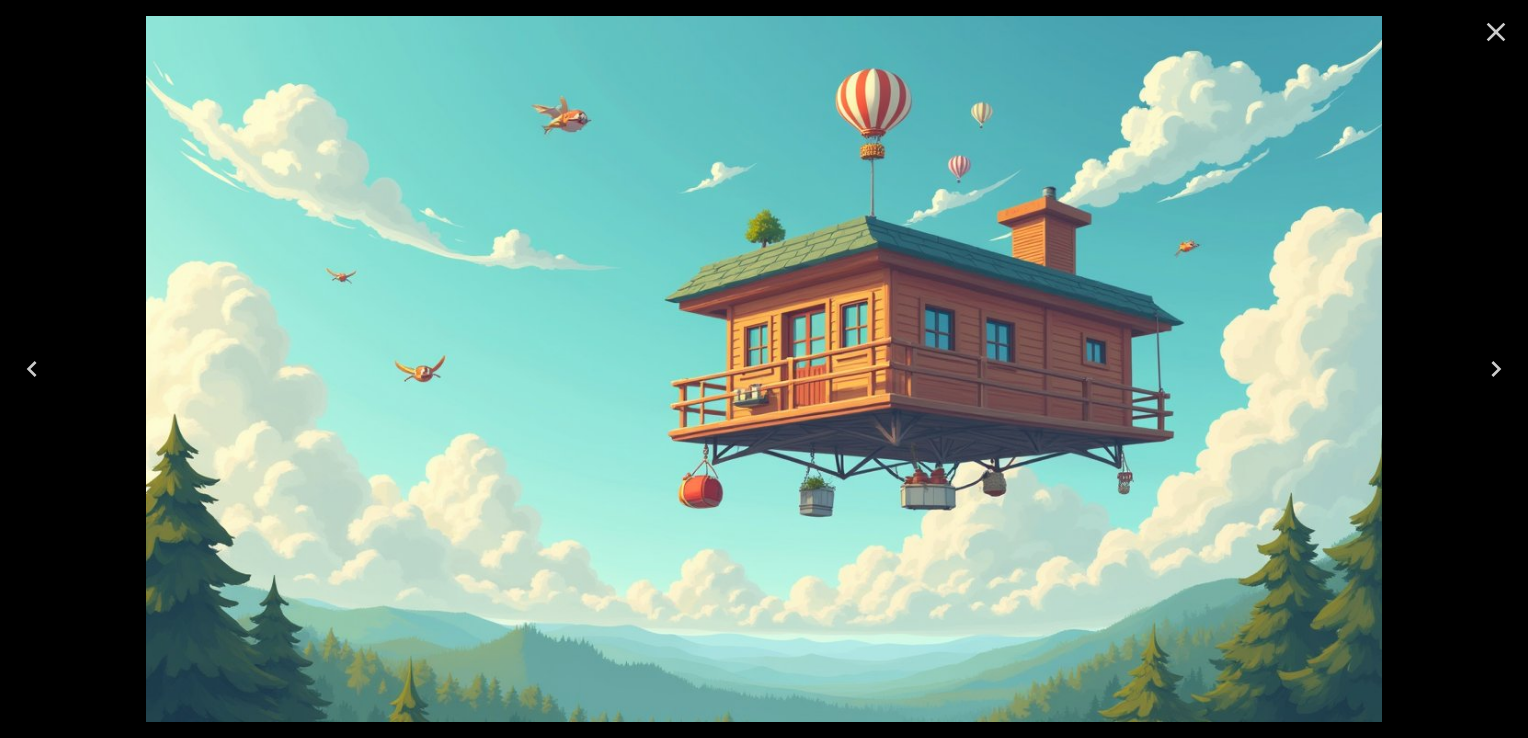 click 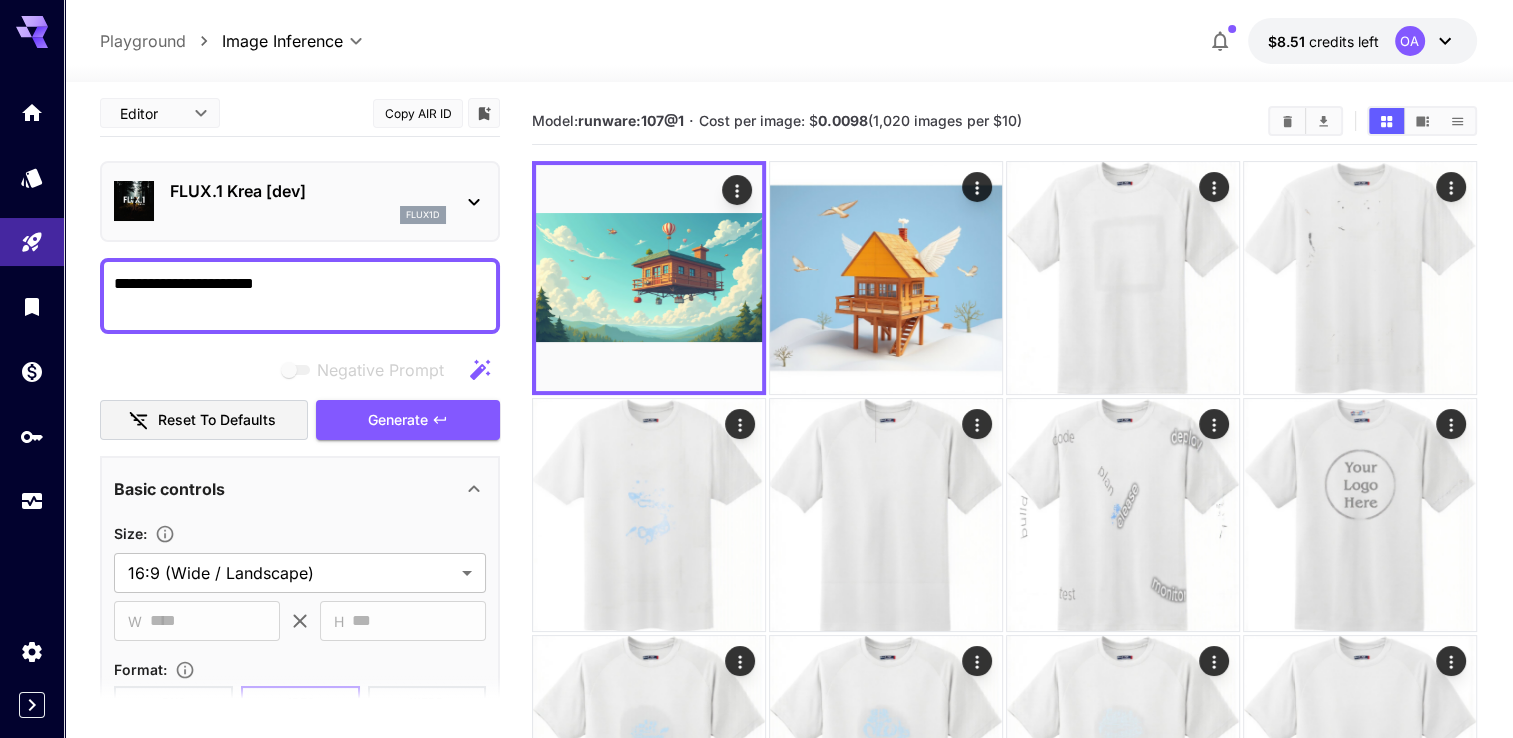 scroll, scrollTop: 0, scrollLeft: 0, axis: both 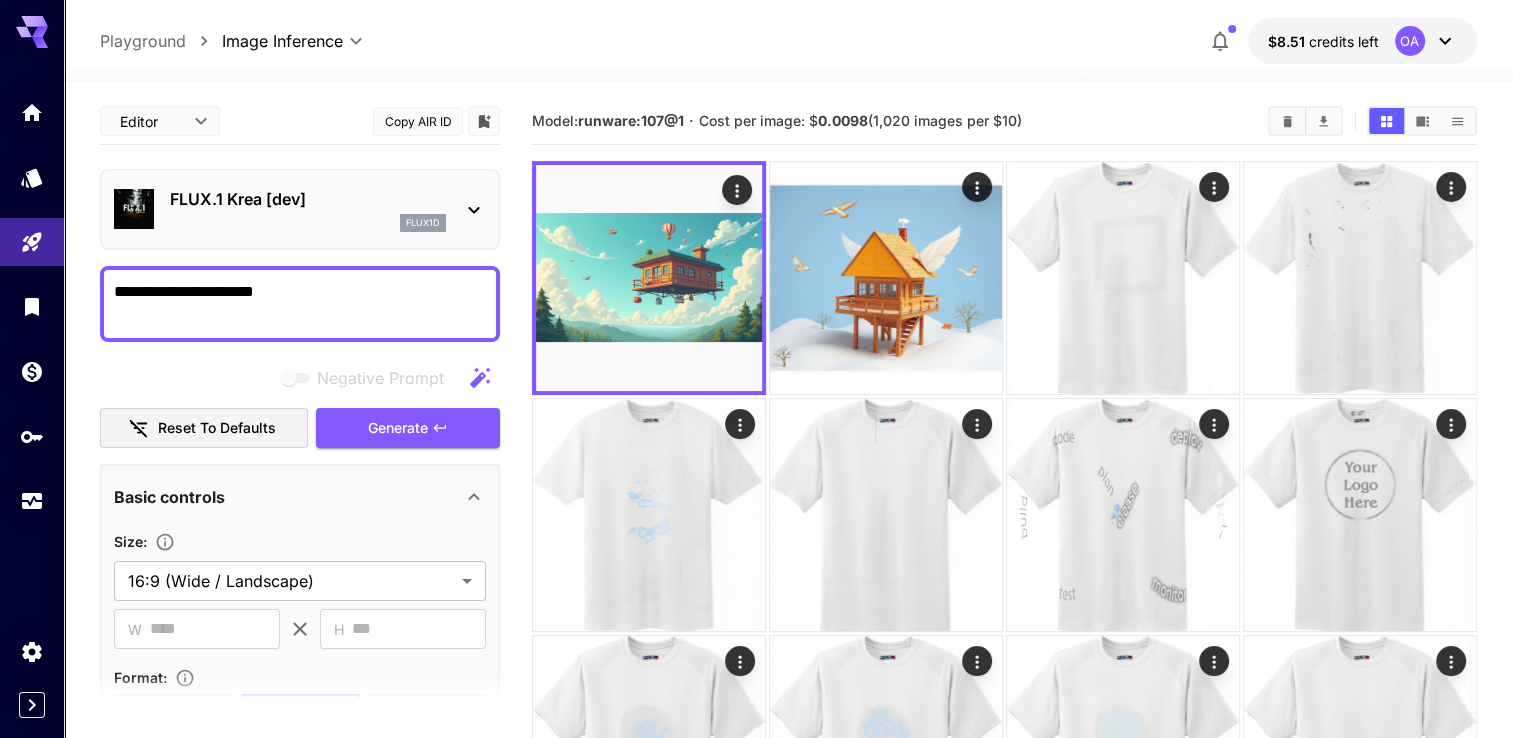 click on "flux1d" at bounding box center [308, 223] 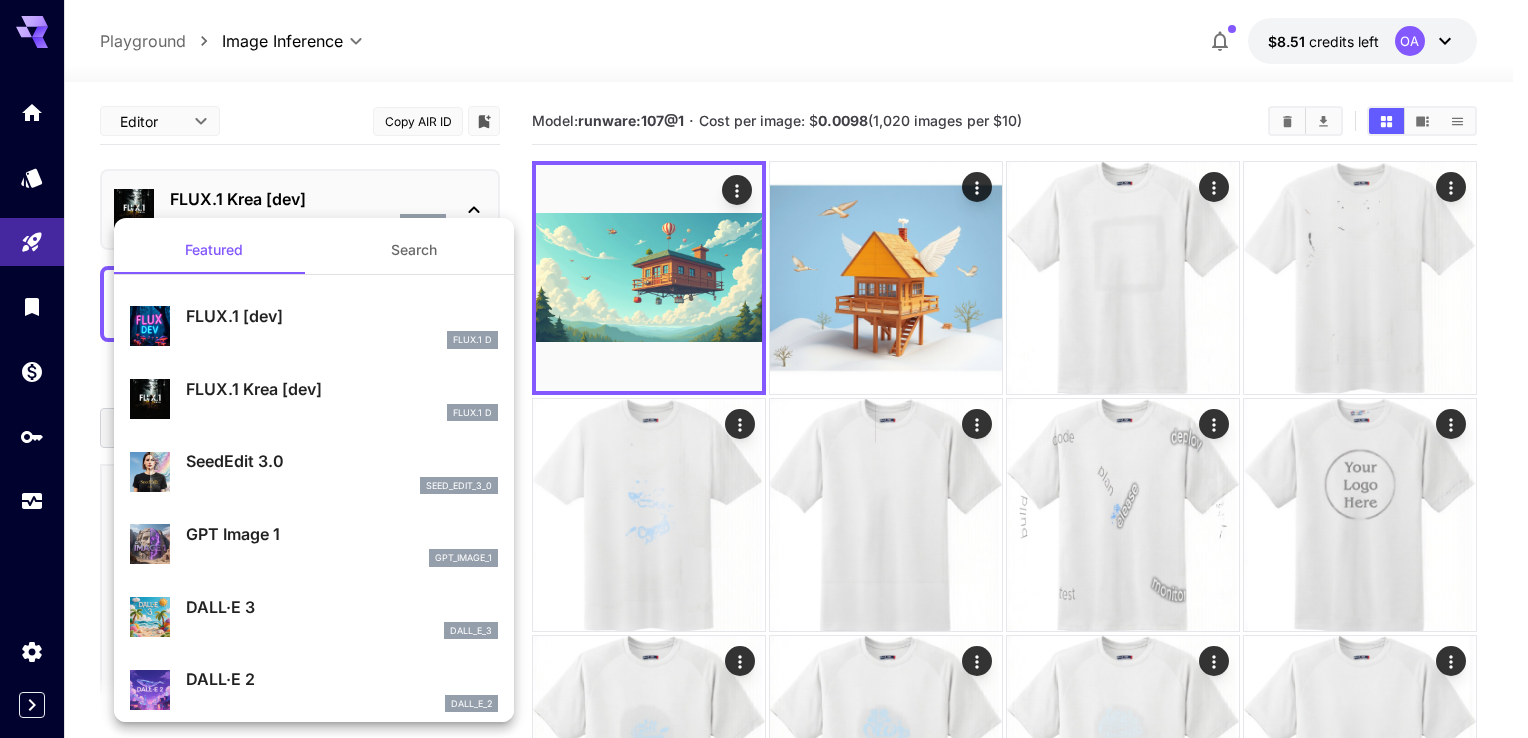 click on "SeedEdit 3.0" at bounding box center [342, 461] 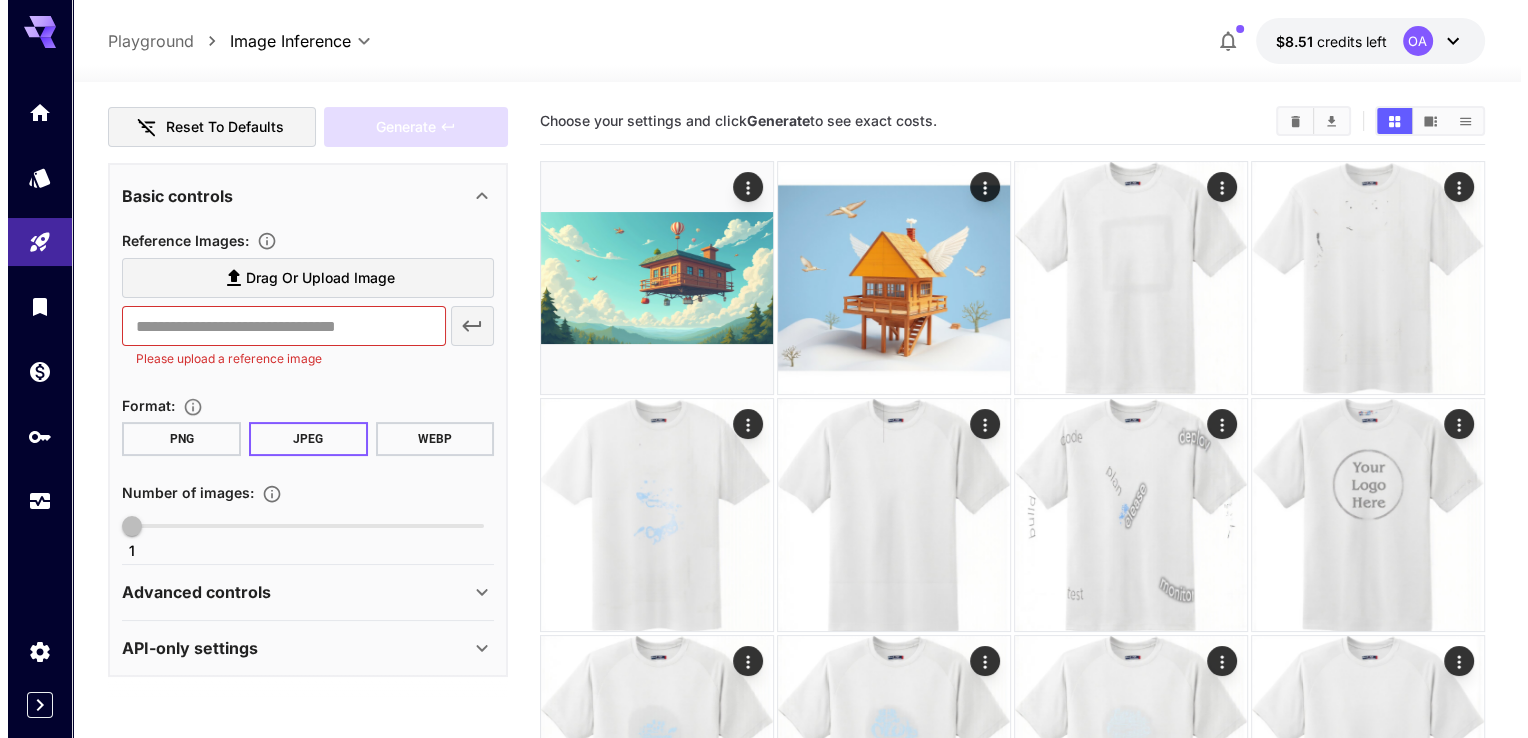 scroll, scrollTop: 101, scrollLeft: 0, axis: vertical 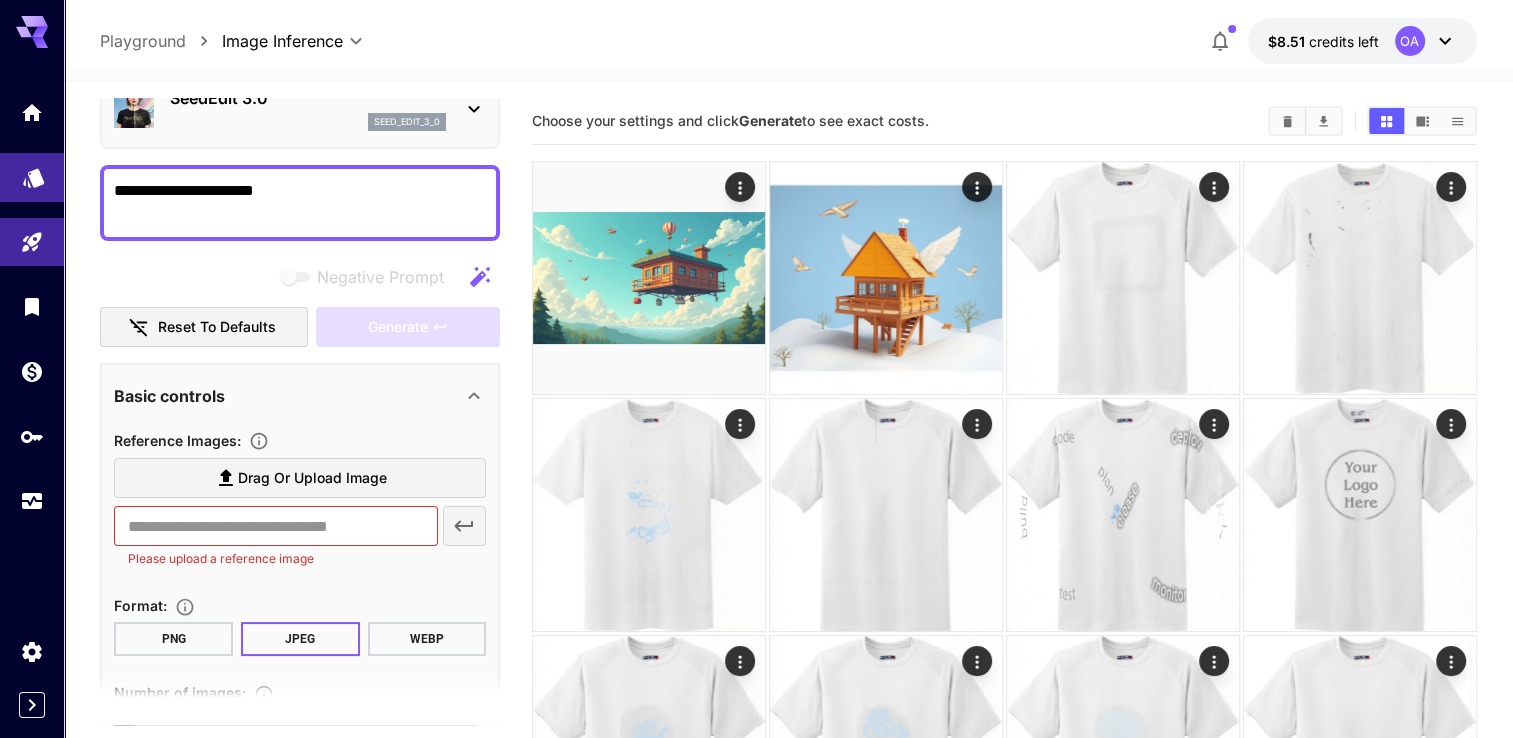 click at bounding box center (32, 177) 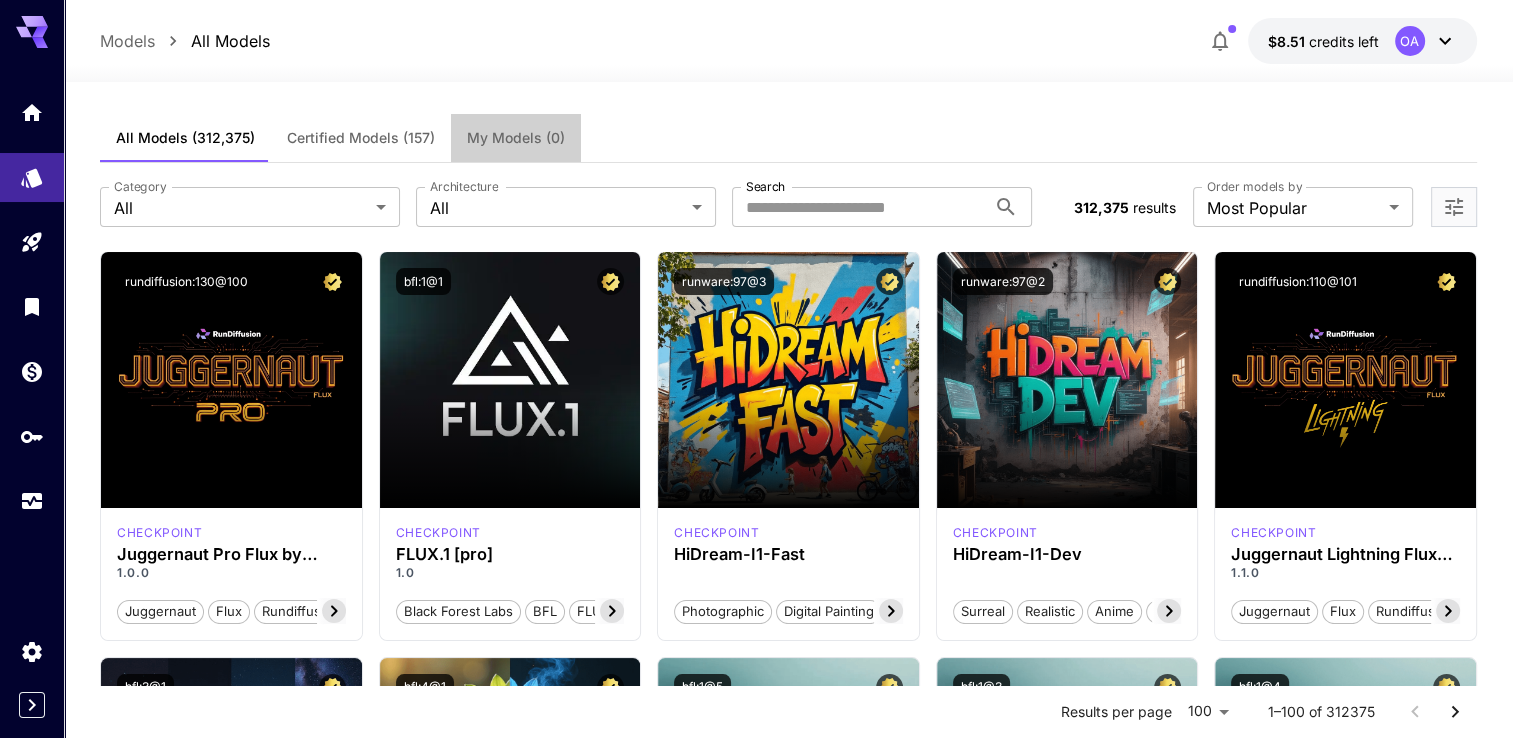 click on "My Models (0)" at bounding box center [516, 138] 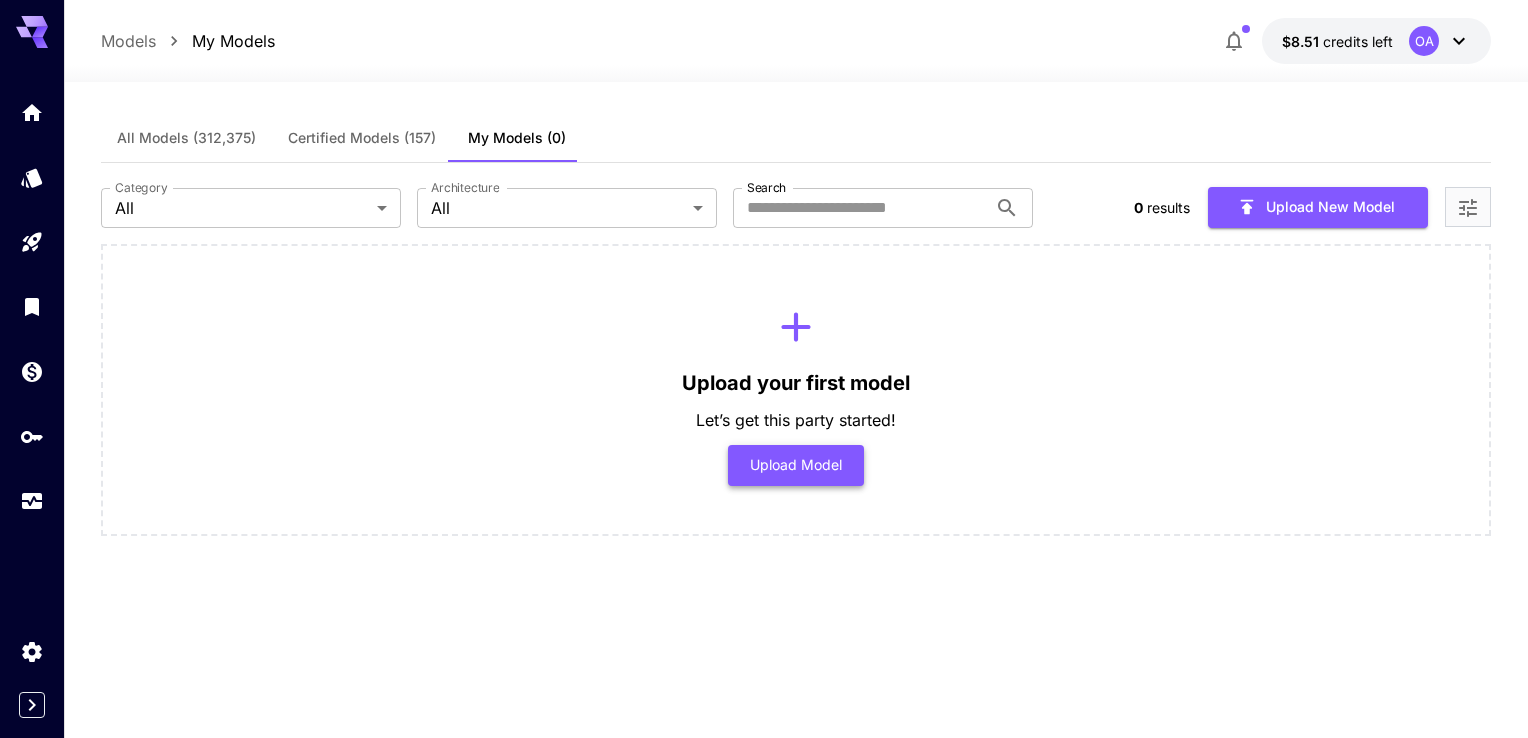 click on "Upload Model" at bounding box center [796, 465] 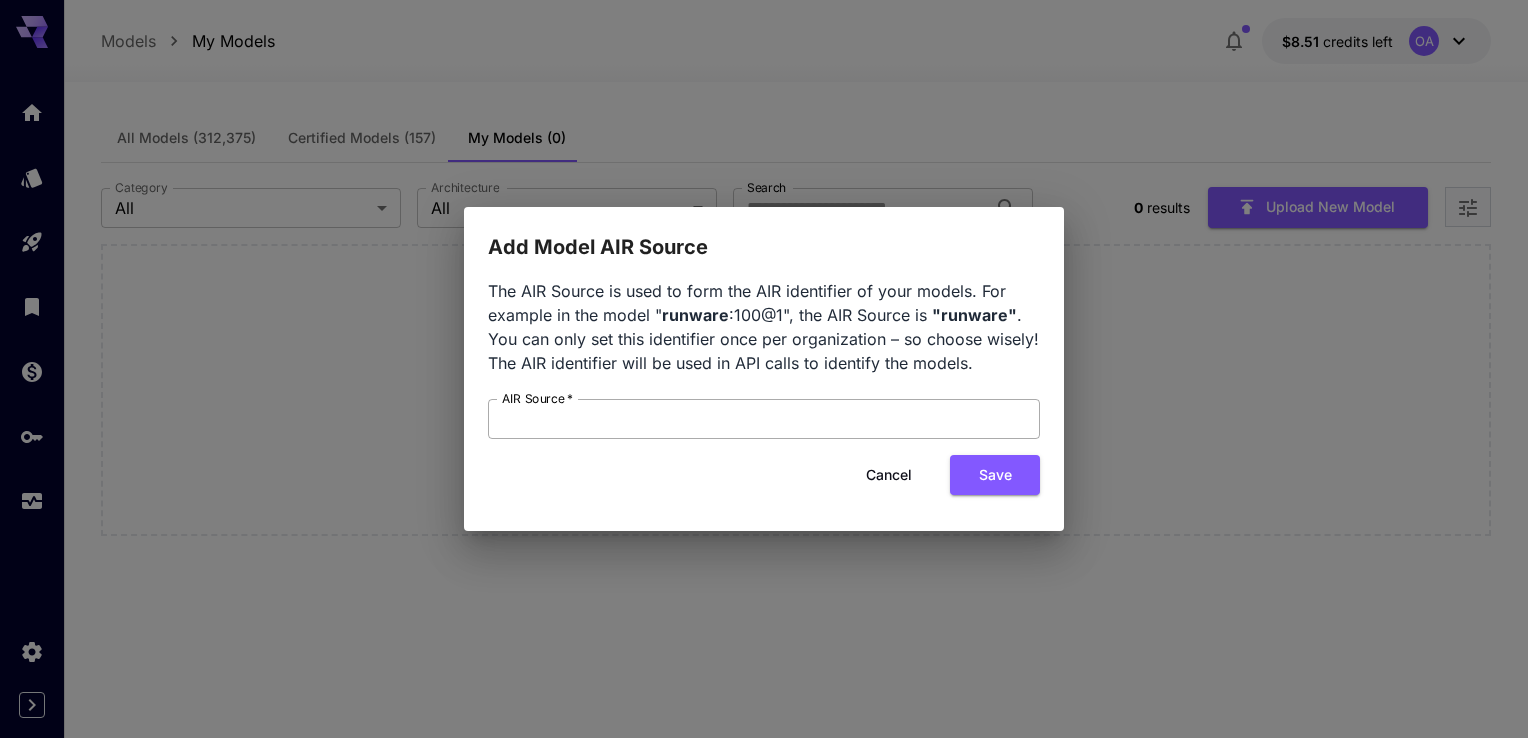 click on "AIR Source   *" at bounding box center [764, 419] 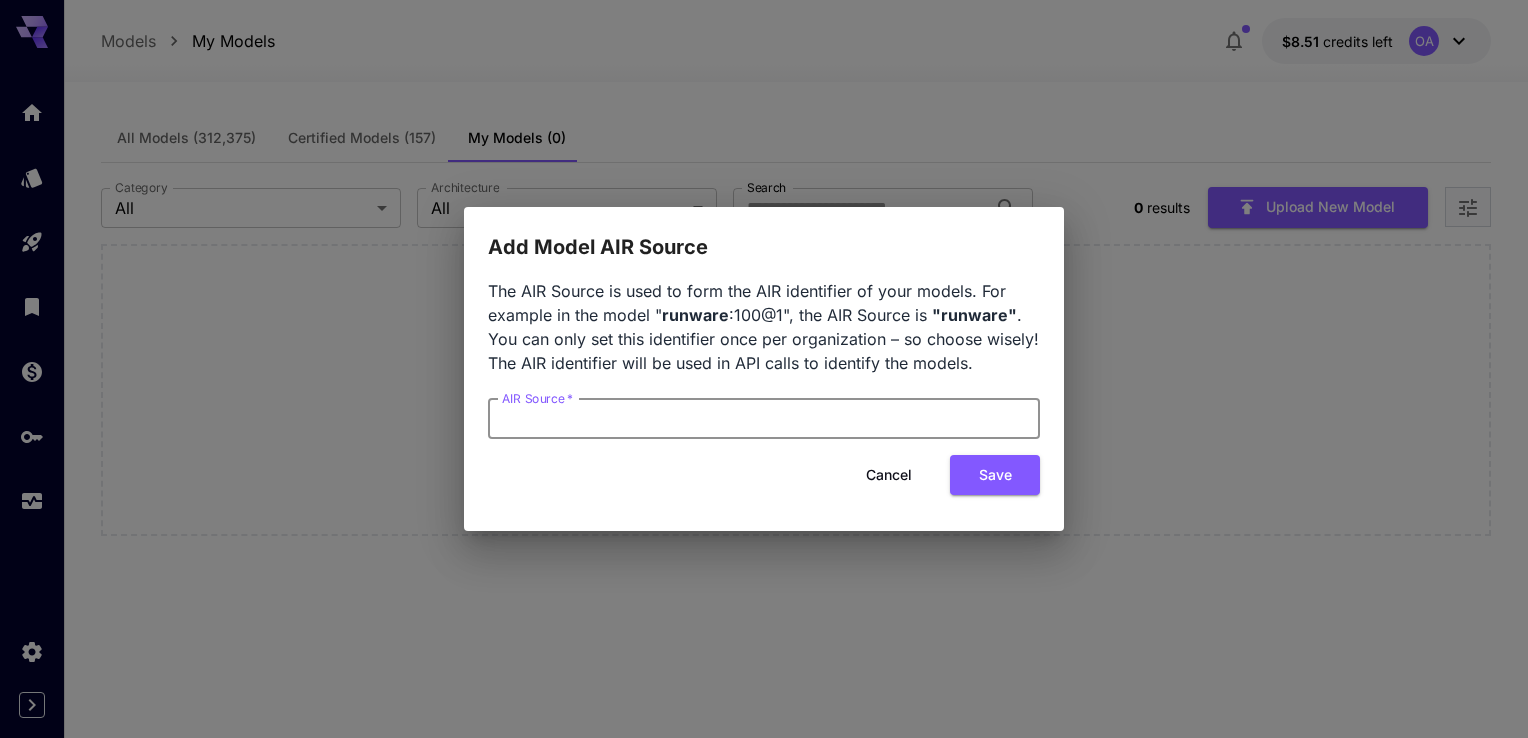 click on "AIR Source   *" at bounding box center [764, 419] 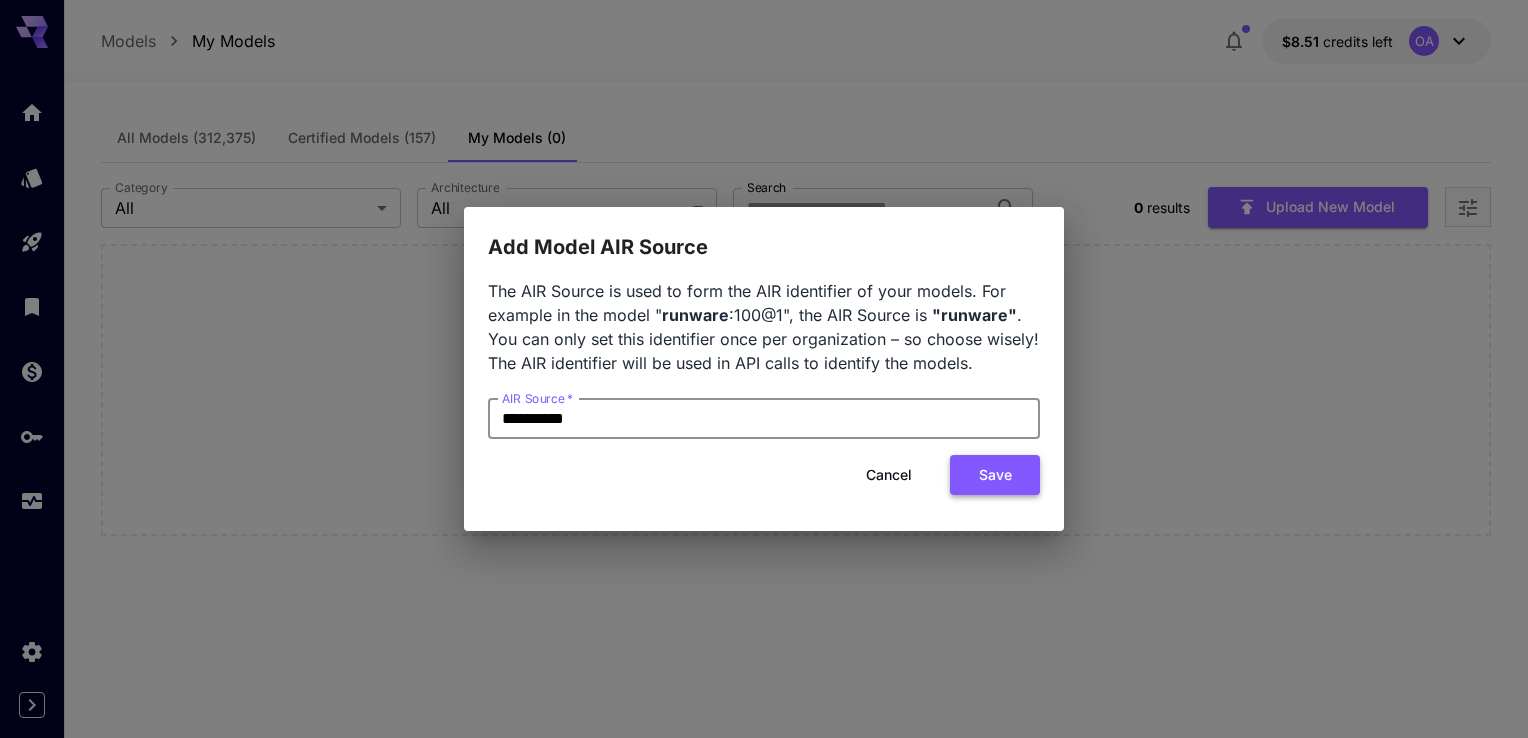 type on "**********" 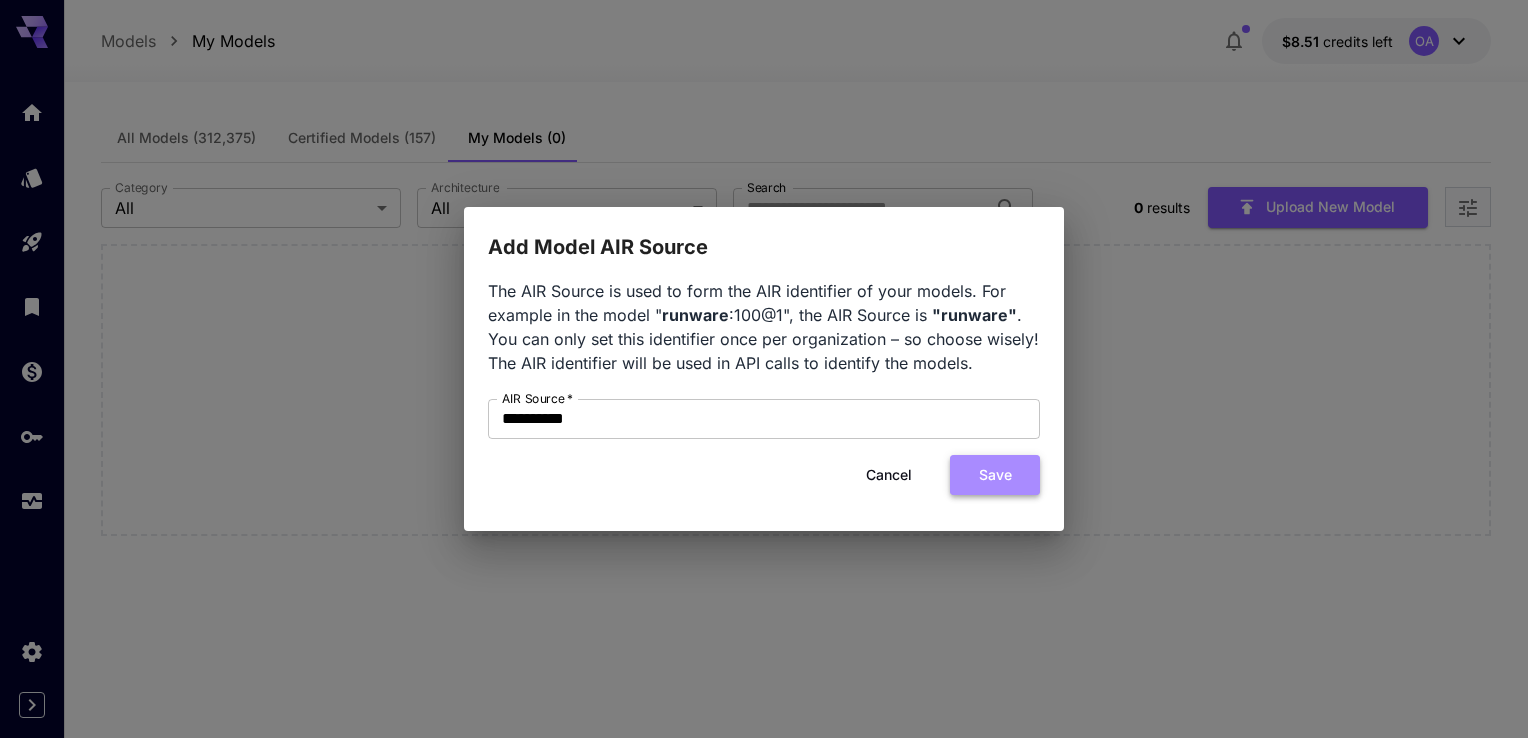 click on "Save" at bounding box center [995, 475] 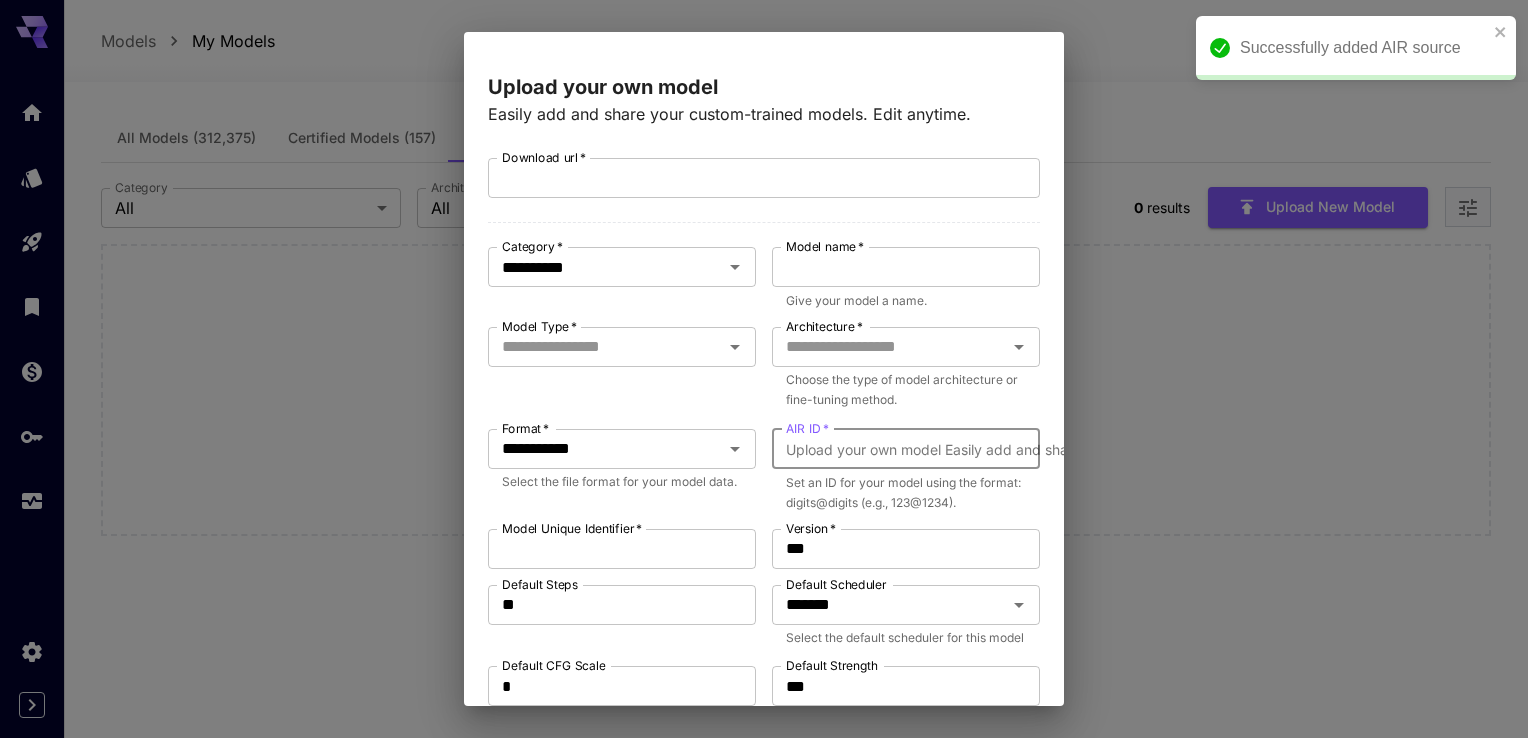 click on "AIR ID   *" at bounding box center (7267, 449) 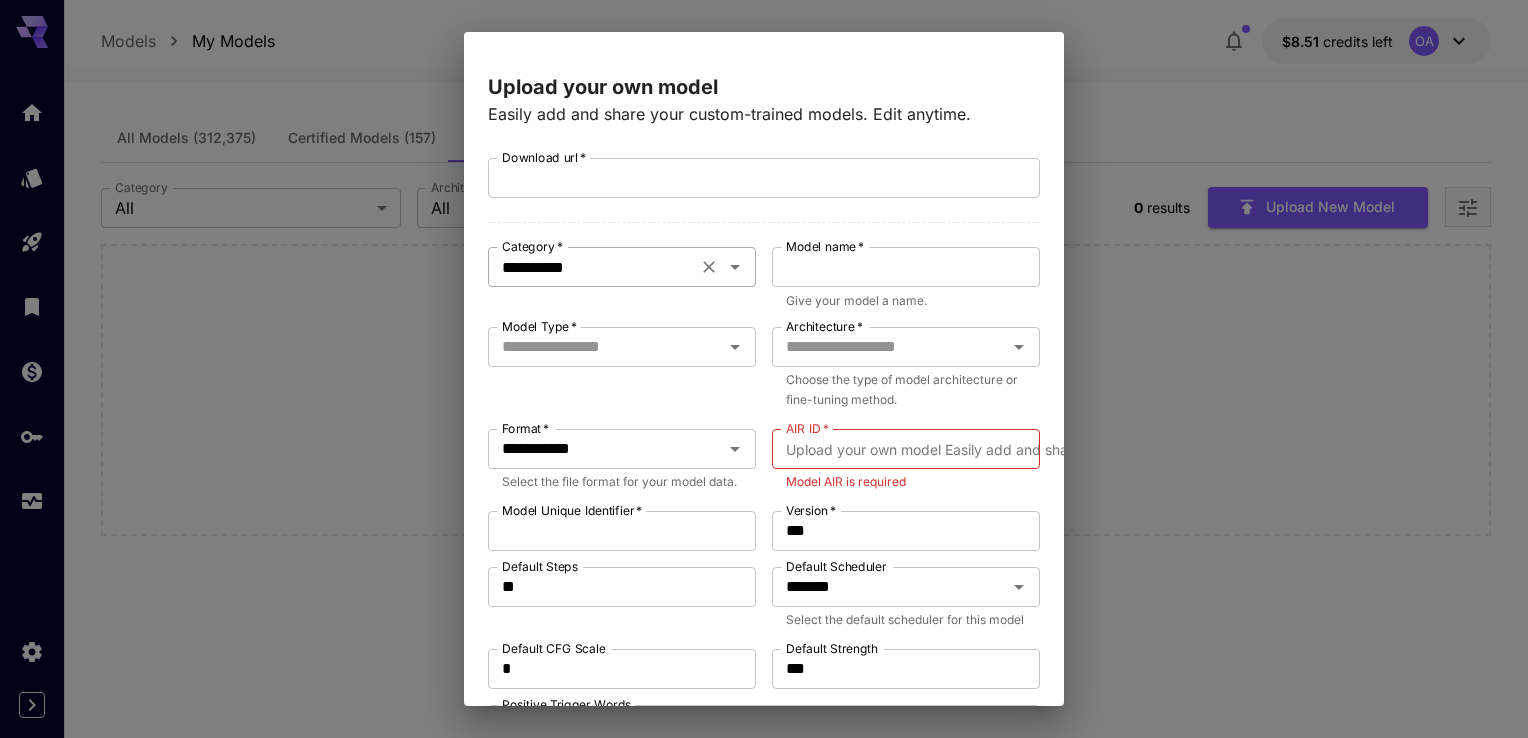click on "**********" at bounding box center [592, 267] 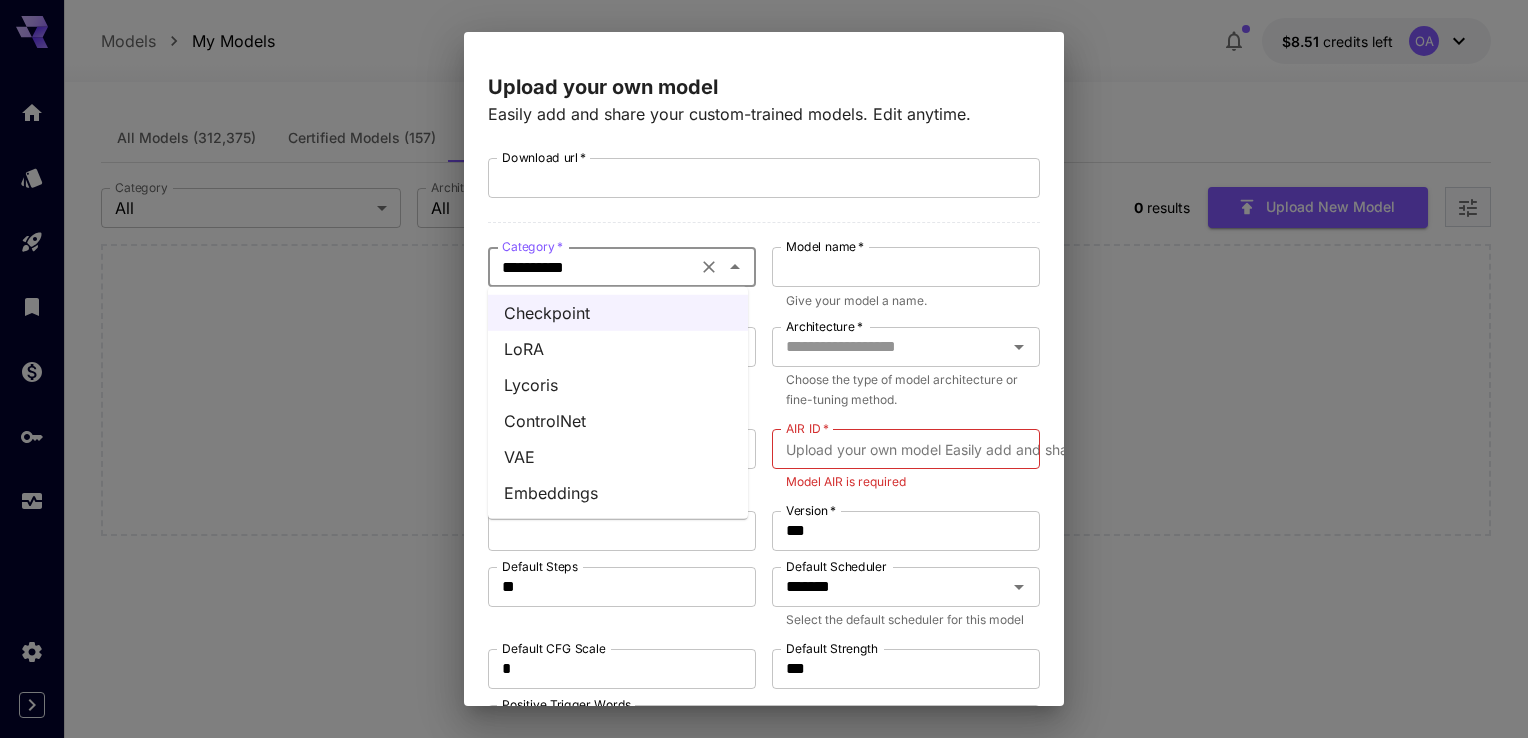 click on "LoRA" at bounding box center [618, 349] 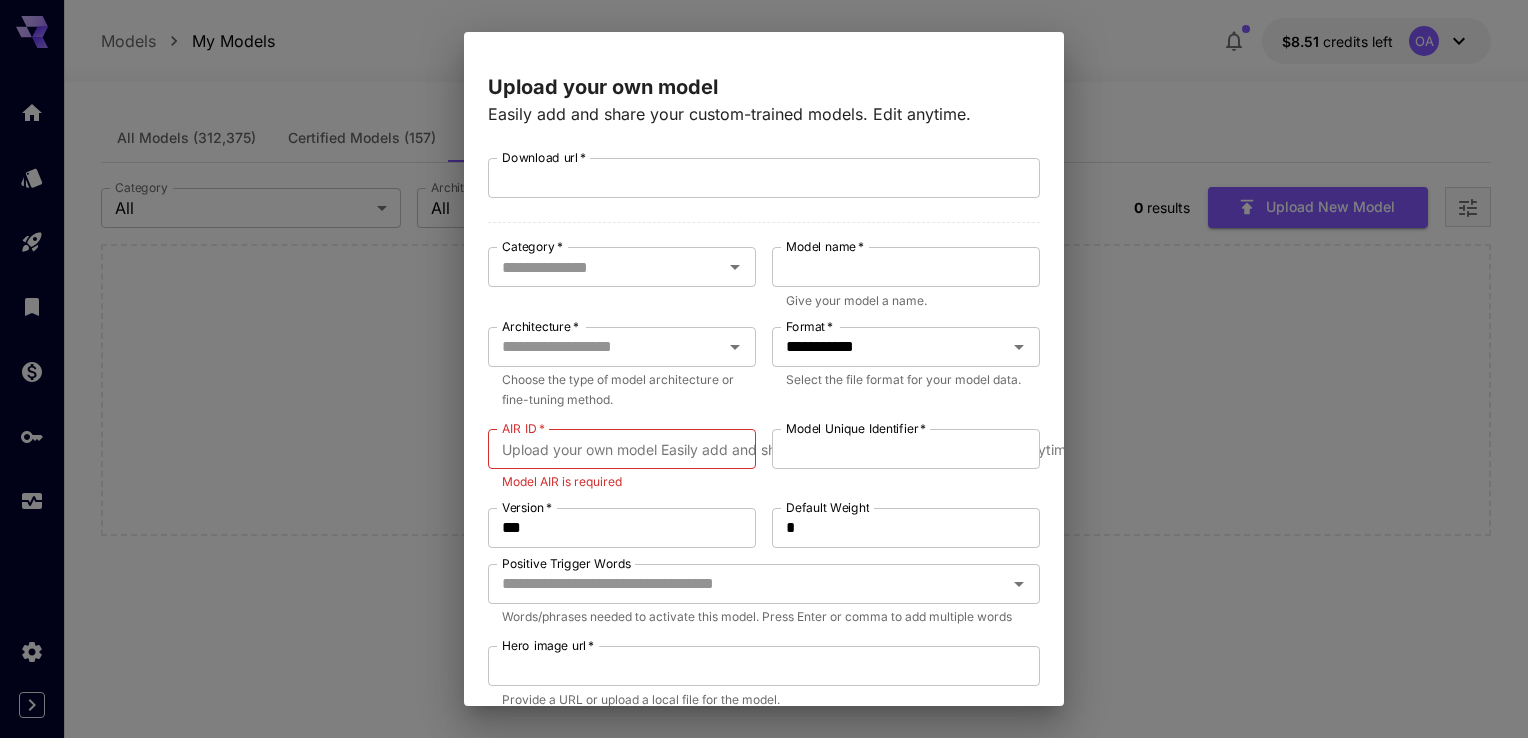 type on "****" 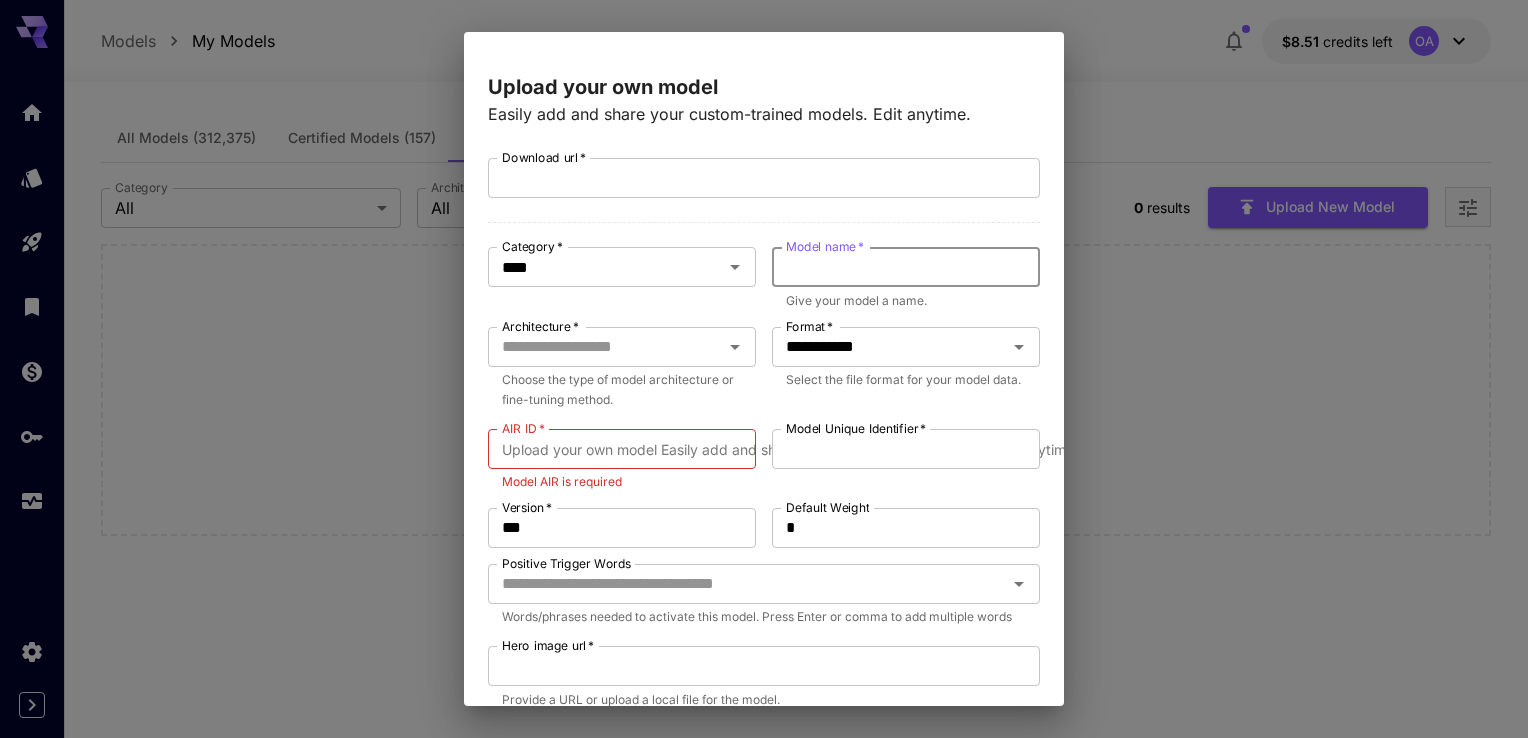 click on "Model name   *" at bounding box center [906, 267] 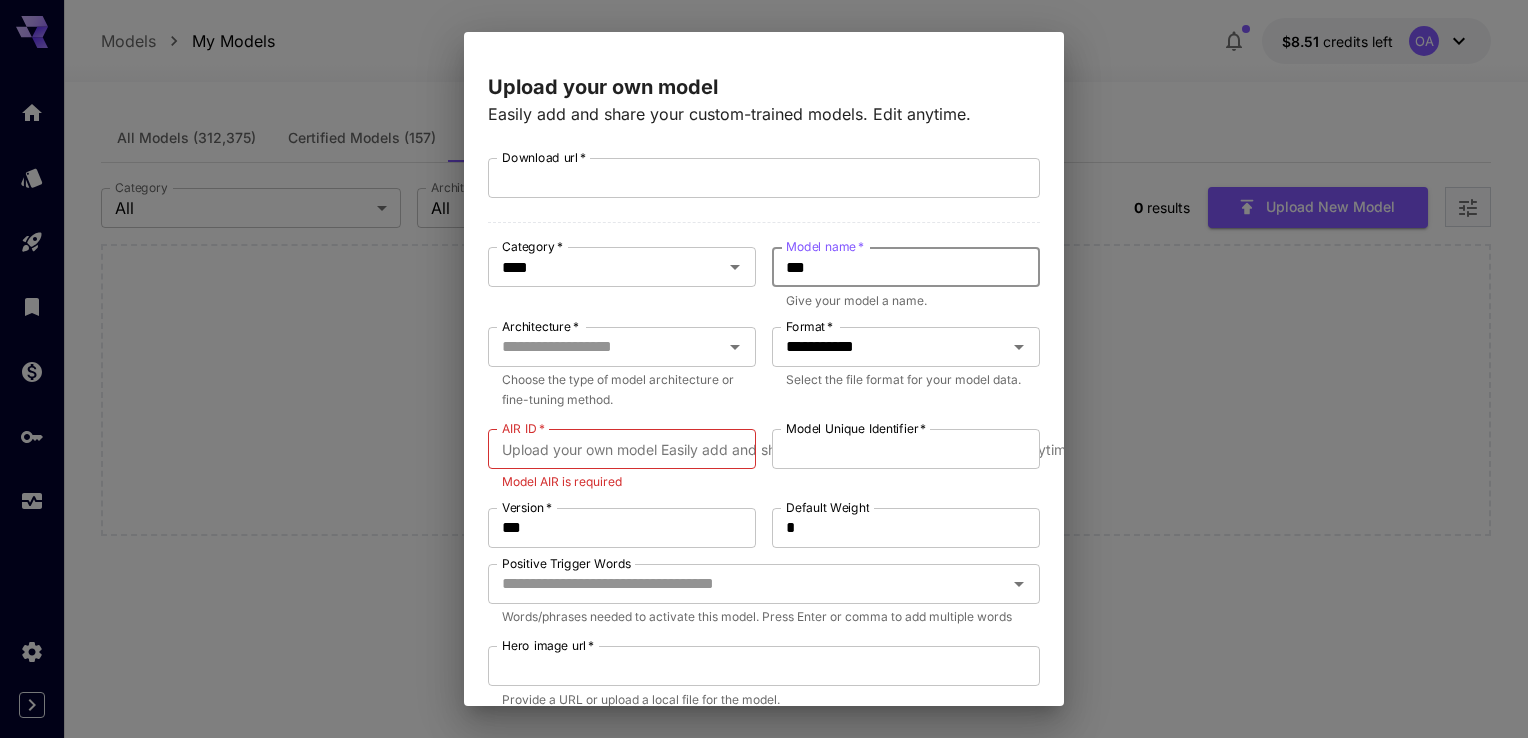 drag, startPoint x: 804, startPoint y: 264, endPoint x: 754, endPoint y: 258, distance: 50.358715 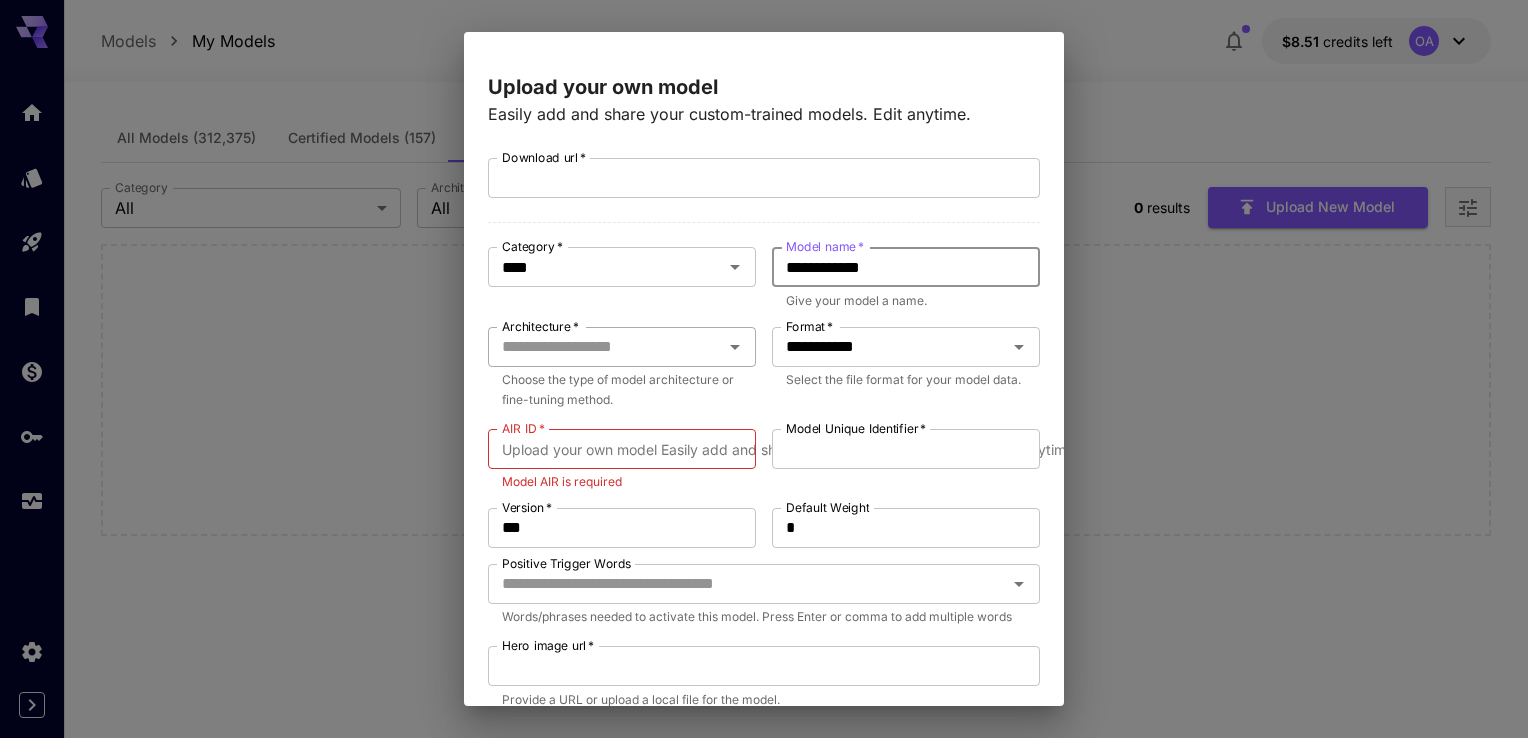type on "**********" 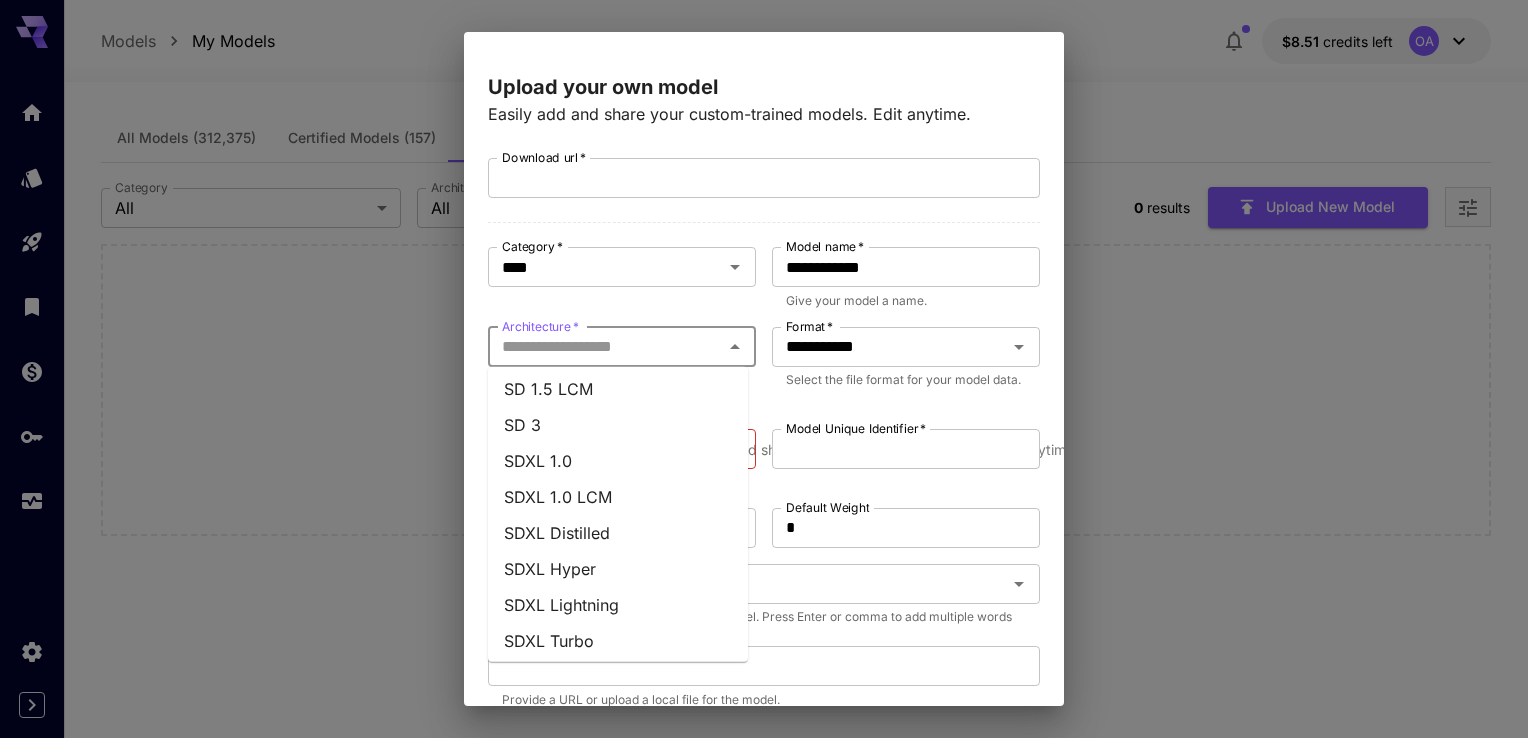 scroll, scrollTop: 300, scrollLeft: 0, axis: vertical 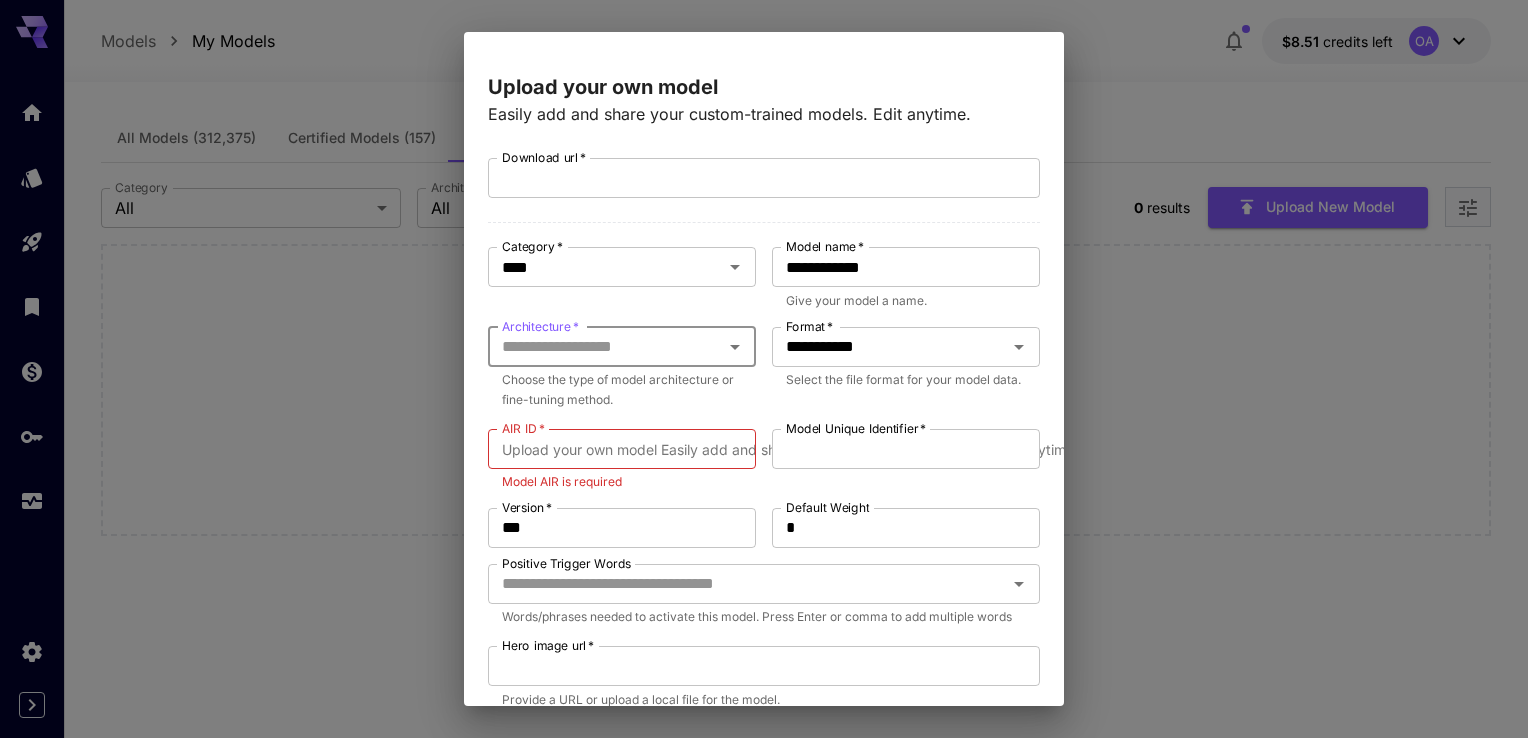click on "Architecture   *" at bounding box center (605, 347) 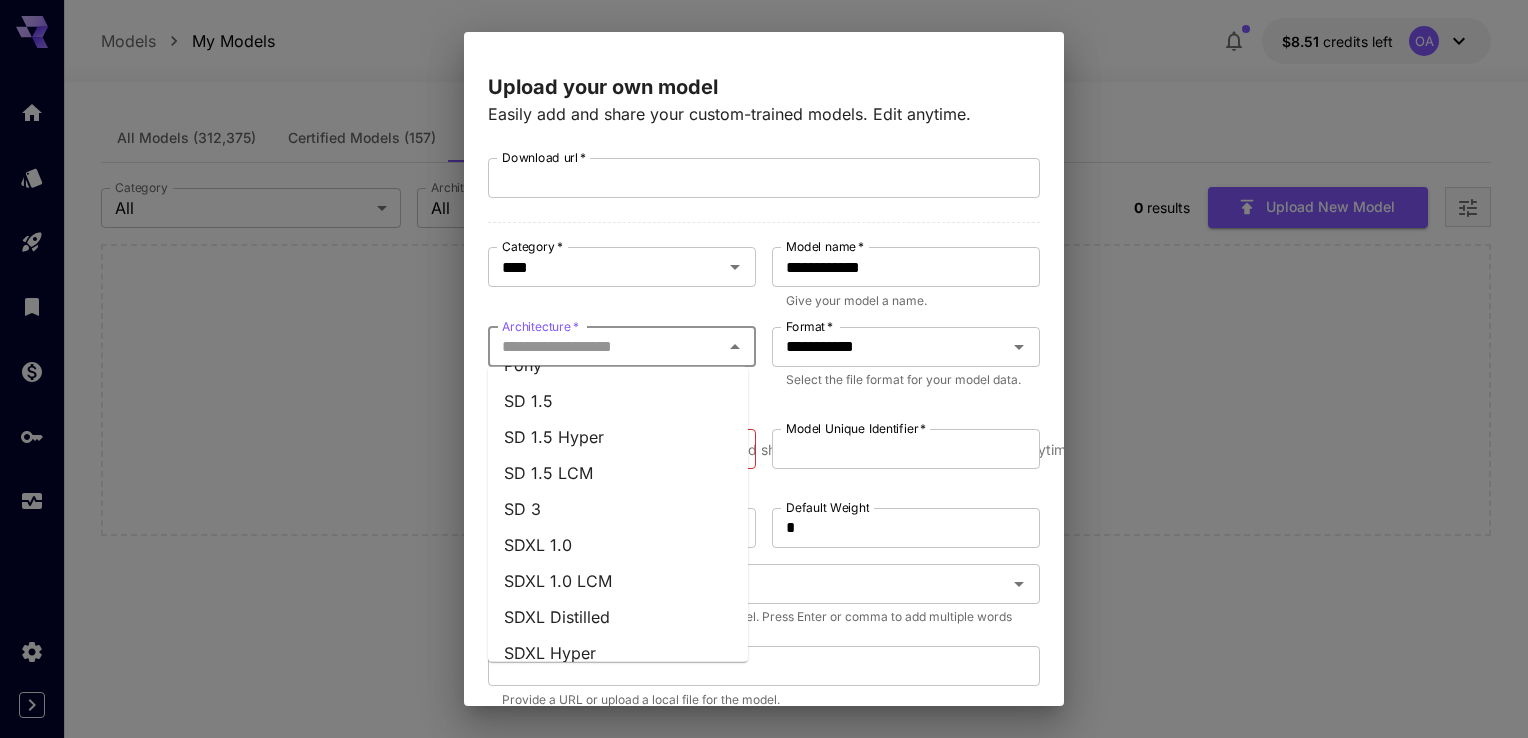 scroll, scrollTop: 300, scrollLeft: 0, axis: vertical 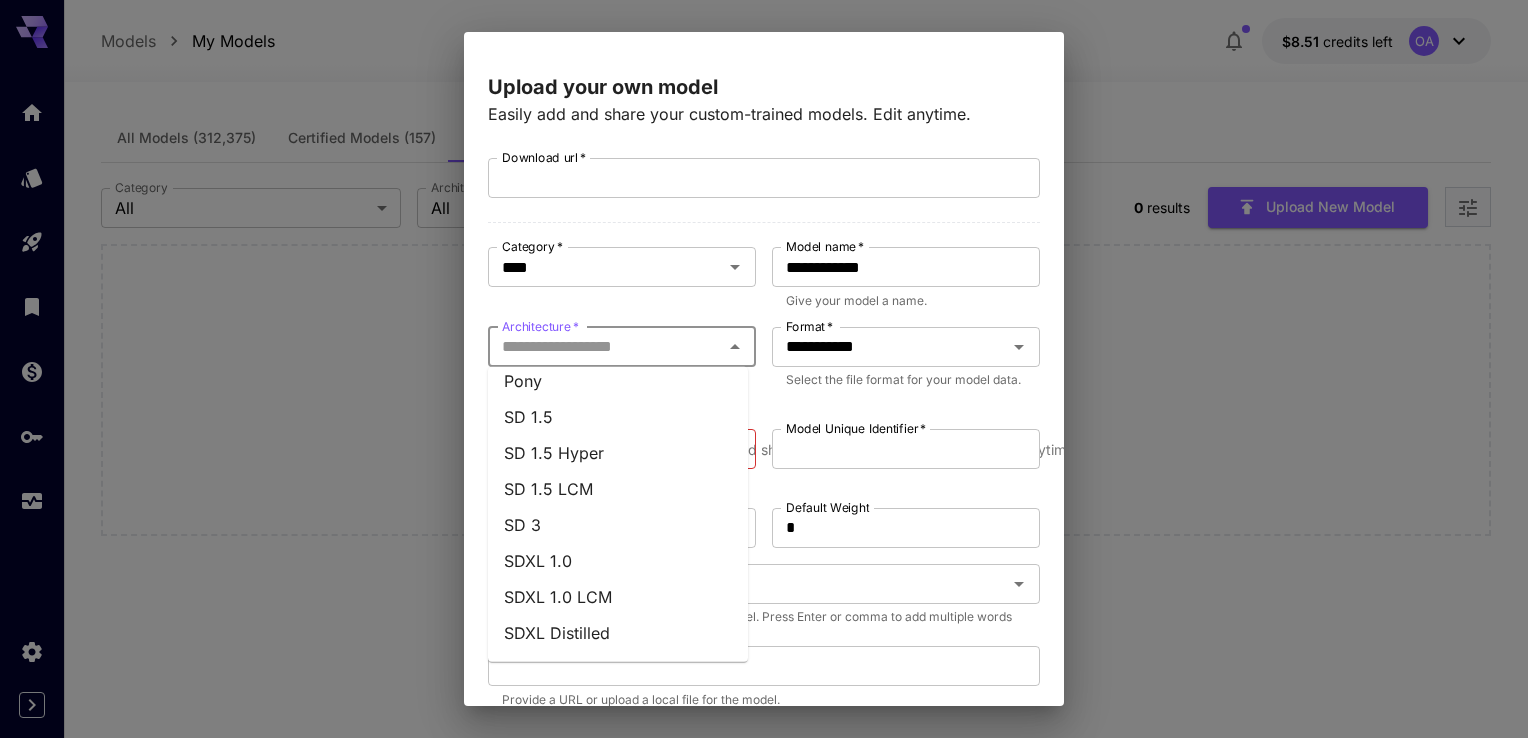 click on "SD 1.5" at bounding box center (618, 417) 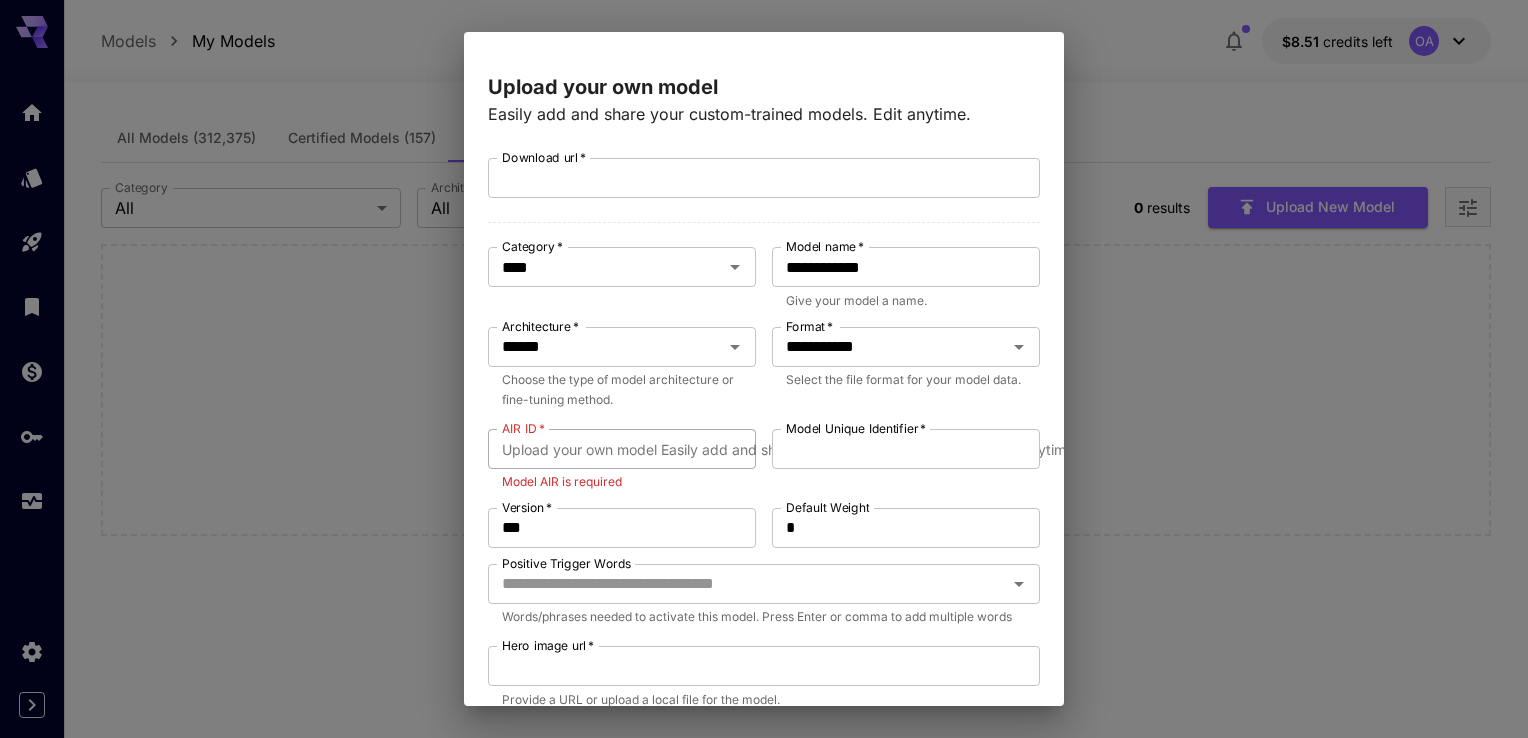 click on "AIR ID   *" at bounding box center [6983, 449] 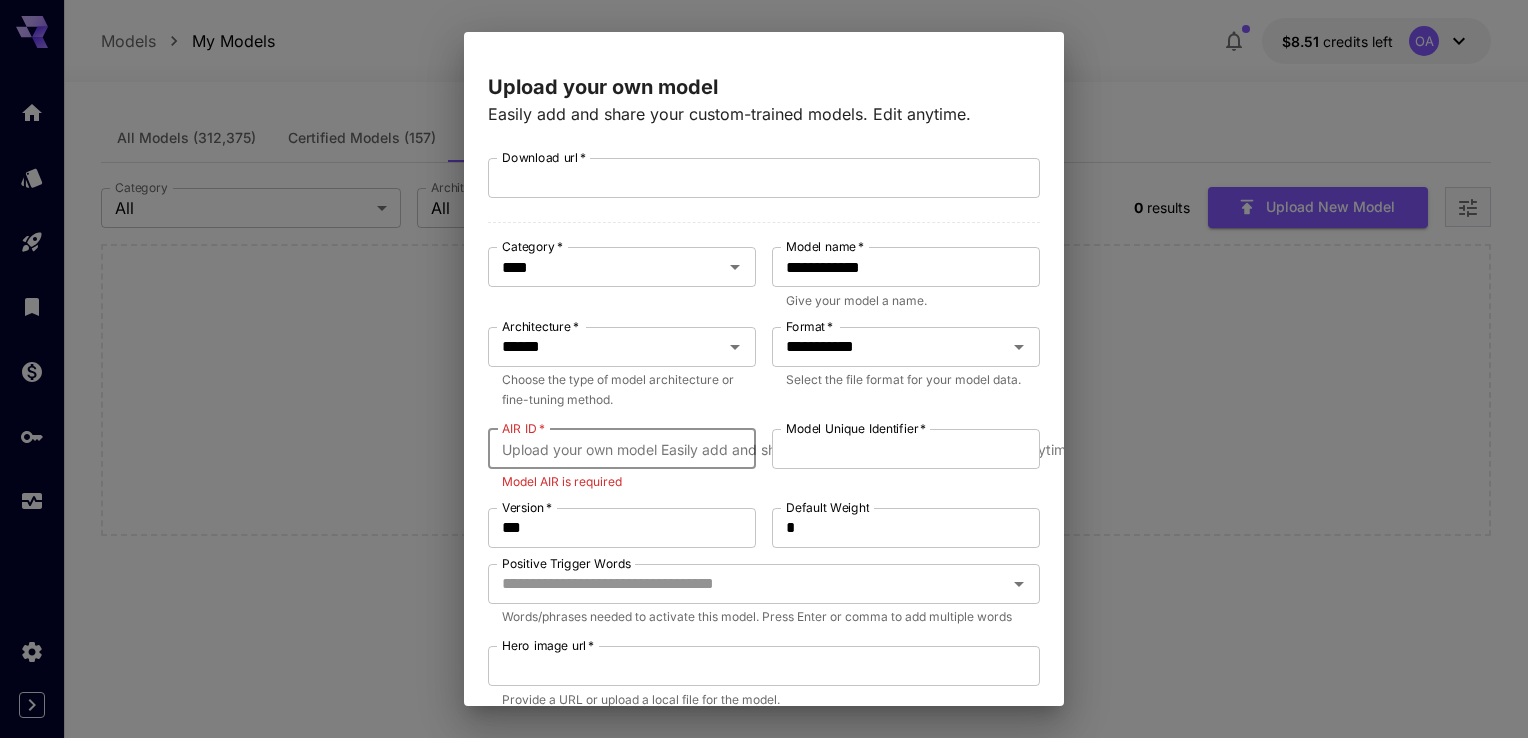 paste on "**********" 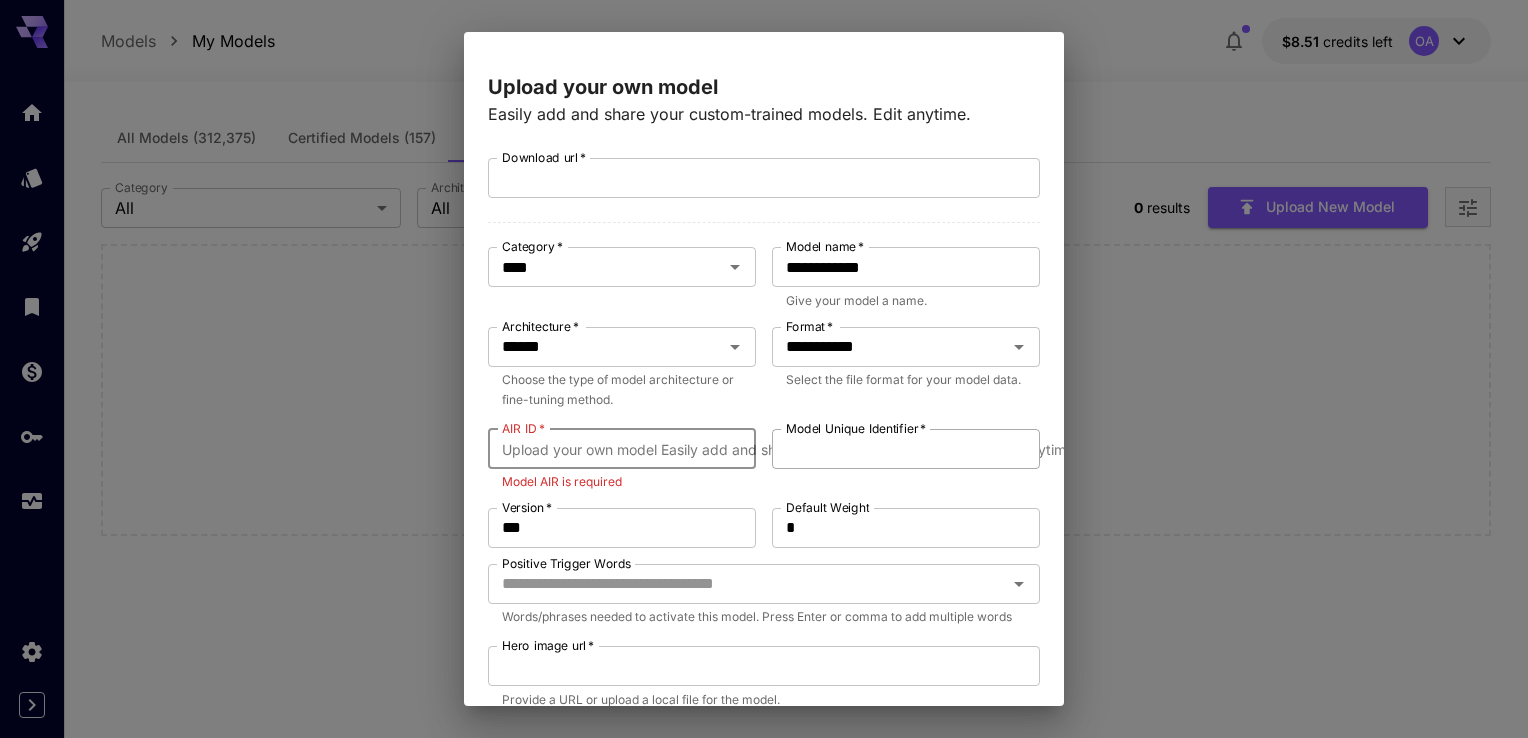 type on "**********" 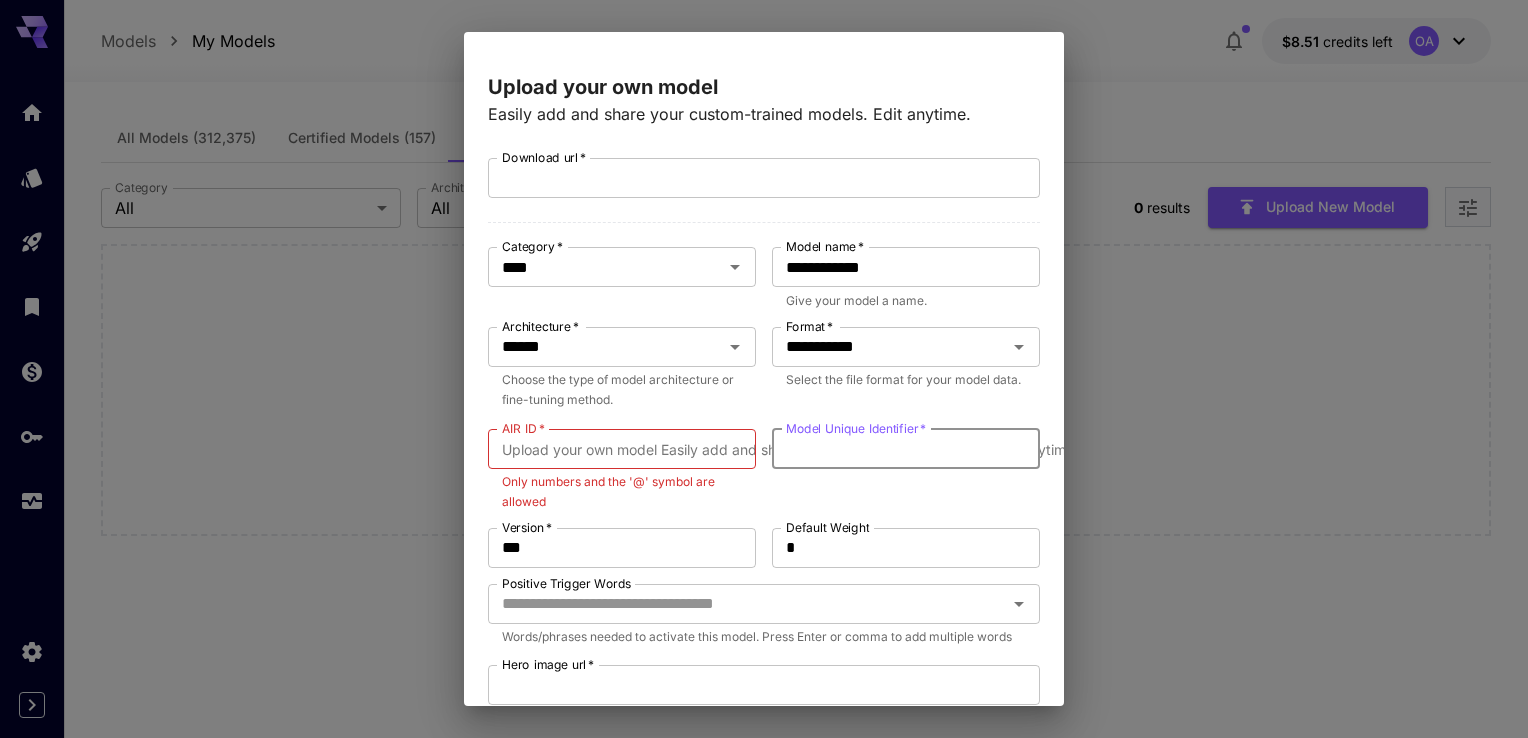 click on "Model Unique Identifier   *" at bounding box center [906, 449] 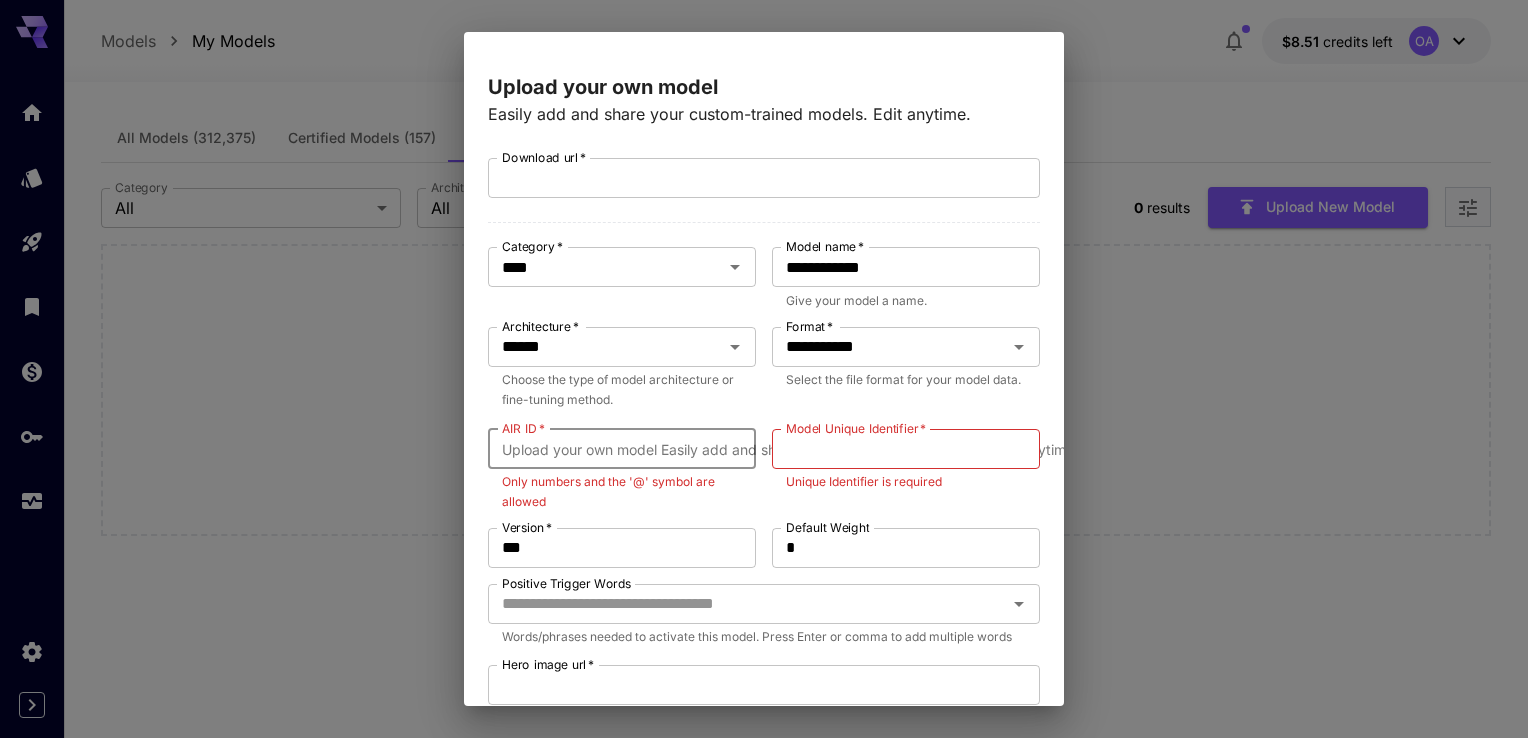 drag, startPoint x: 698, startPoint y: 456, endPoint x: 568, endPoint y: 450, distance: 130.13838 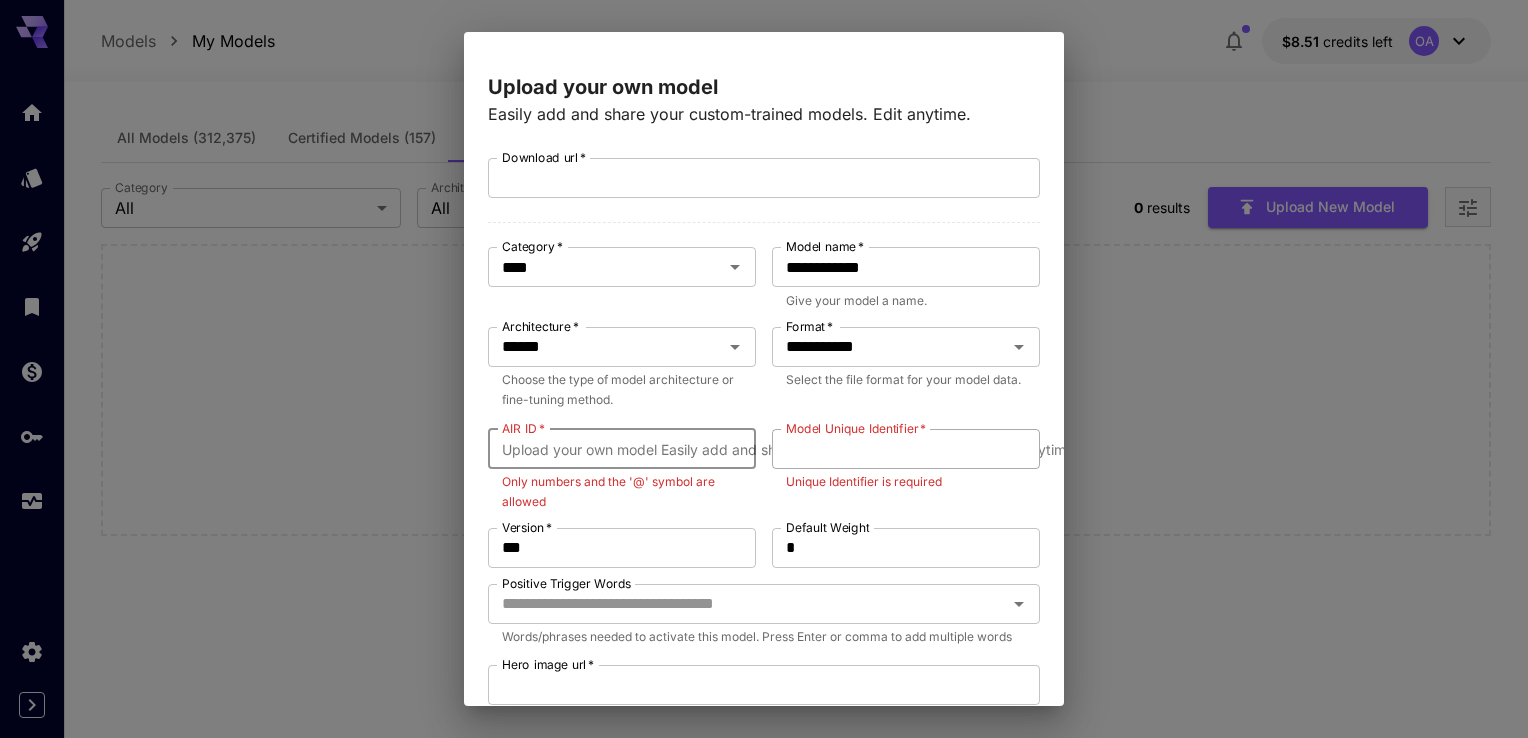 type on "**********" 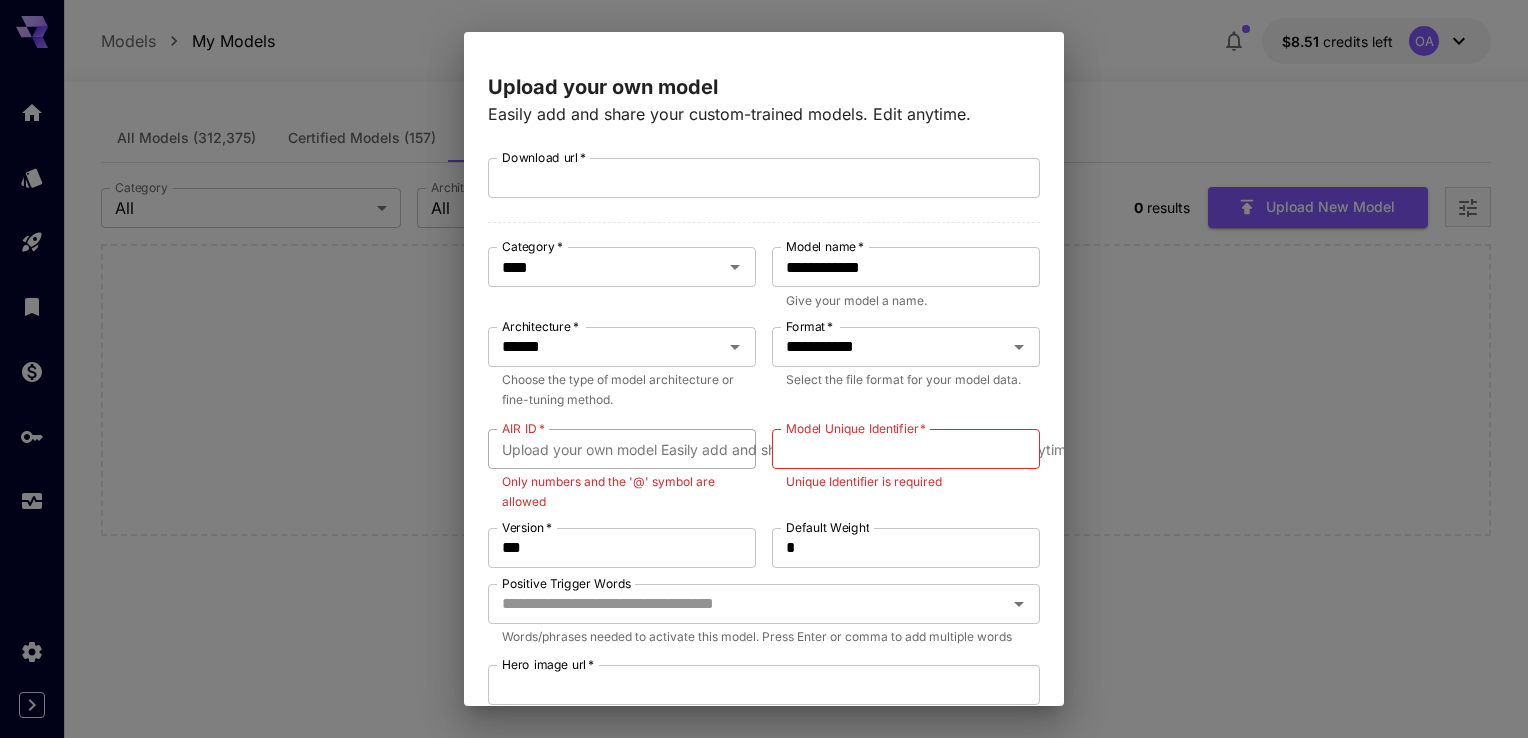 drag, startPoint x: 580, startPoint y: 447, endPoint x: 735, endPoint y: 447, distance: 155 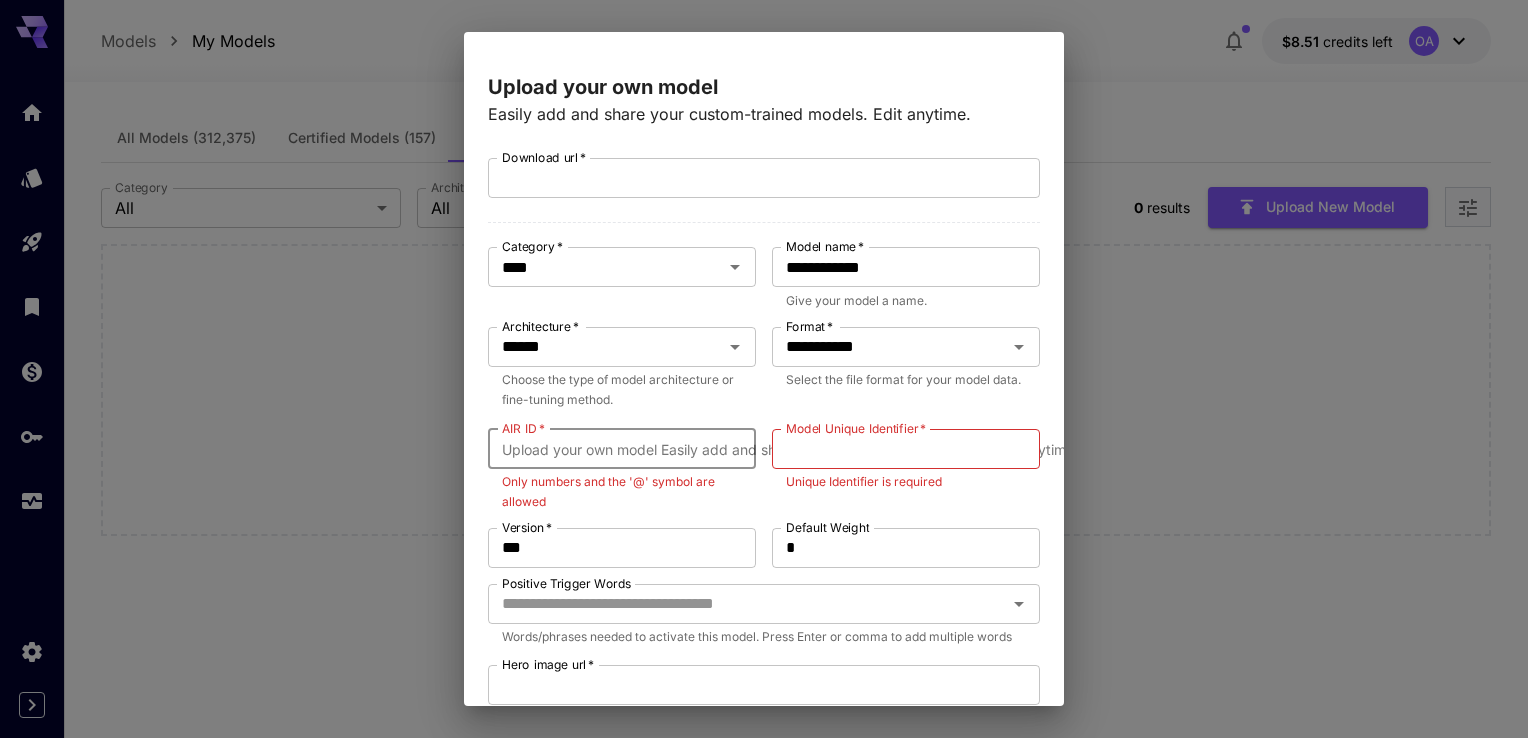 drag, startPoint x: 734, startPoint y: 447, endPoint x: 566, endPoint y: 444, distance: 168.02678 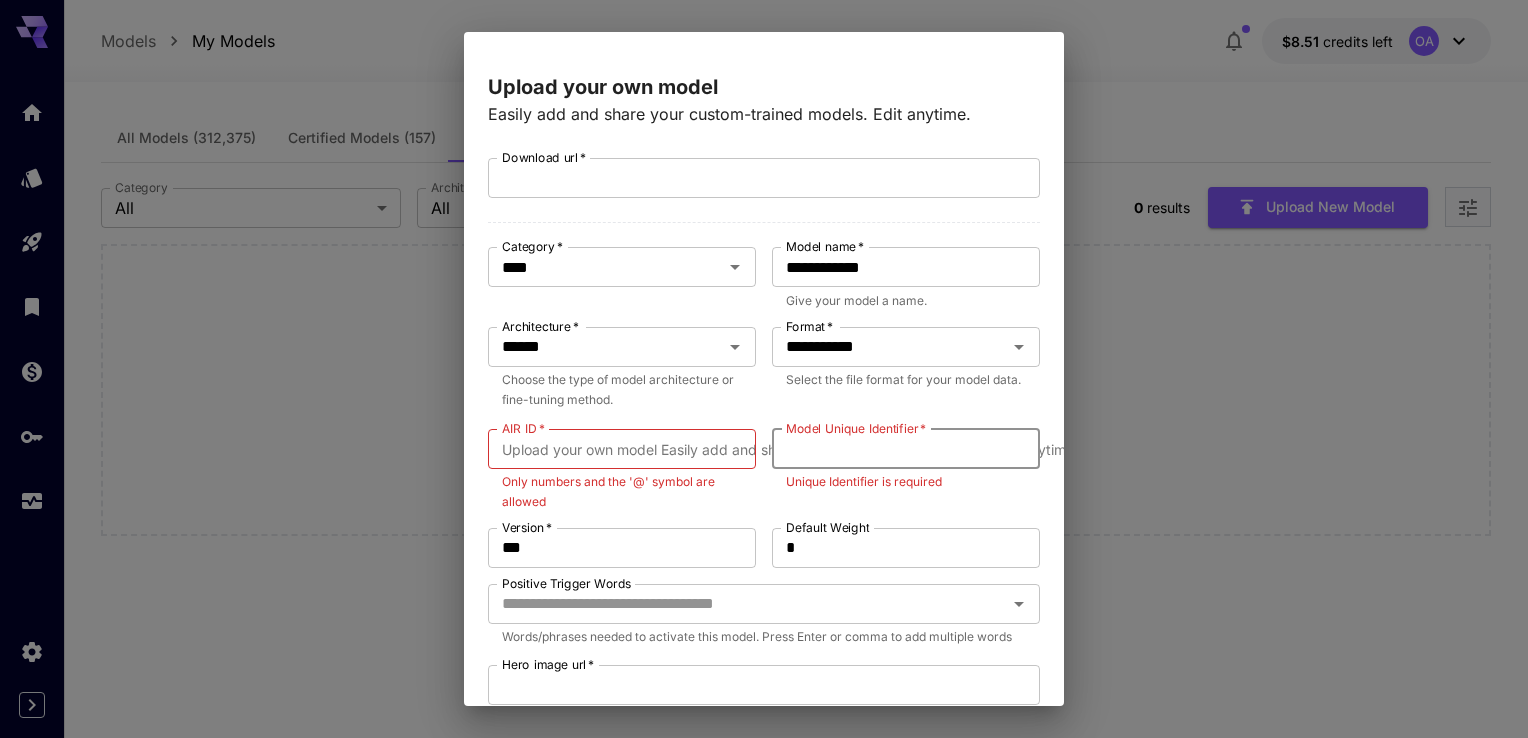 click on "Model Unique Identifier   *" at bounding box center (906, 449) 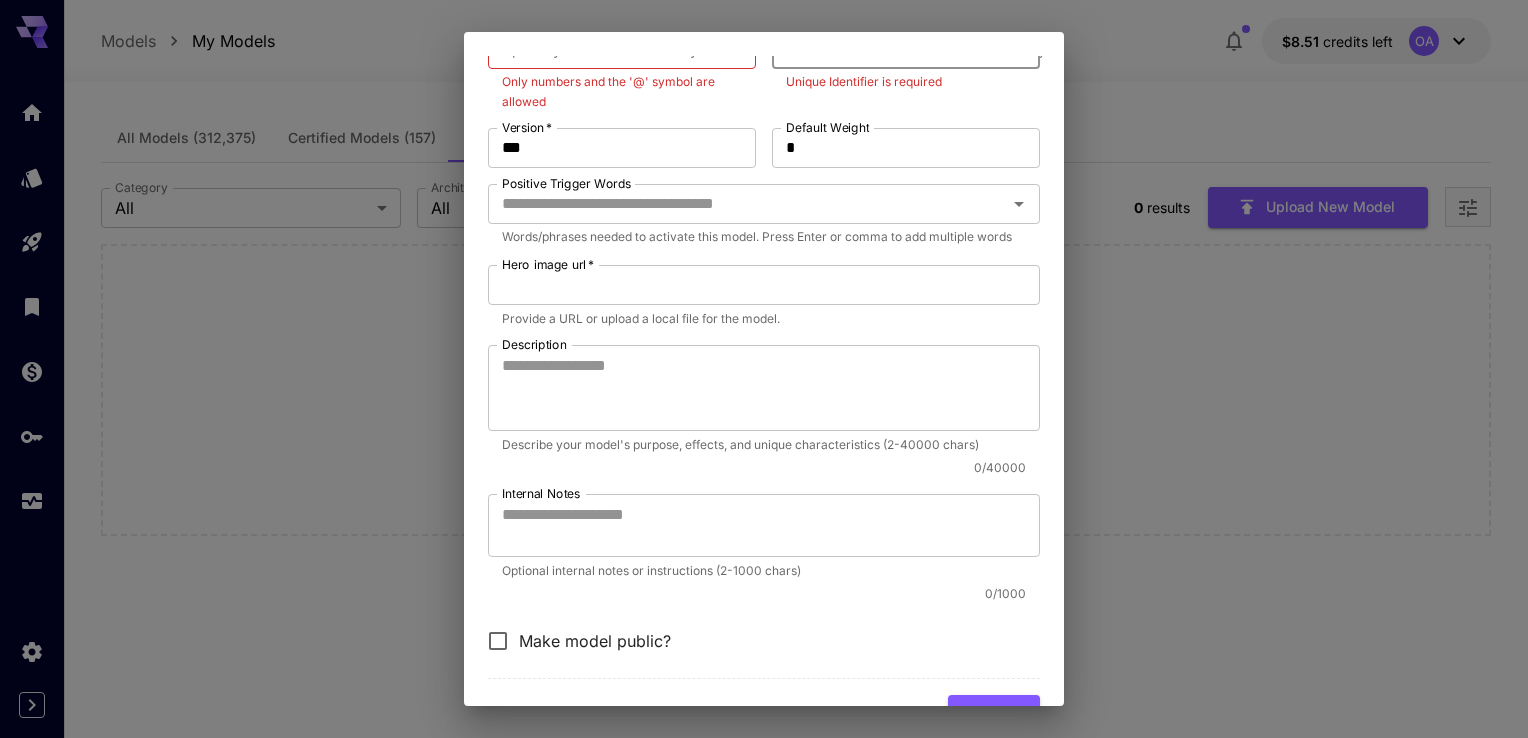 scroll, scrollTop: 485, scrollLeft: 0, axis: vertical 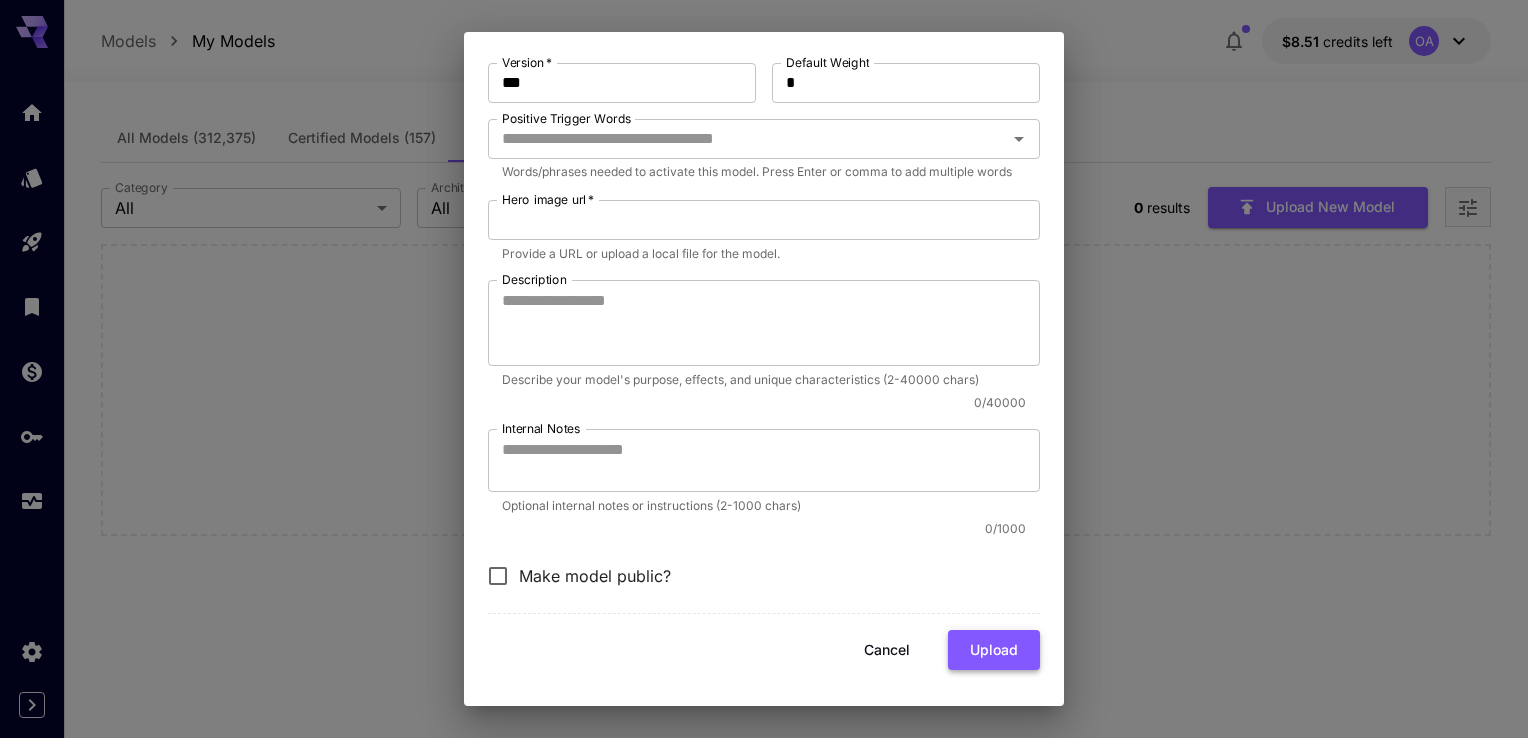 type on "**********" 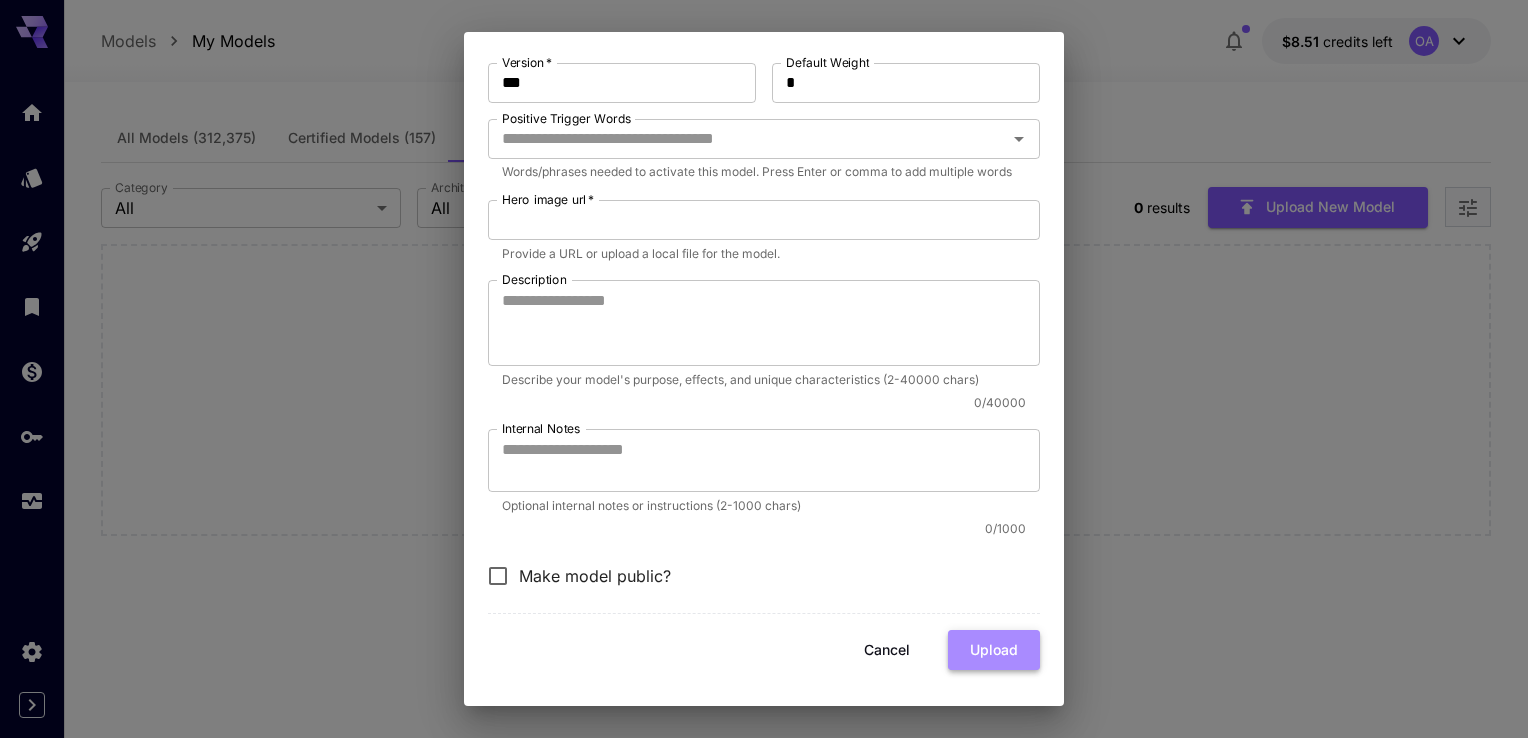 click on "Upload" at bounding box center [994, 650] 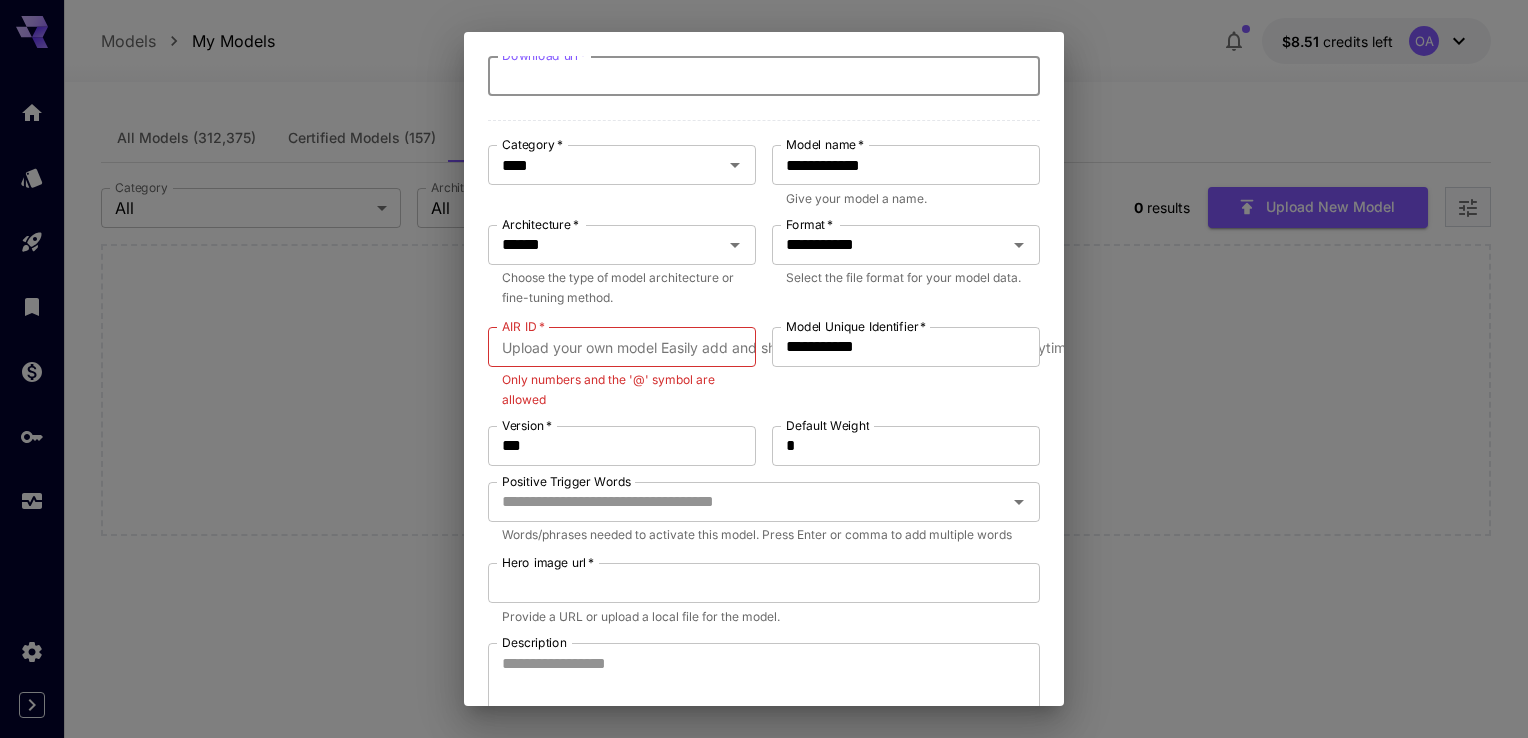 scroll, scrollTop: 0, scrollLeft: 0, axis: both 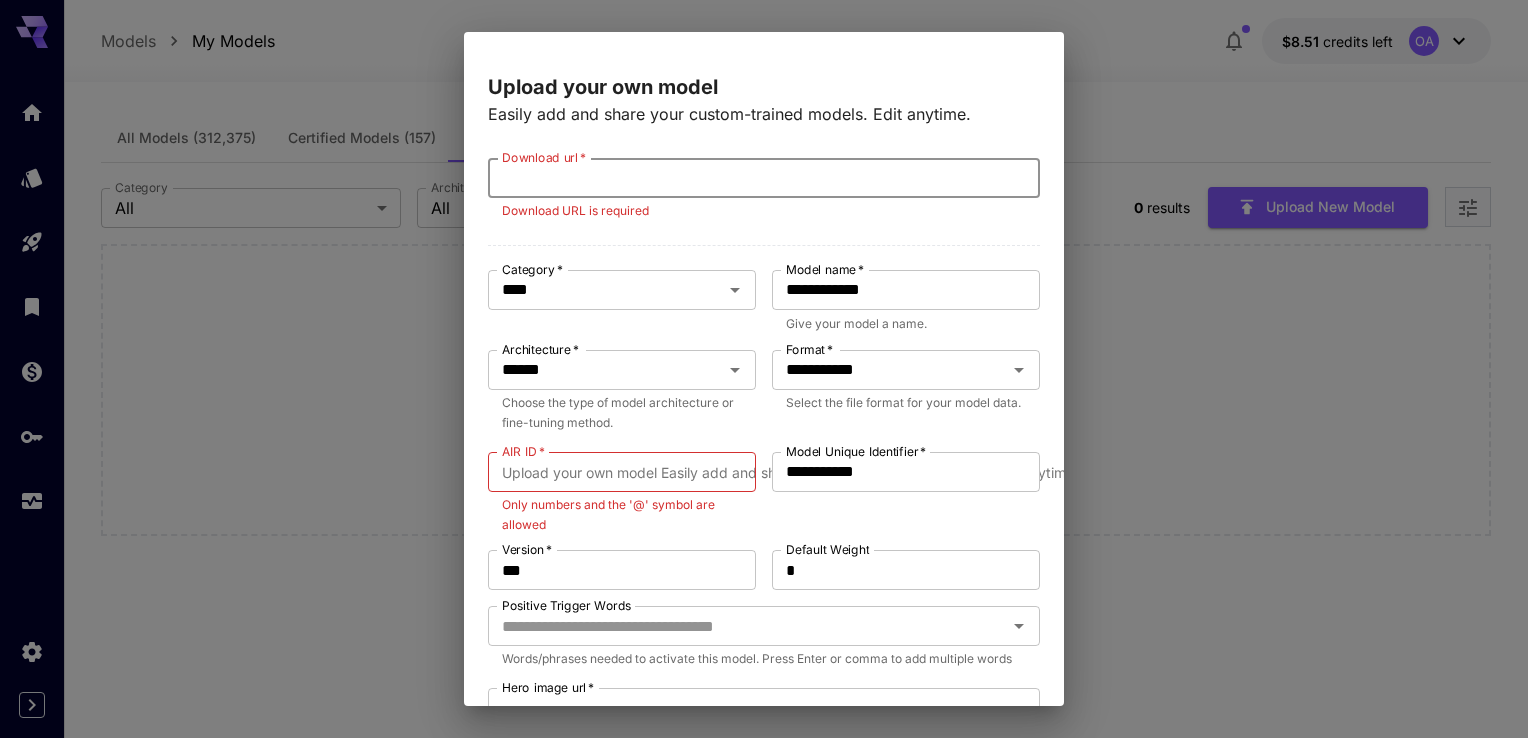 paste on "**********" 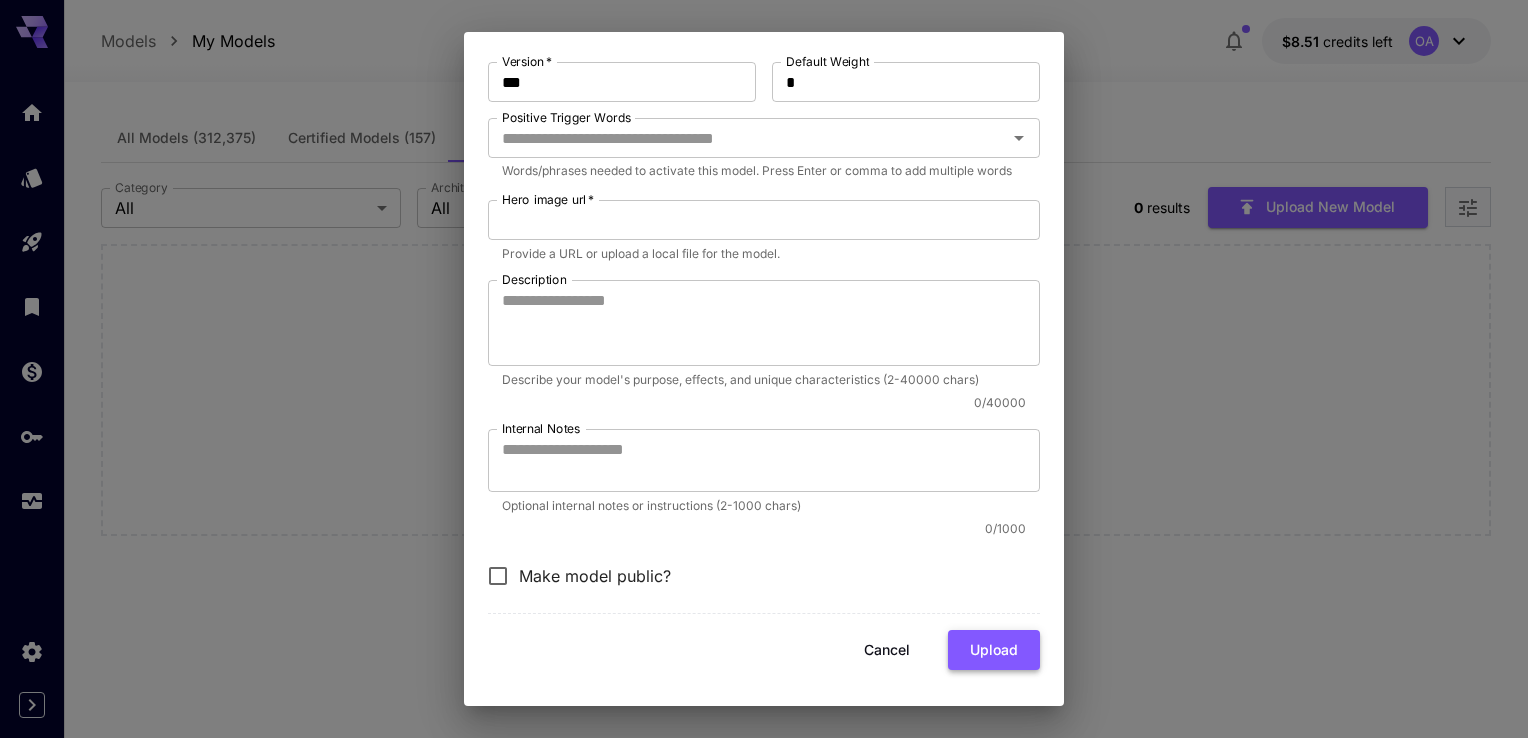 type on "**********" 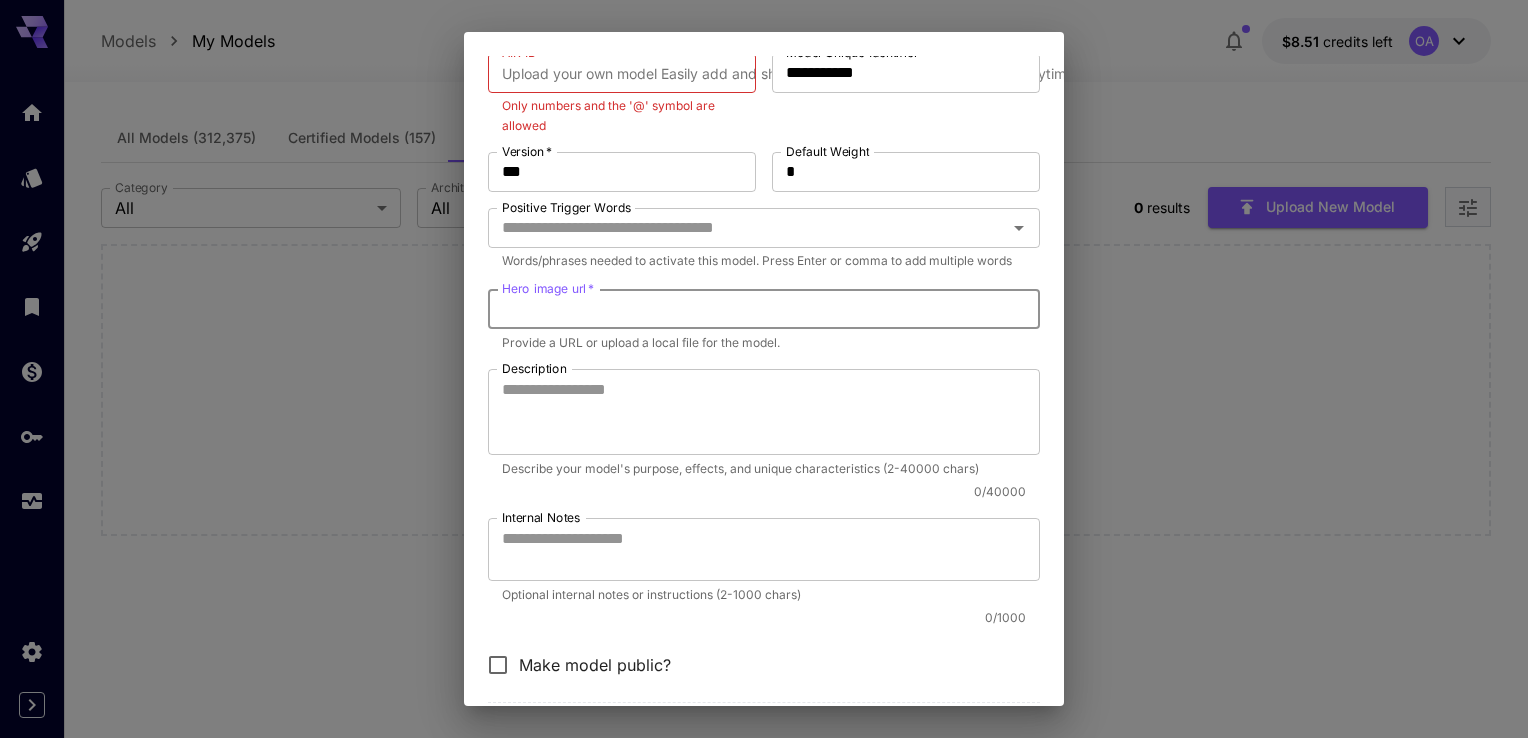 scroll, scrollTop: 385, scrollLeft: 0, axis: vertical 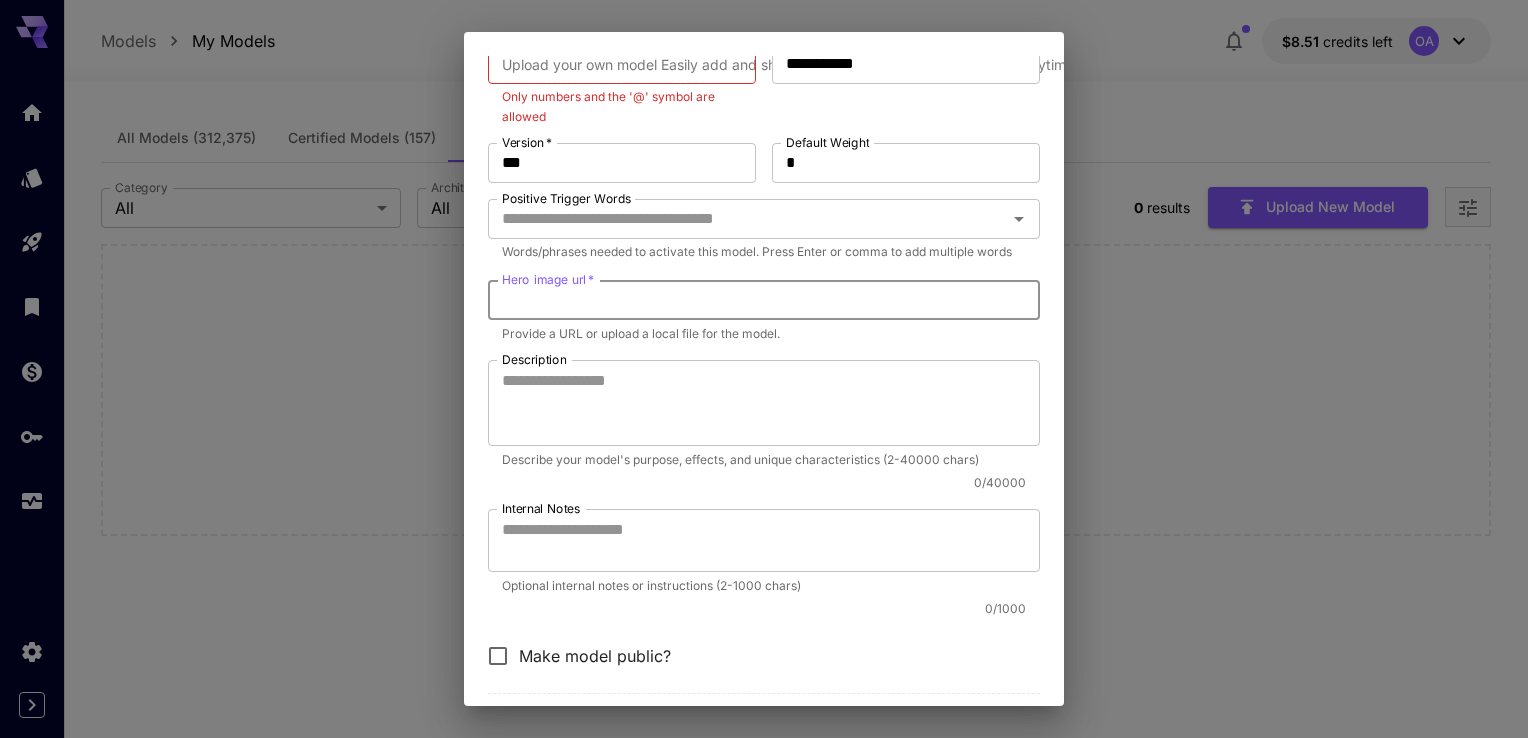 click on "Provide a URL or upload a local file for the model." at bounding box center (764, 334) 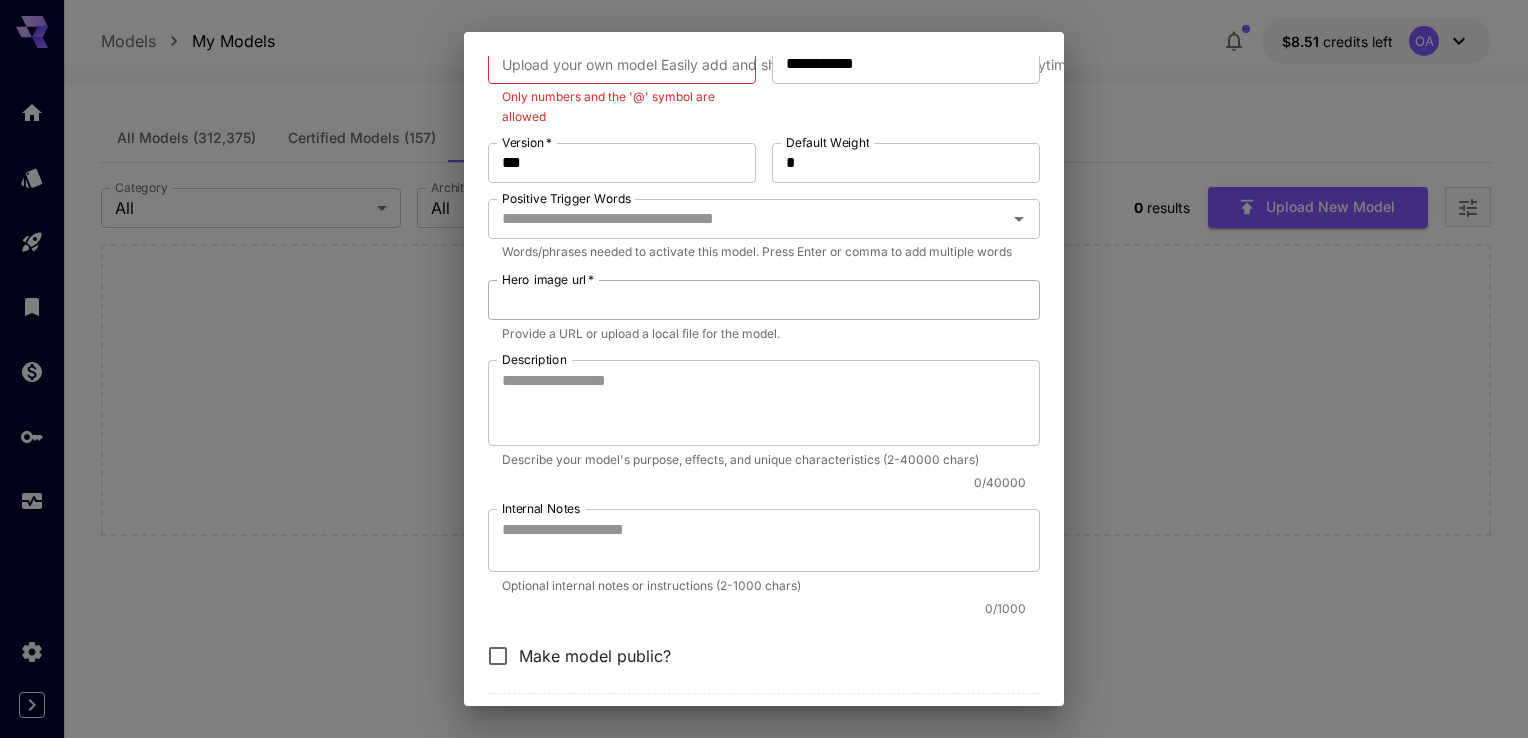 scroll, scrollTop: 285, scrollLeft: 0, axis: vertical 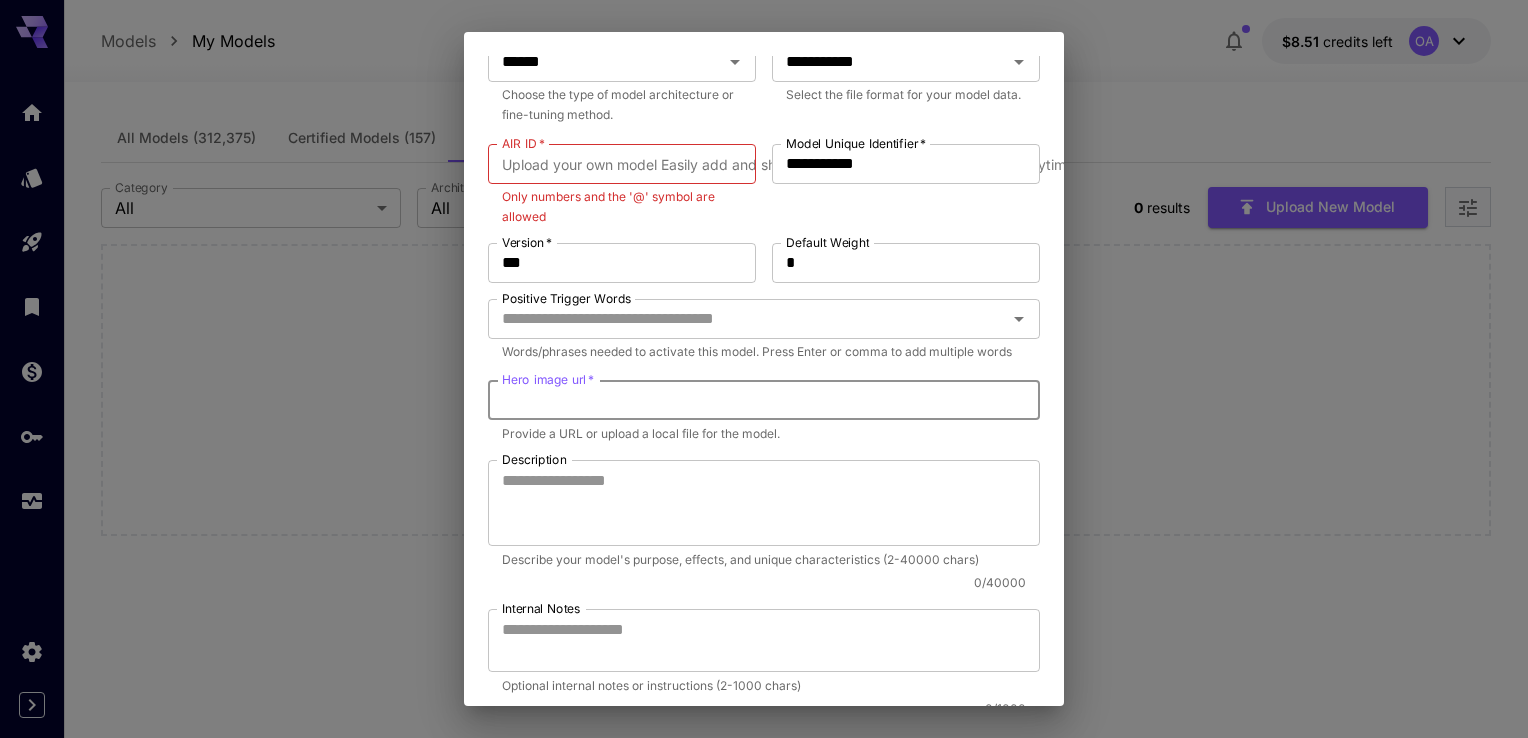 click on "Hero image url   *" at bounding box center [764, 400] 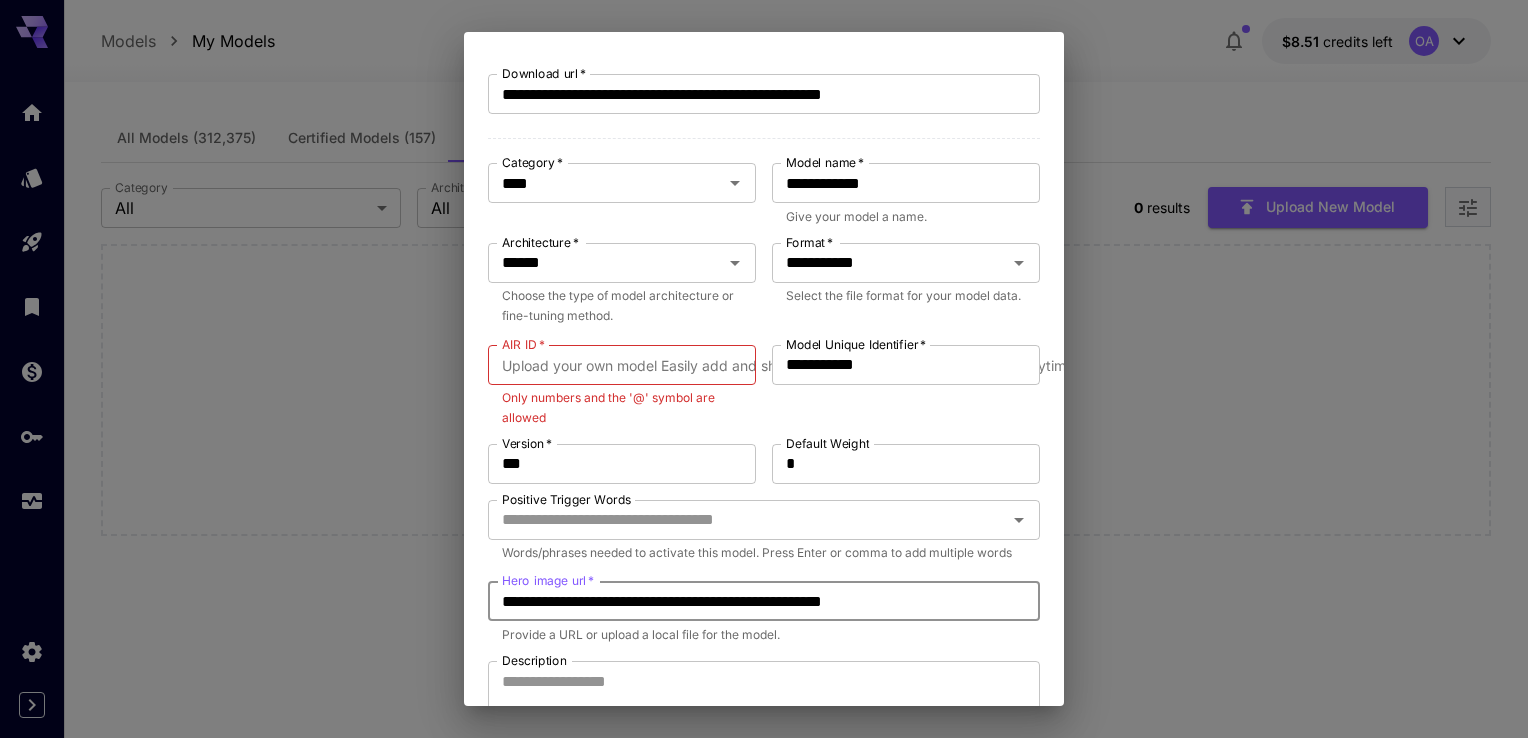 scroll, scrollTop: 0, scrollLeft: 0, axis: both 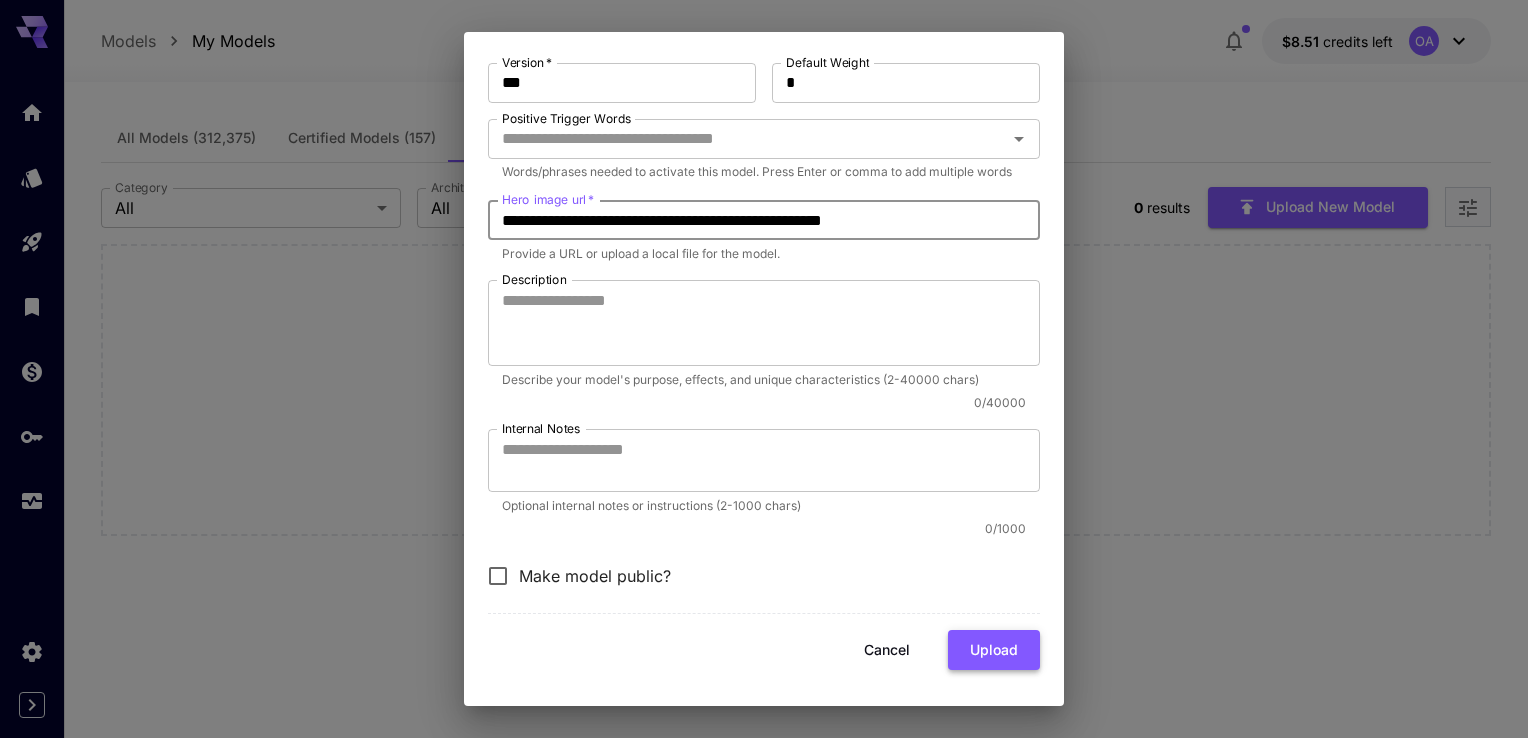 type on "**********" 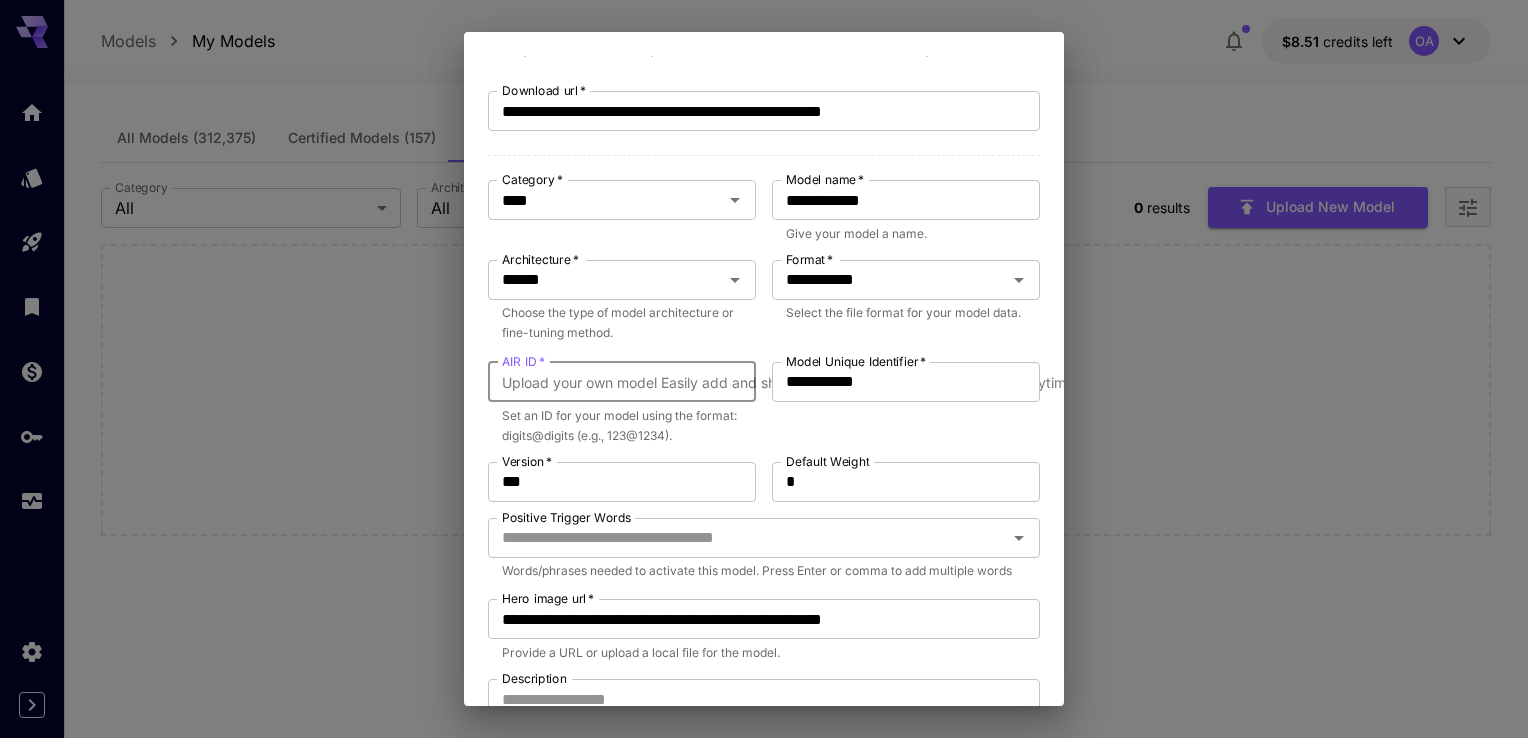scroll, scrollTop: 486, scrollLeft: 0, axis: vertical 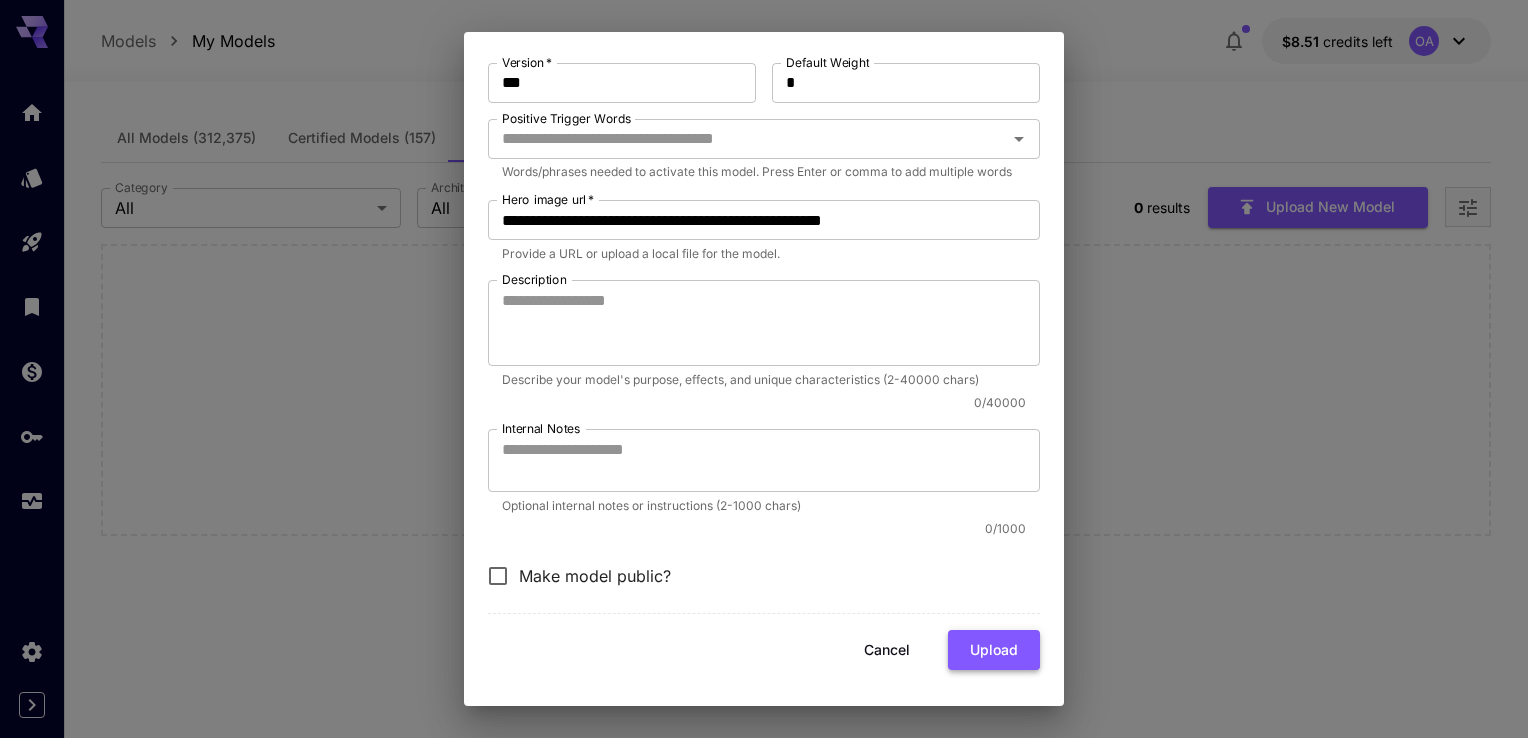 type on "*******" 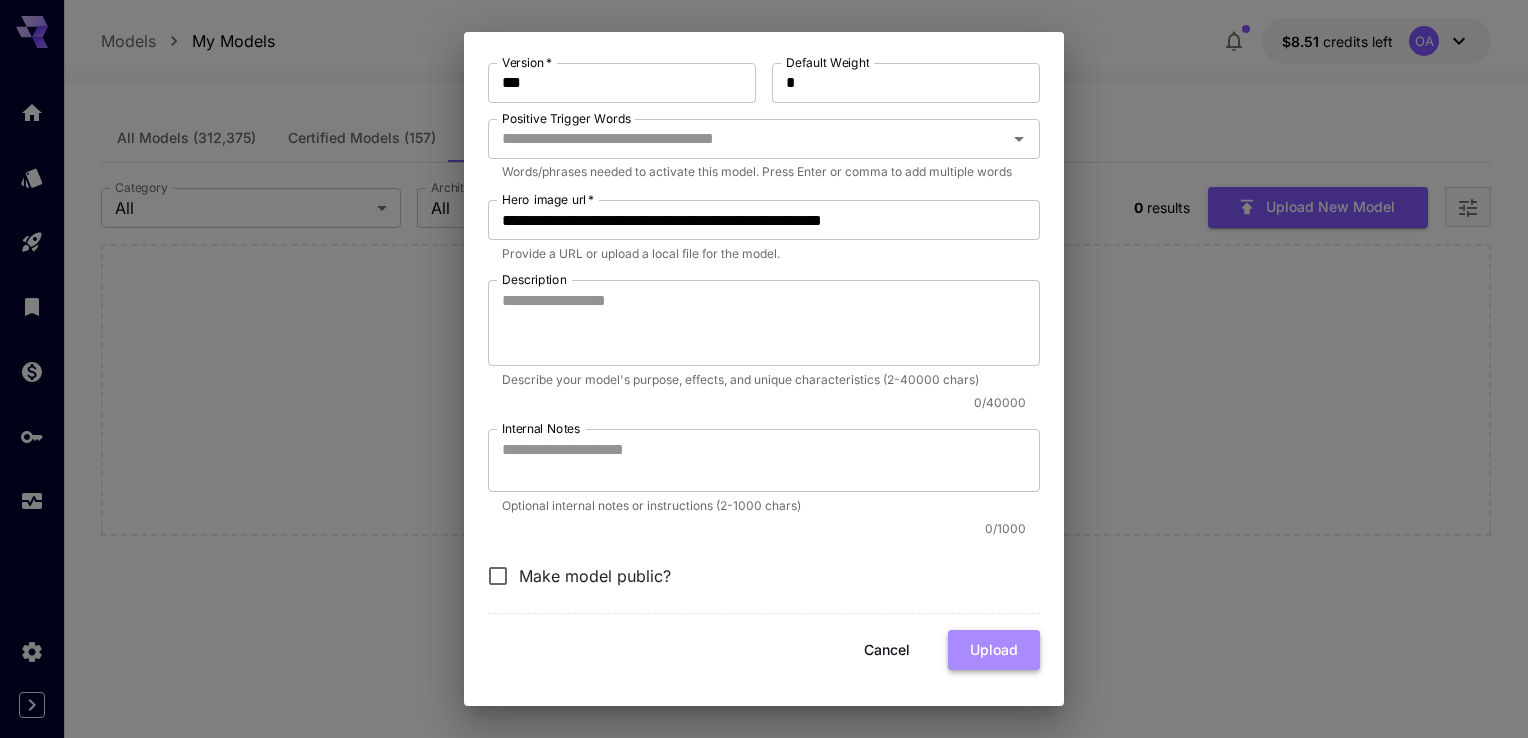 click on "Upload" at bounding box center [994, 650] 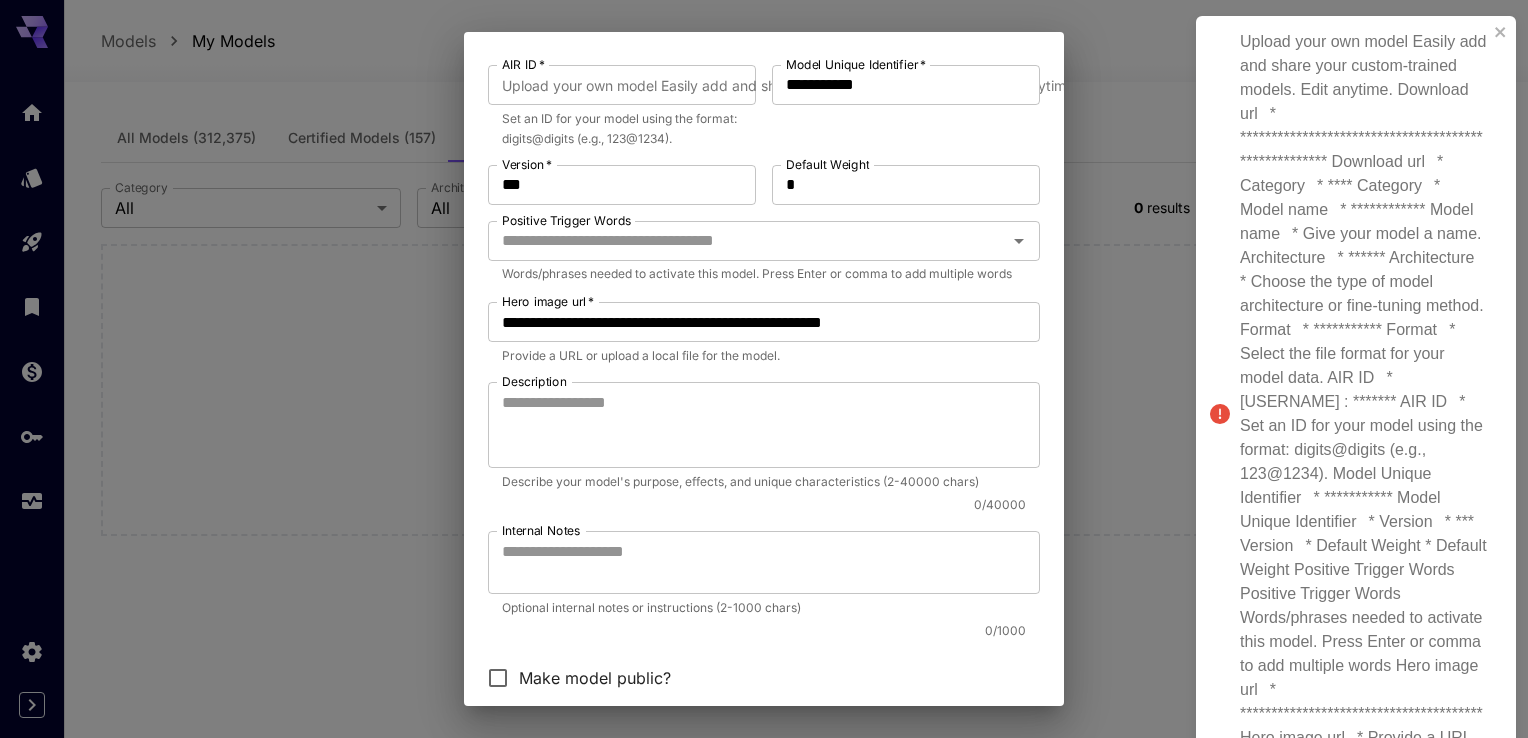 scroll, scrollTop: 286, scrollLeft: 0, axis: vertical 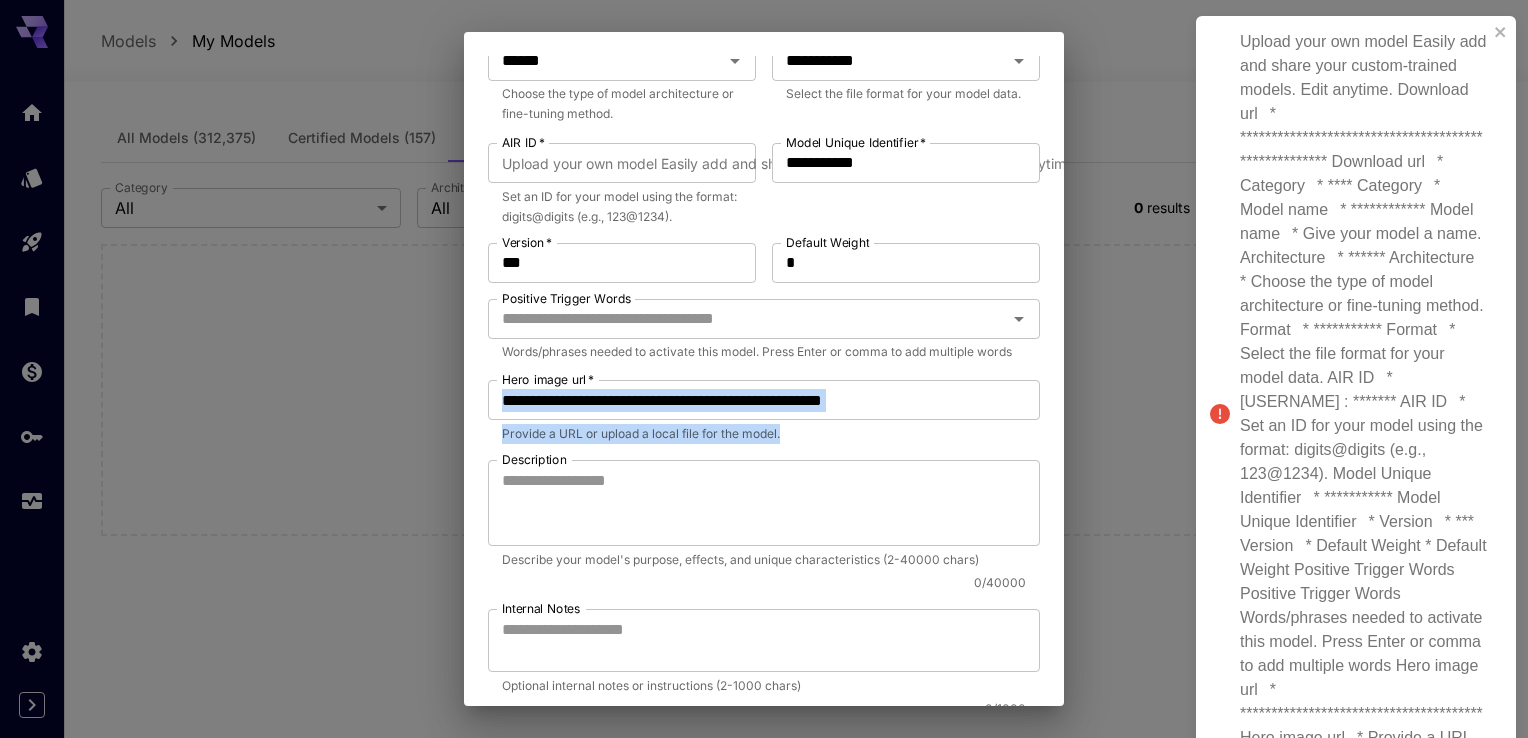 drag, startPoint x: 1031, startPoint y: 405, endPoint x: 534, endPoint y: 391, distance: 497.19714 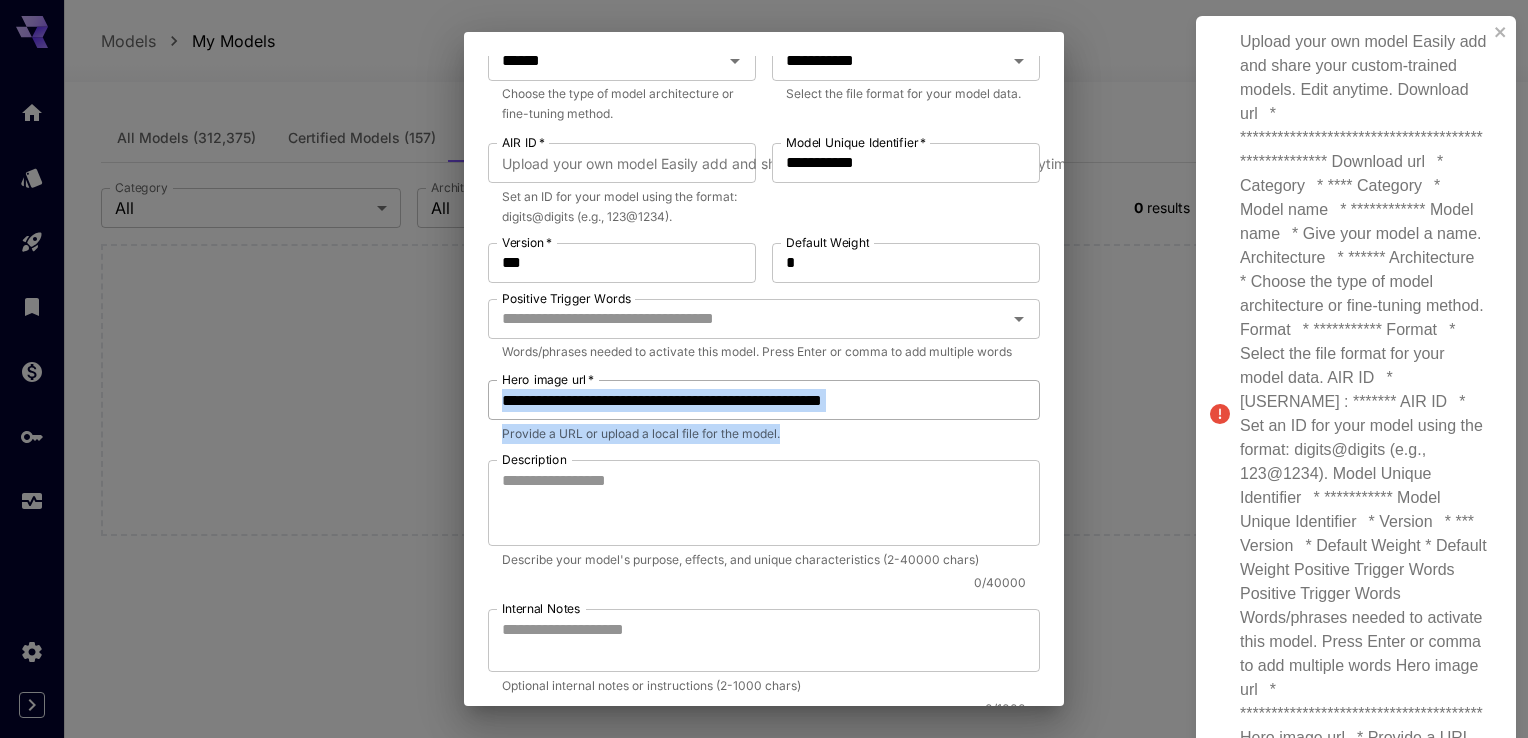 click on "**********" at bounding box center (764, 400) 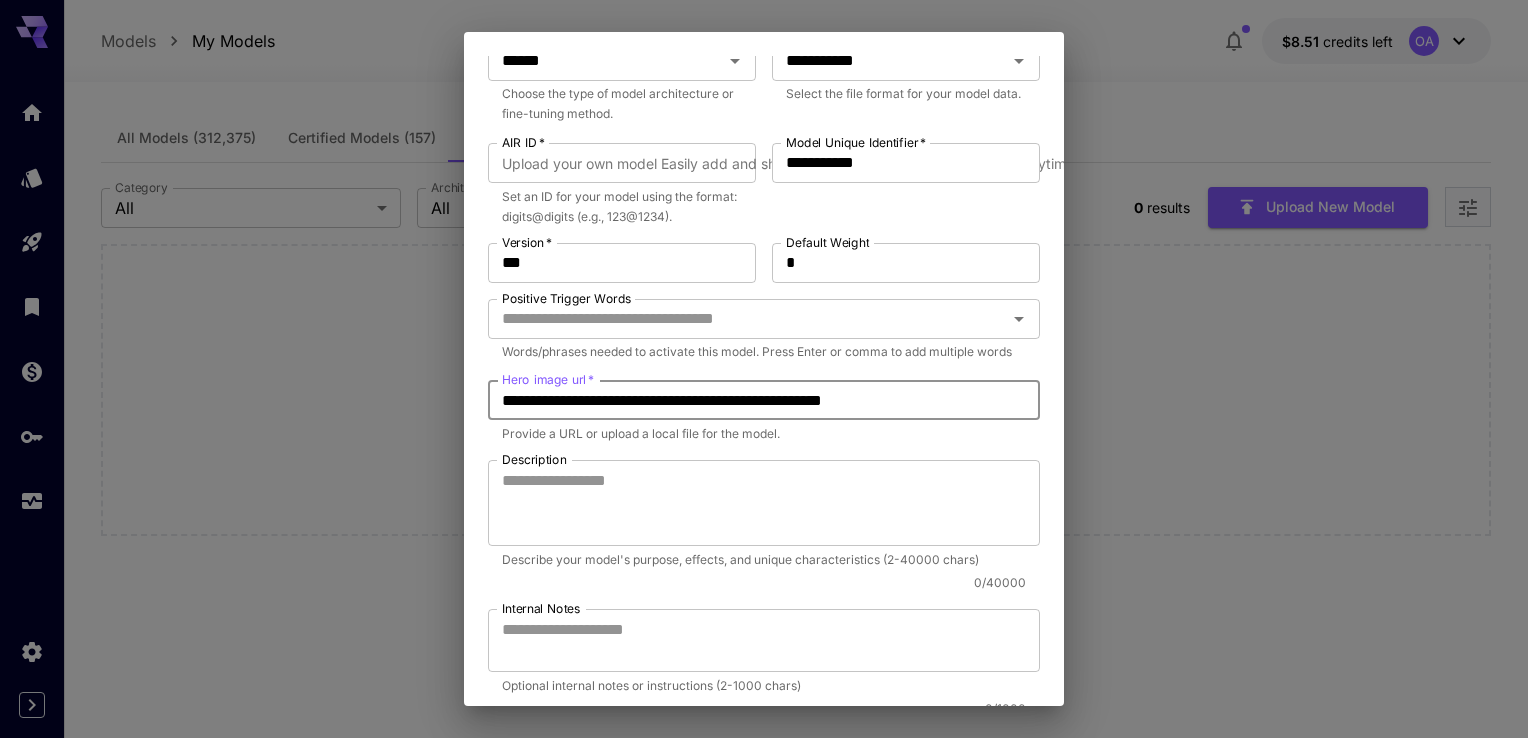 drag, startPoint x: 957, startPoint y: 416, endPoint x: 489, endPoint y: 397, distance: 468.38553 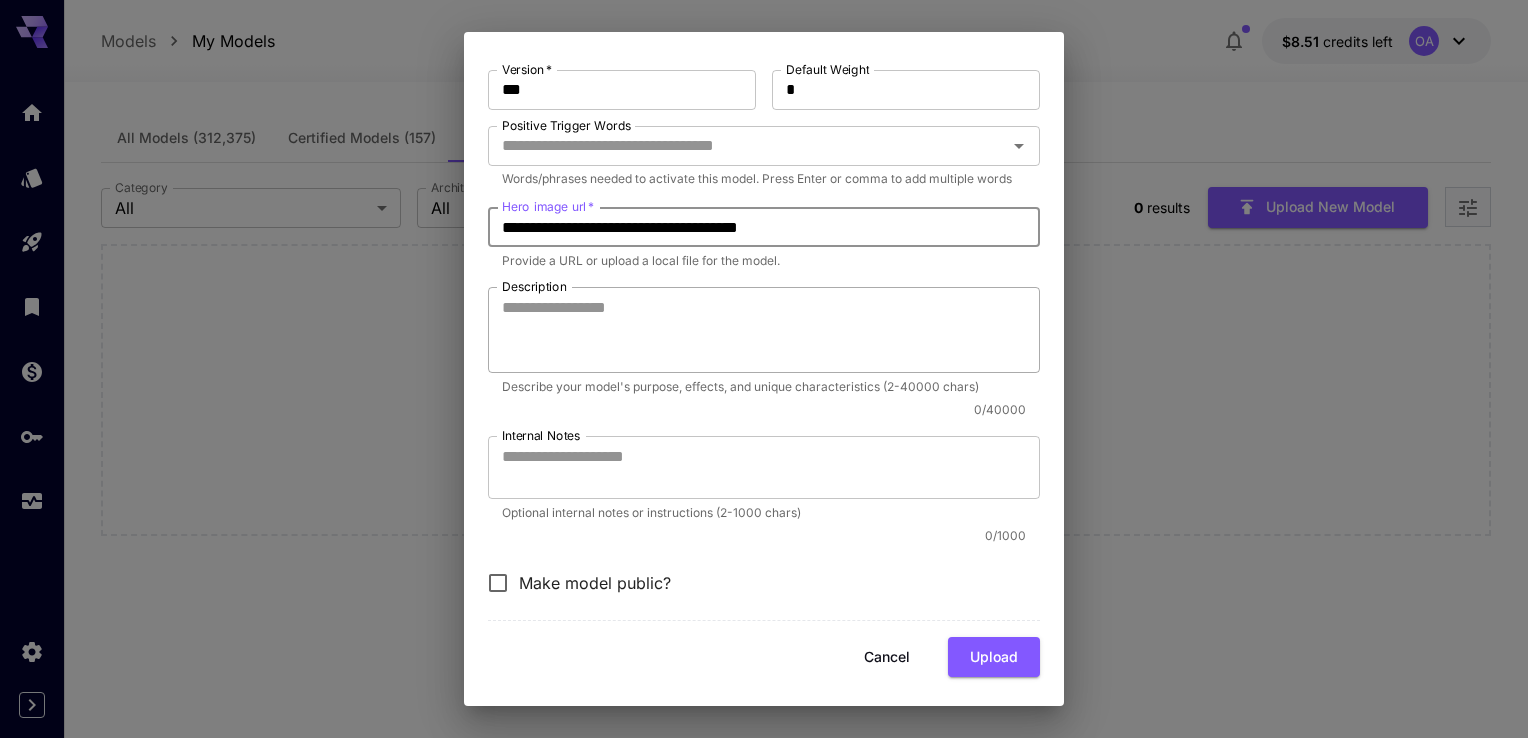 scroll, scrollTop: 486, scrollLeft: 0, axis: vertical 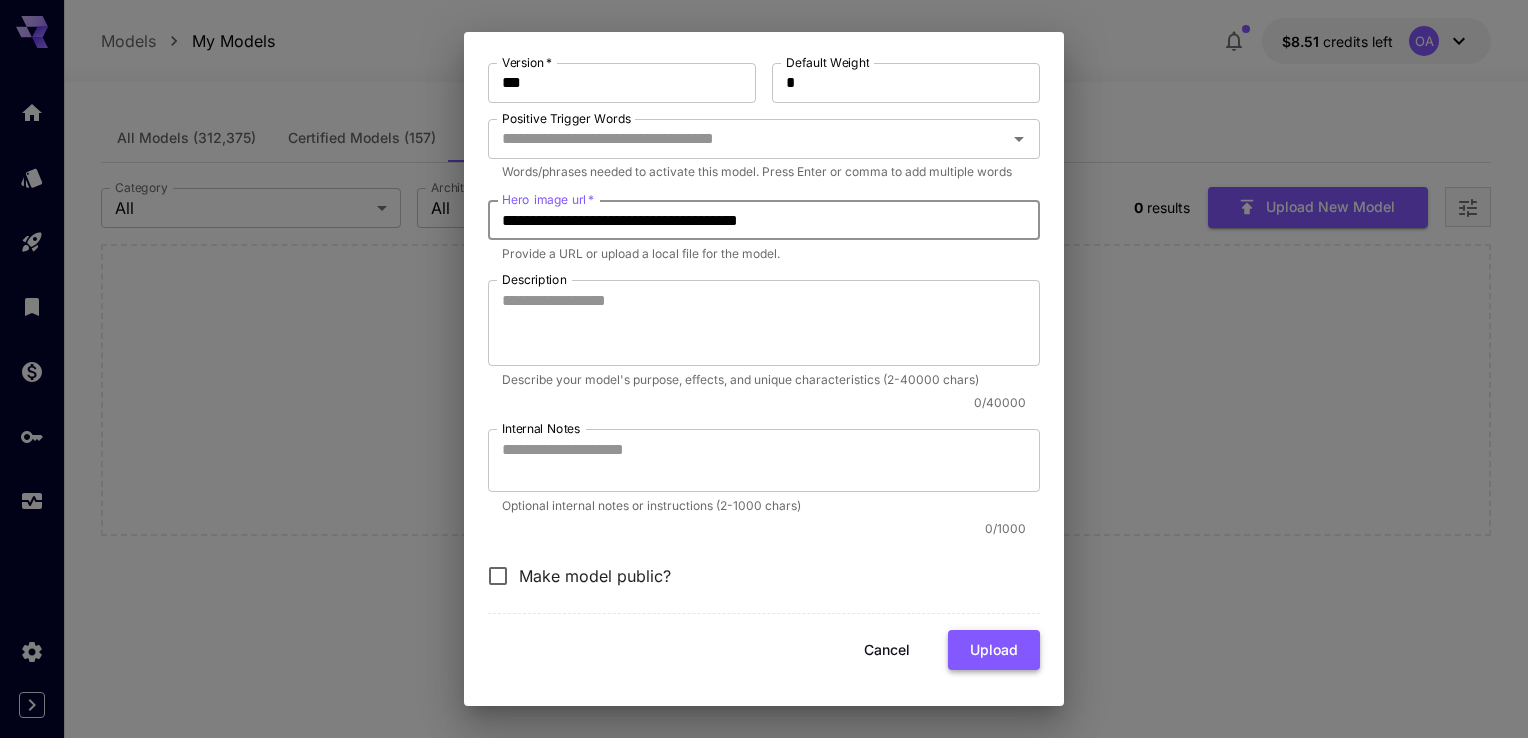 click on "Upload" at bounding box center (994, 650) 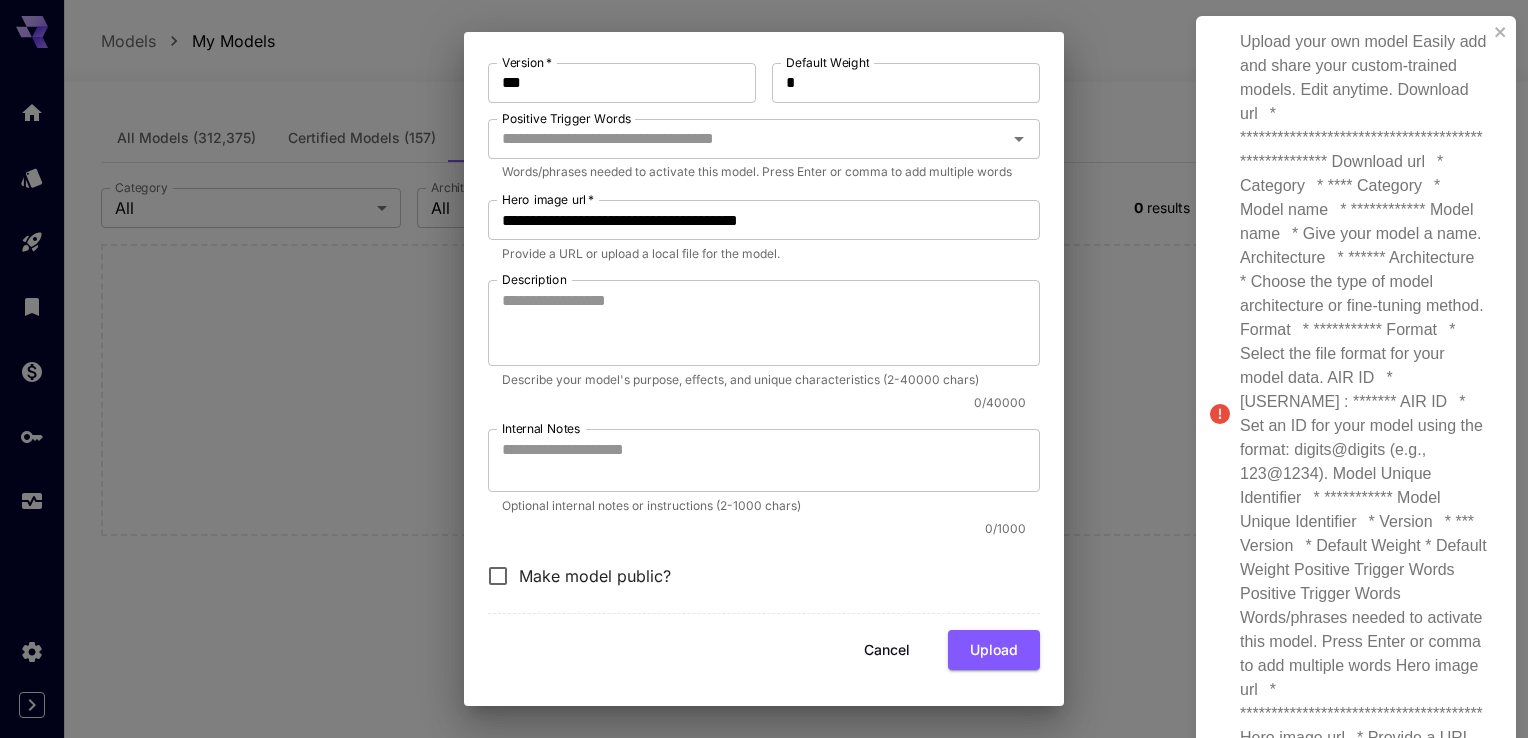 scroll, scrollTop: 486, scrollLeft: 0, axis: vertical 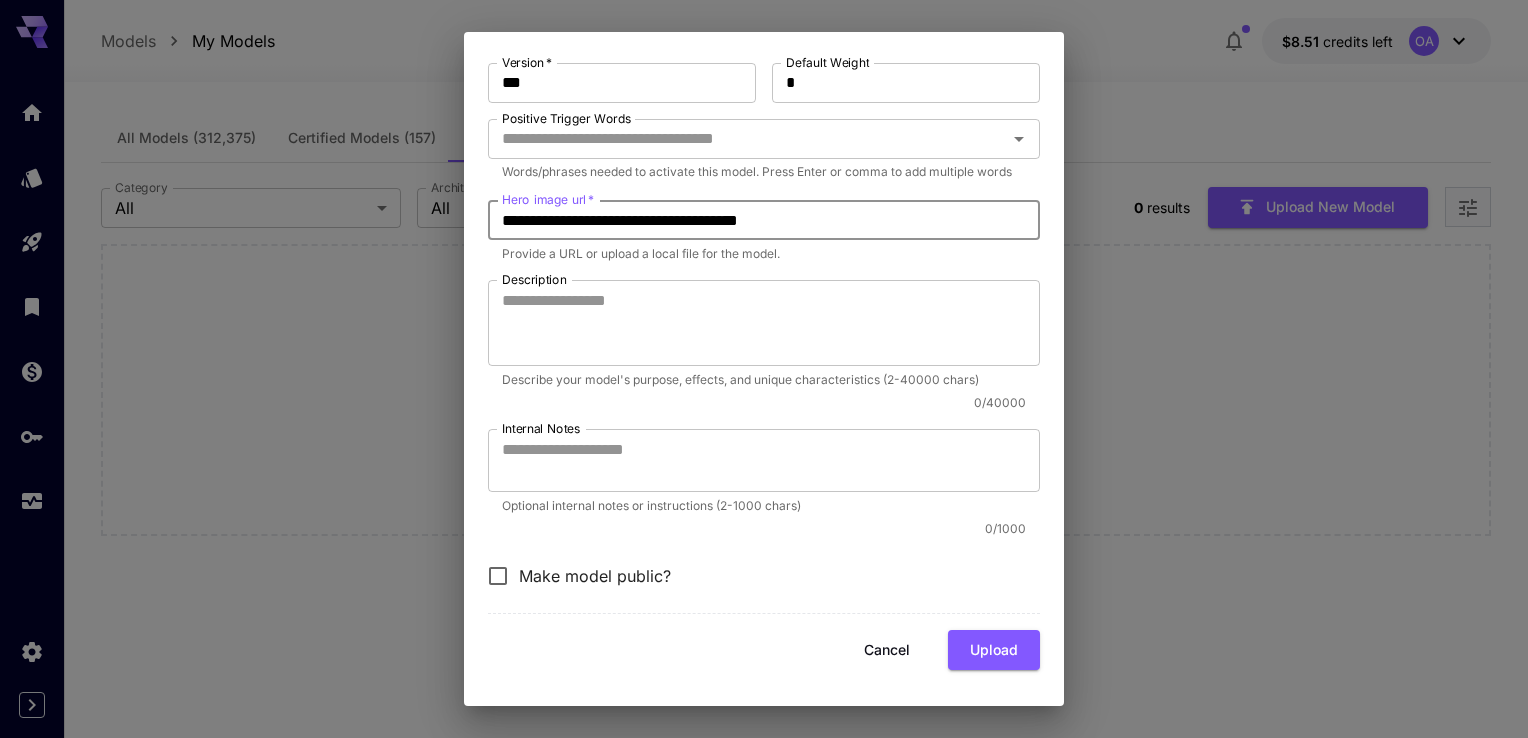 drag, startPoint x: 695, startPoint y: 208, endPoint x: 506, endPoint y: 188, distance: 190.05525 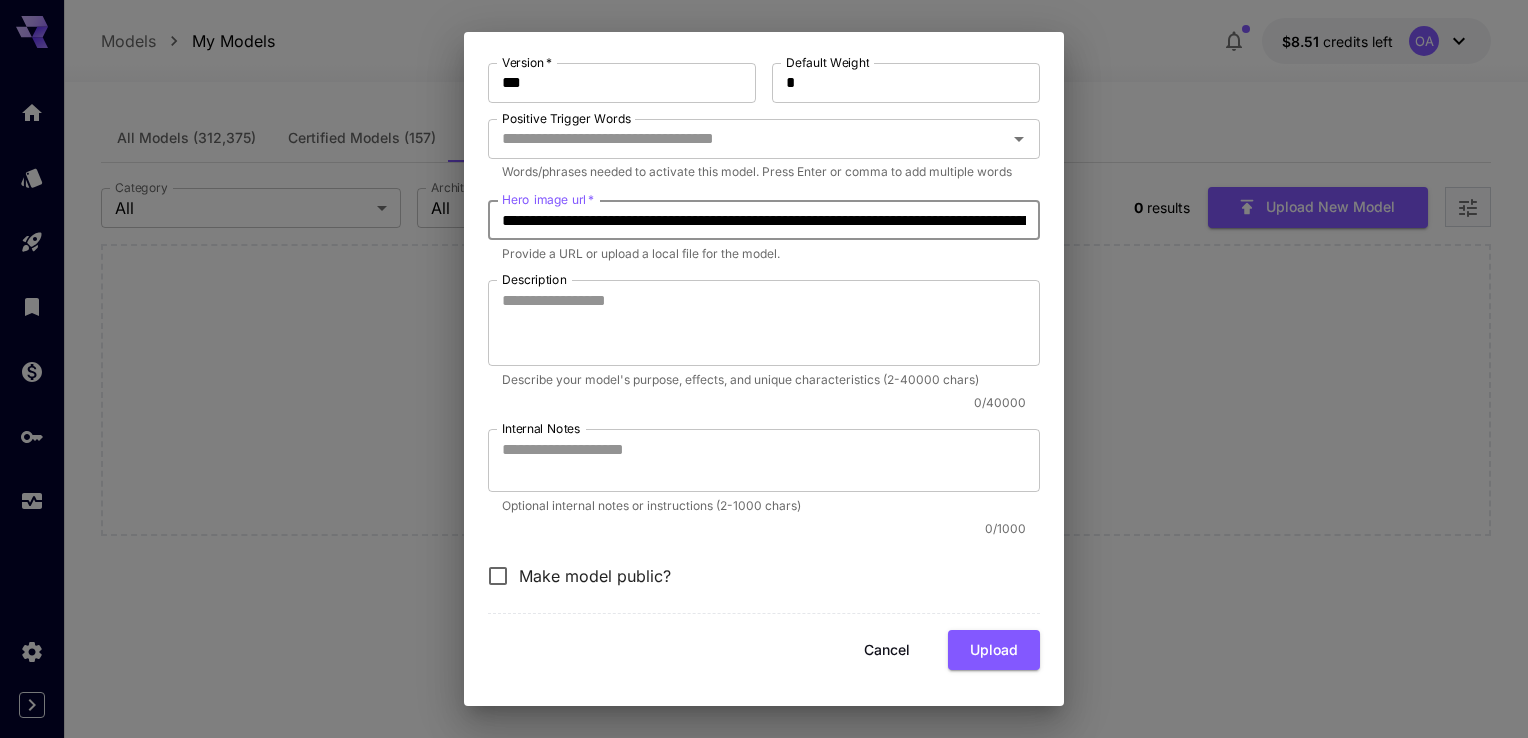 scroll, scrollTop: 0, scrollLeft: 392, axis: horizontal 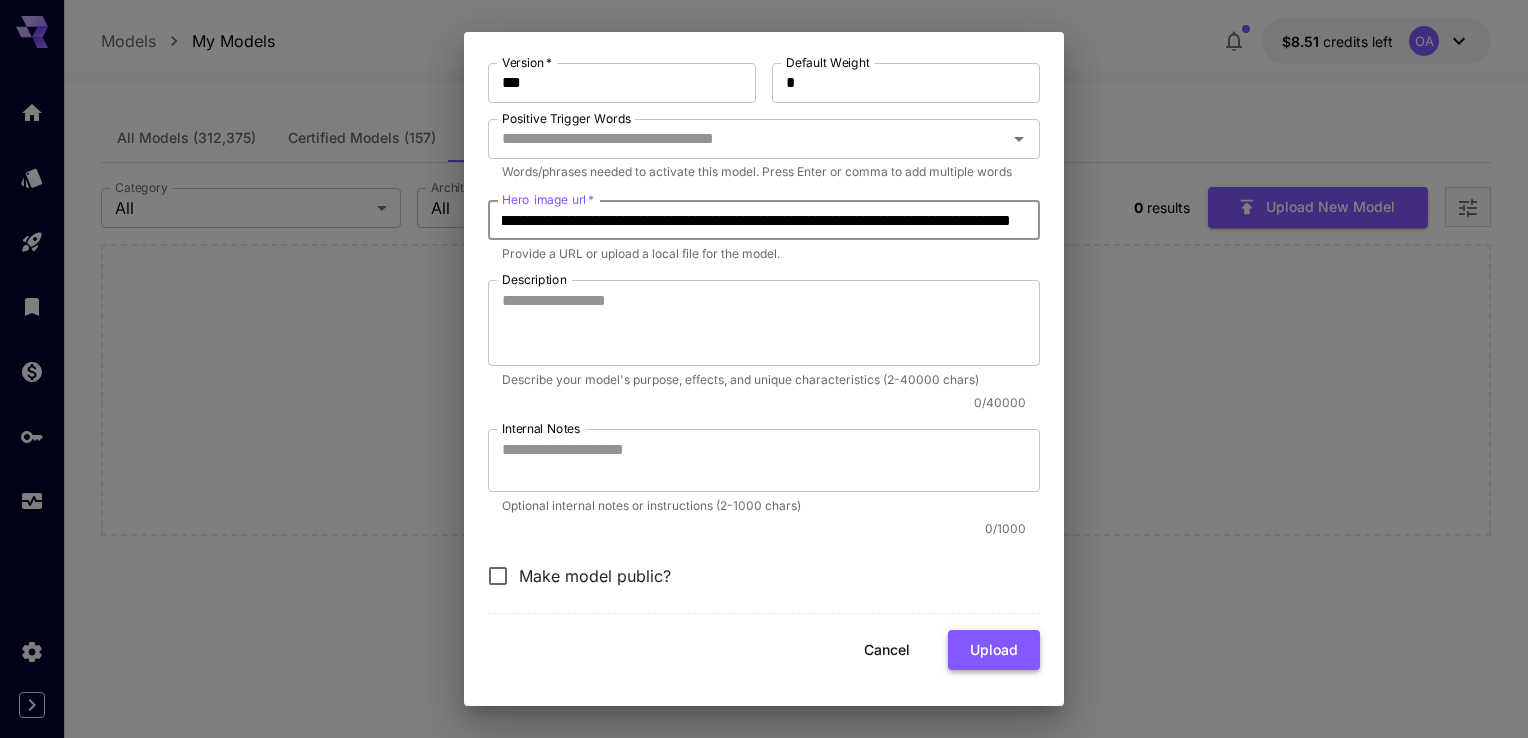 type on "**********" 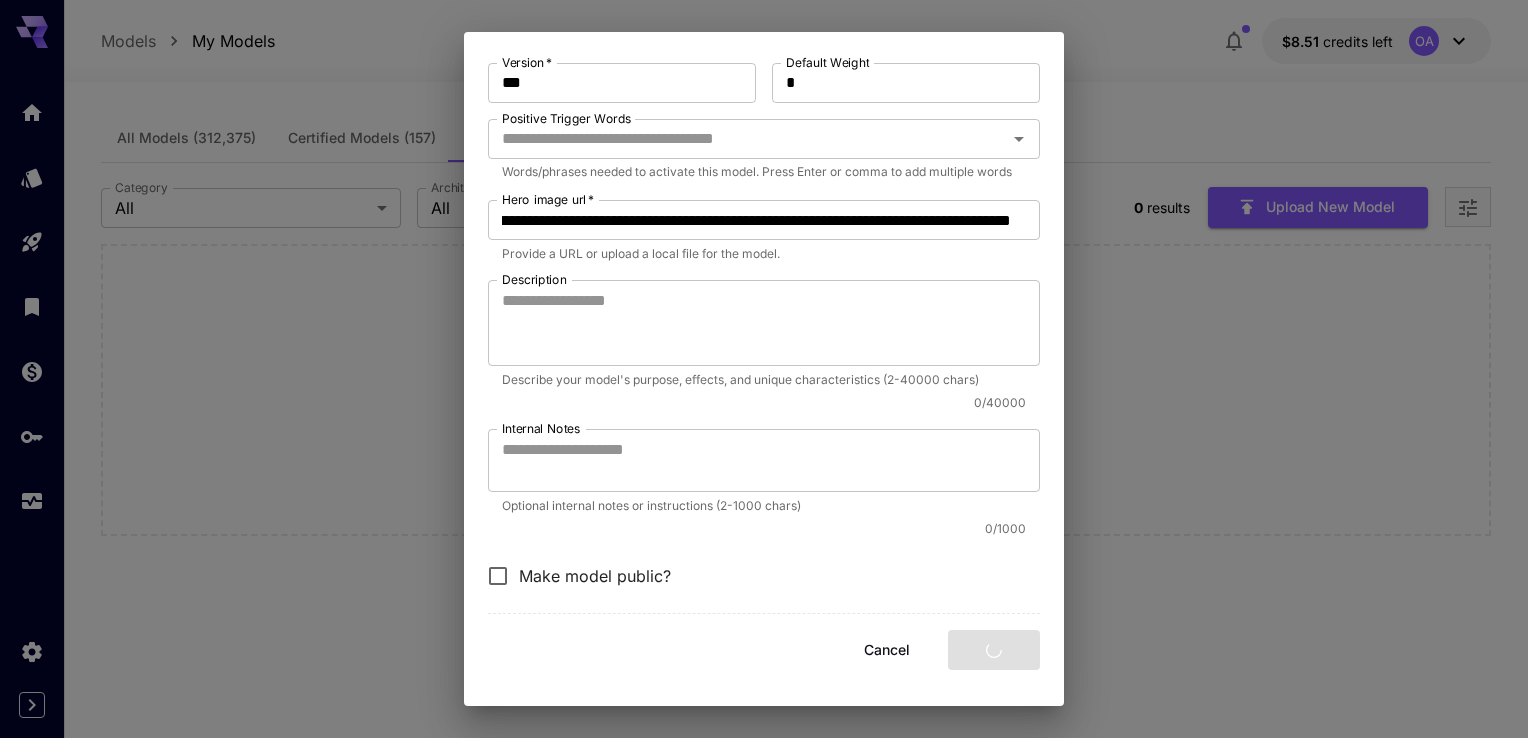 scroll, scrollTop: 0, scrollLeft: 0, axis: both 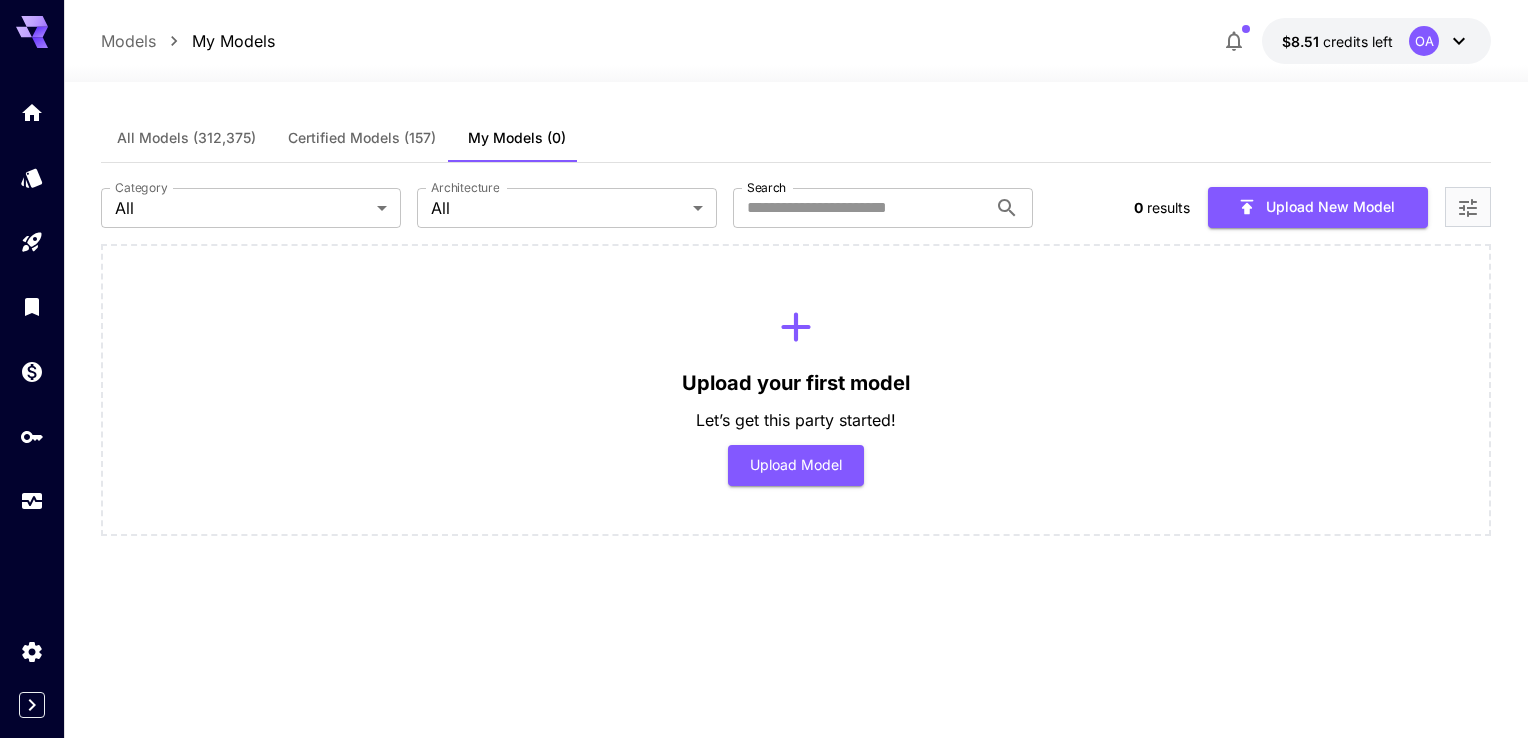 click on "Upload your first model Let’s get this party started! Upload Model" at bounding box center [796, 390] 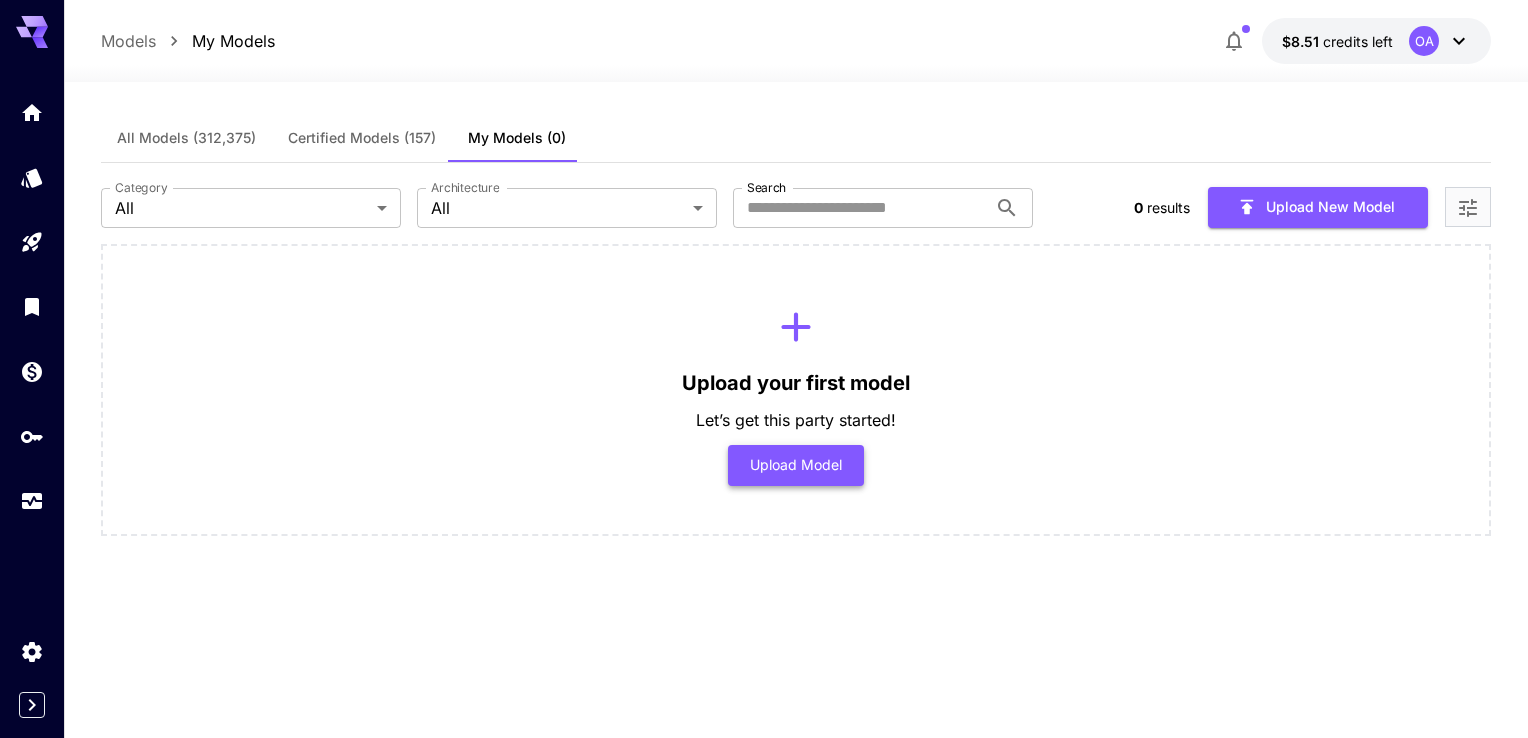 click on "Upload Model" at bounding box center (796, 465) 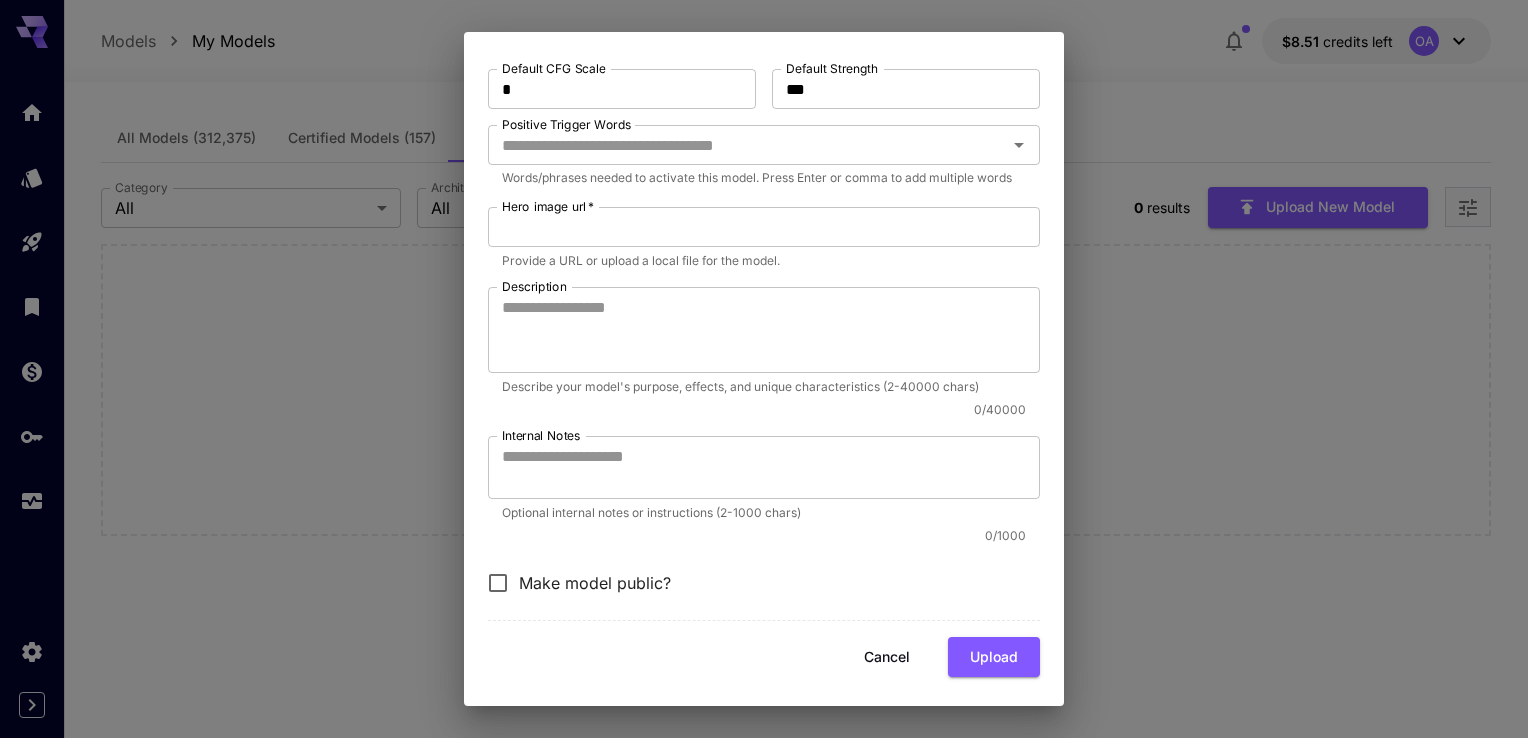 scroll, scrollTop: 646, scrollLeft: 0, axis: vertical 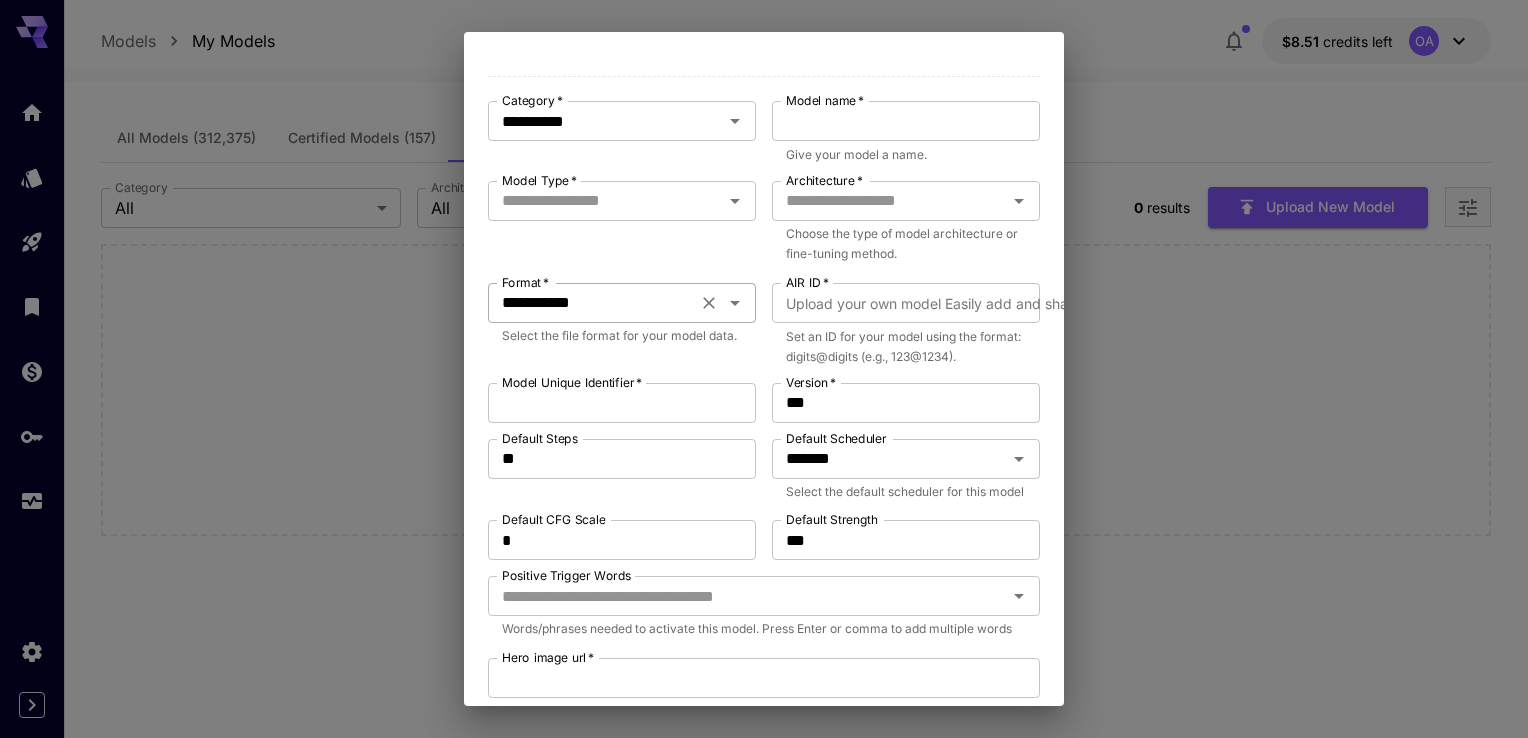 click on "**********" at bounding box center [592, 303] 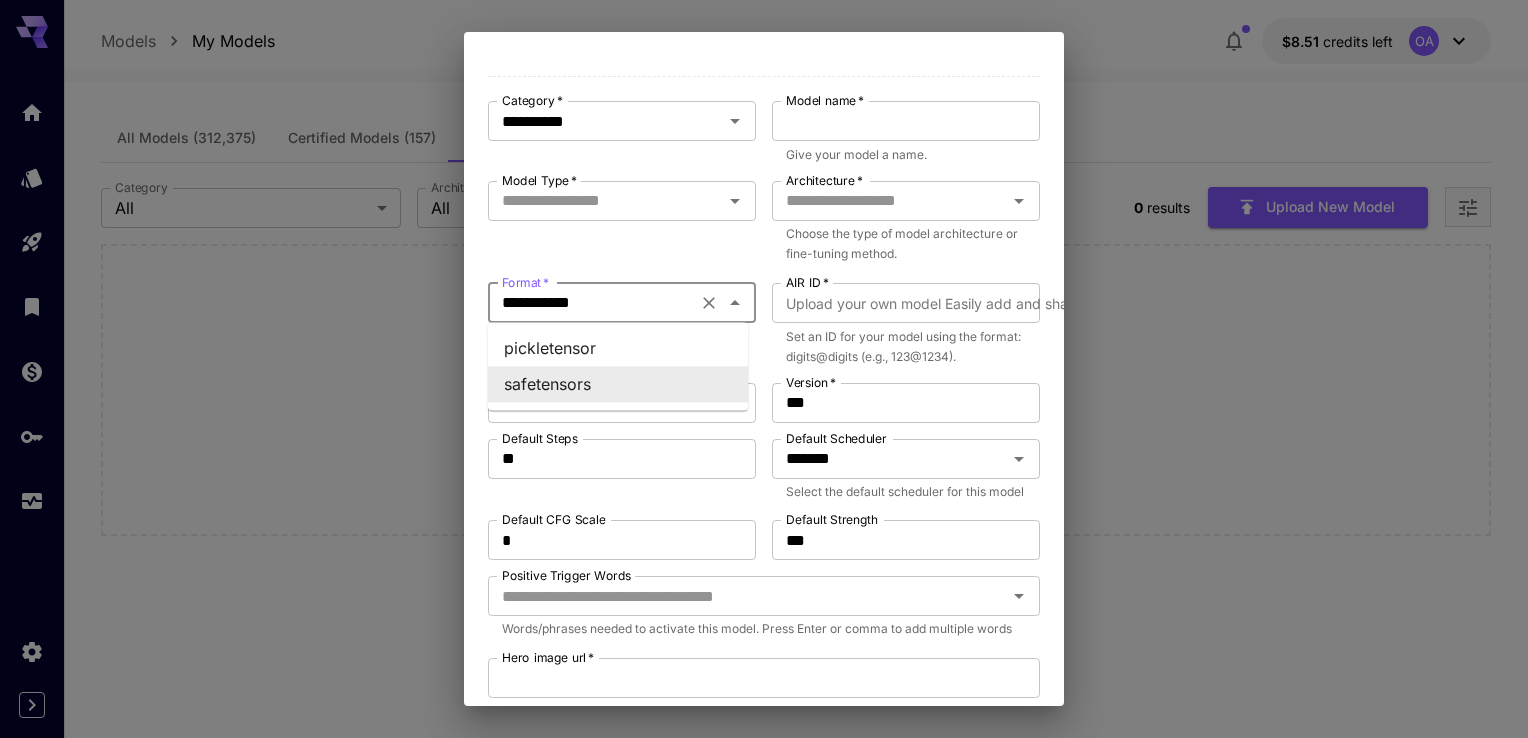 click on "safetensors" at bounding box center (618, 384) 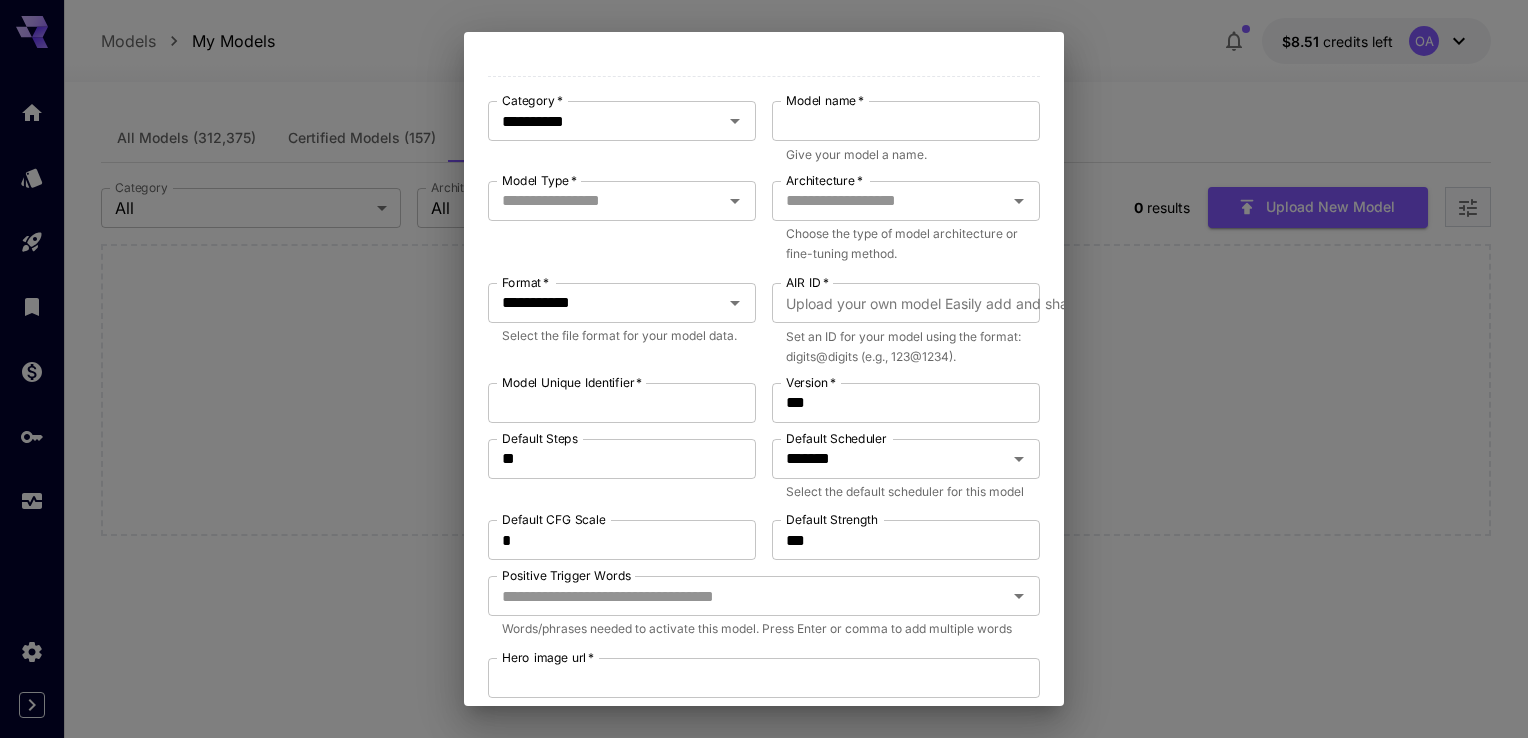 click on "**********" at bounding box center [764, 369] 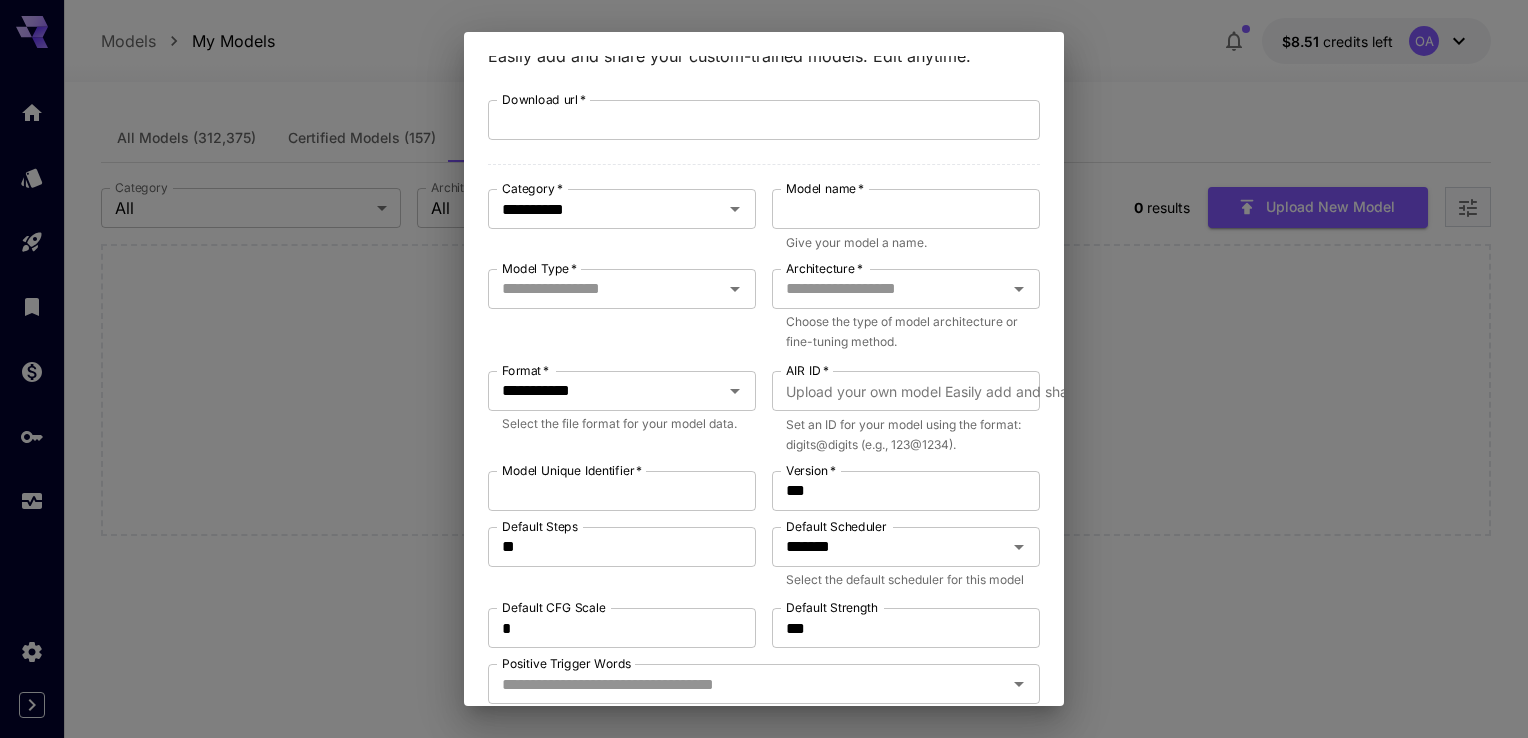 scroll, scrollTop: 0, scrollLeft: 0, axis: both 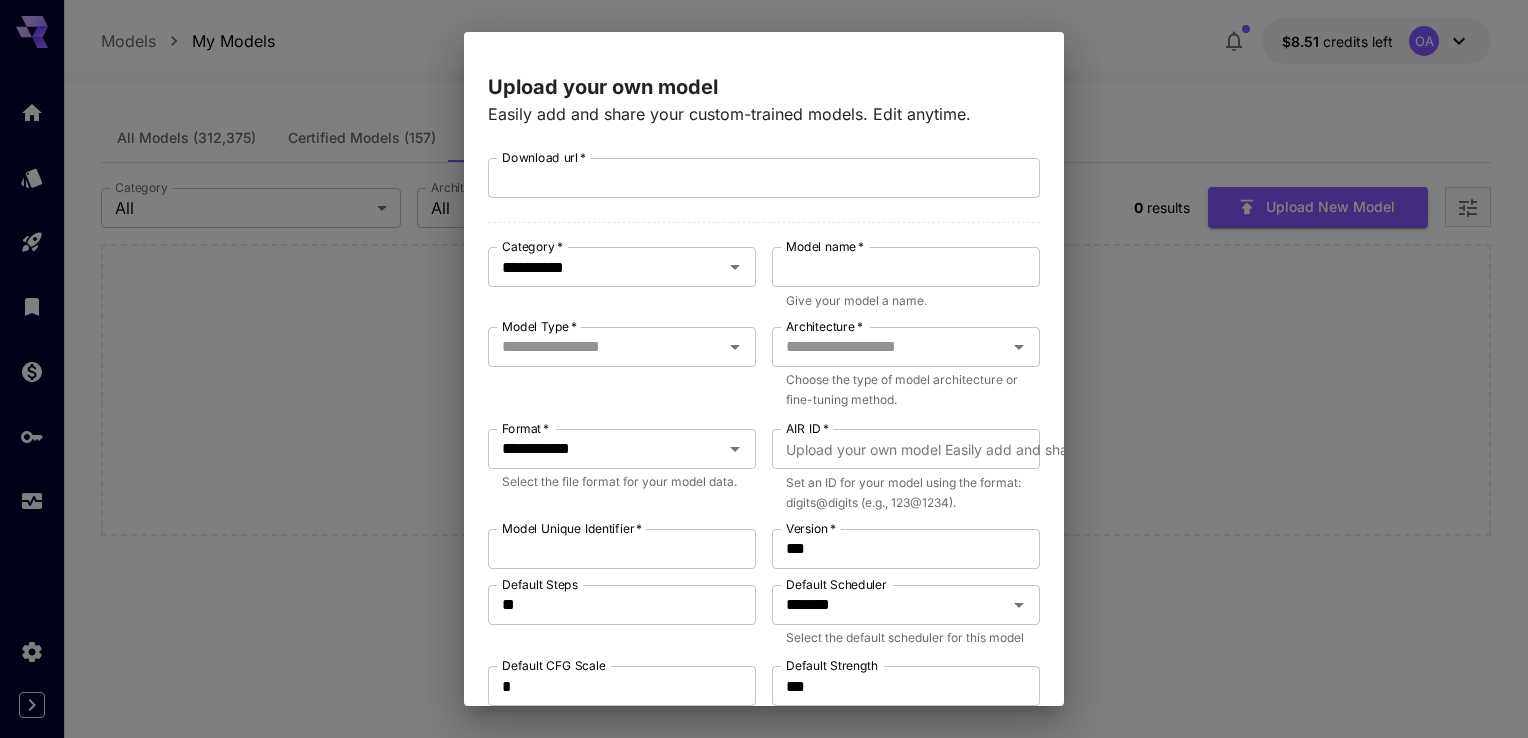 click on "**********" at bounding box center (764, 369) 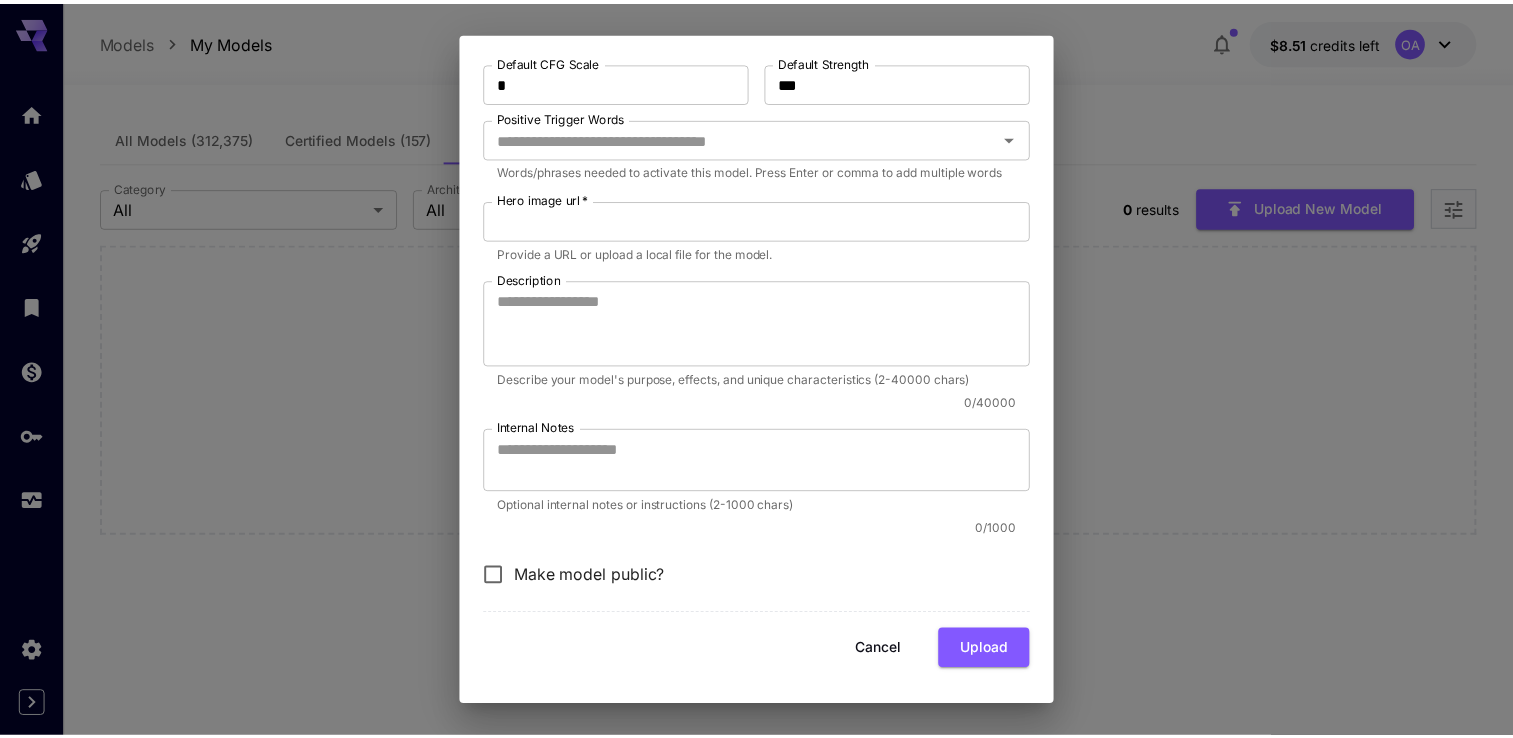 scroll, scrollTop: 646, scrollLeft: 0, axis: vertical 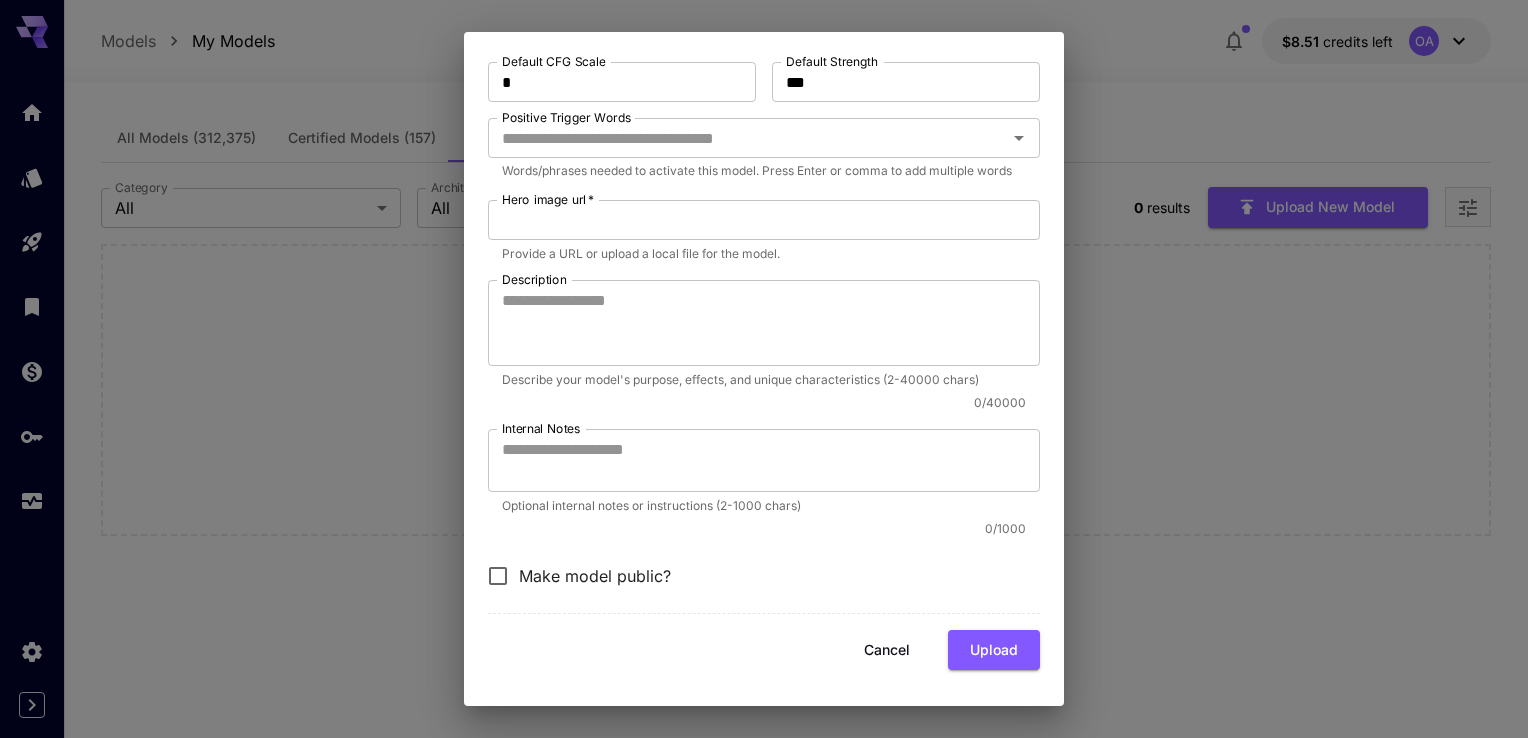 click on "Cancel" at bounding box center (887, 650) 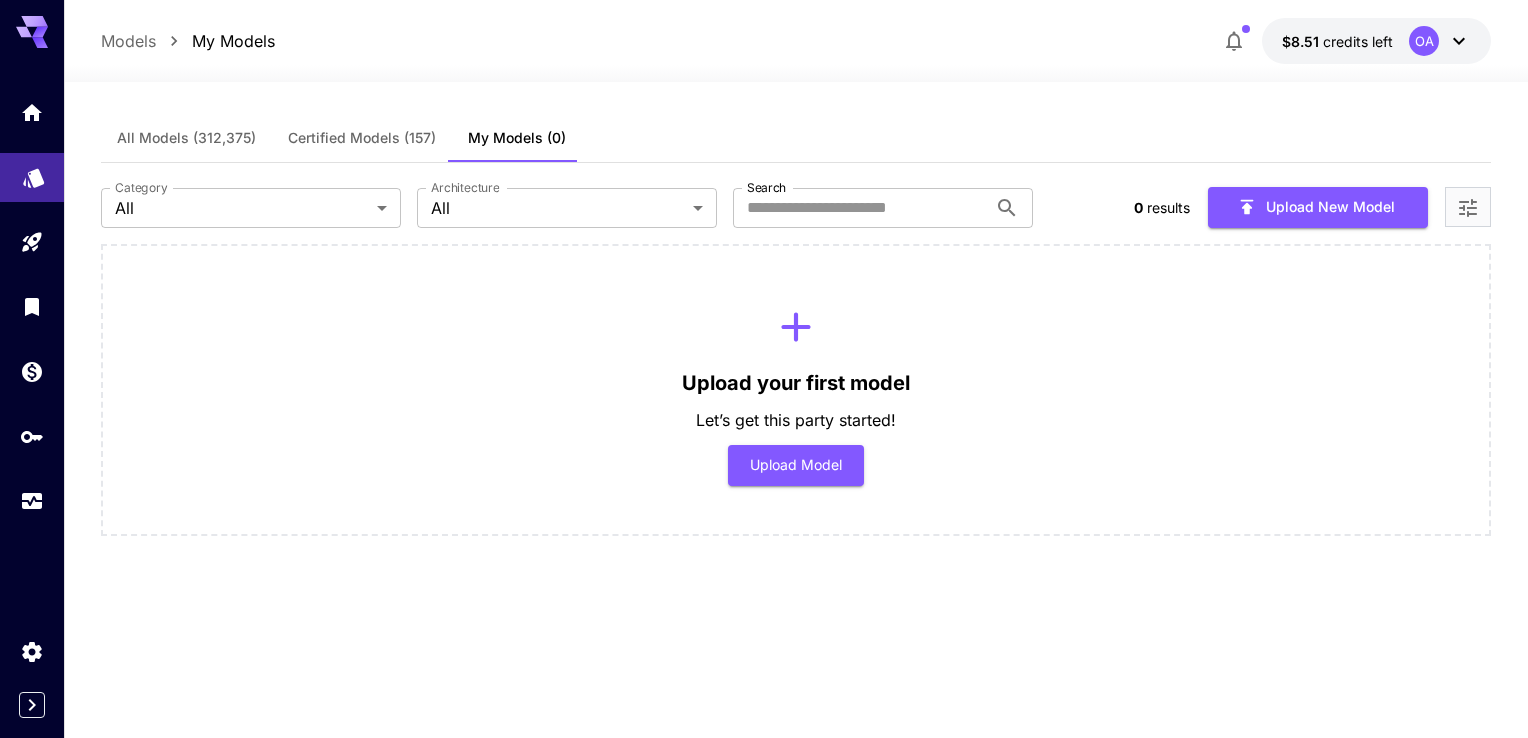 click at bounding box center (32, 177) 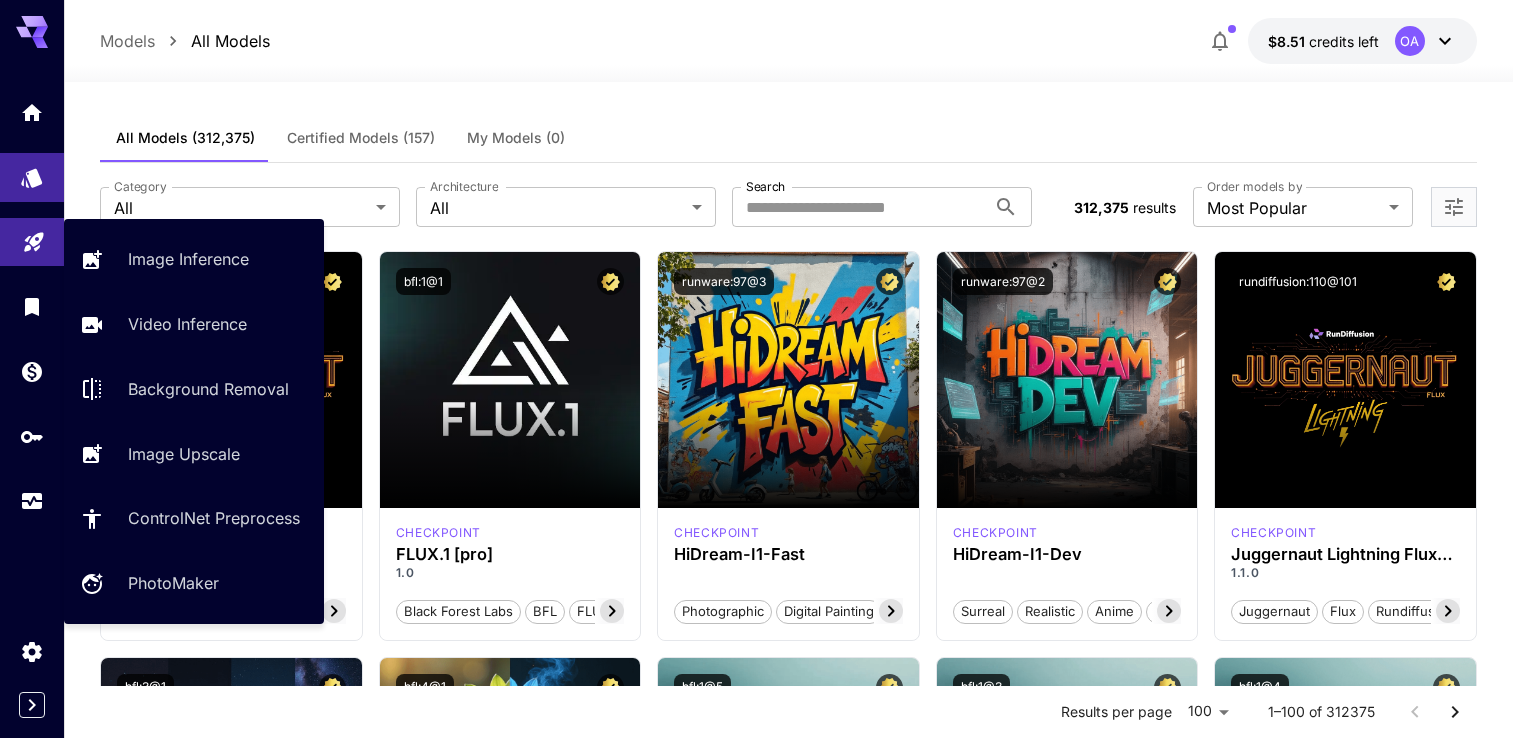 click at bounding box center (32, 242) 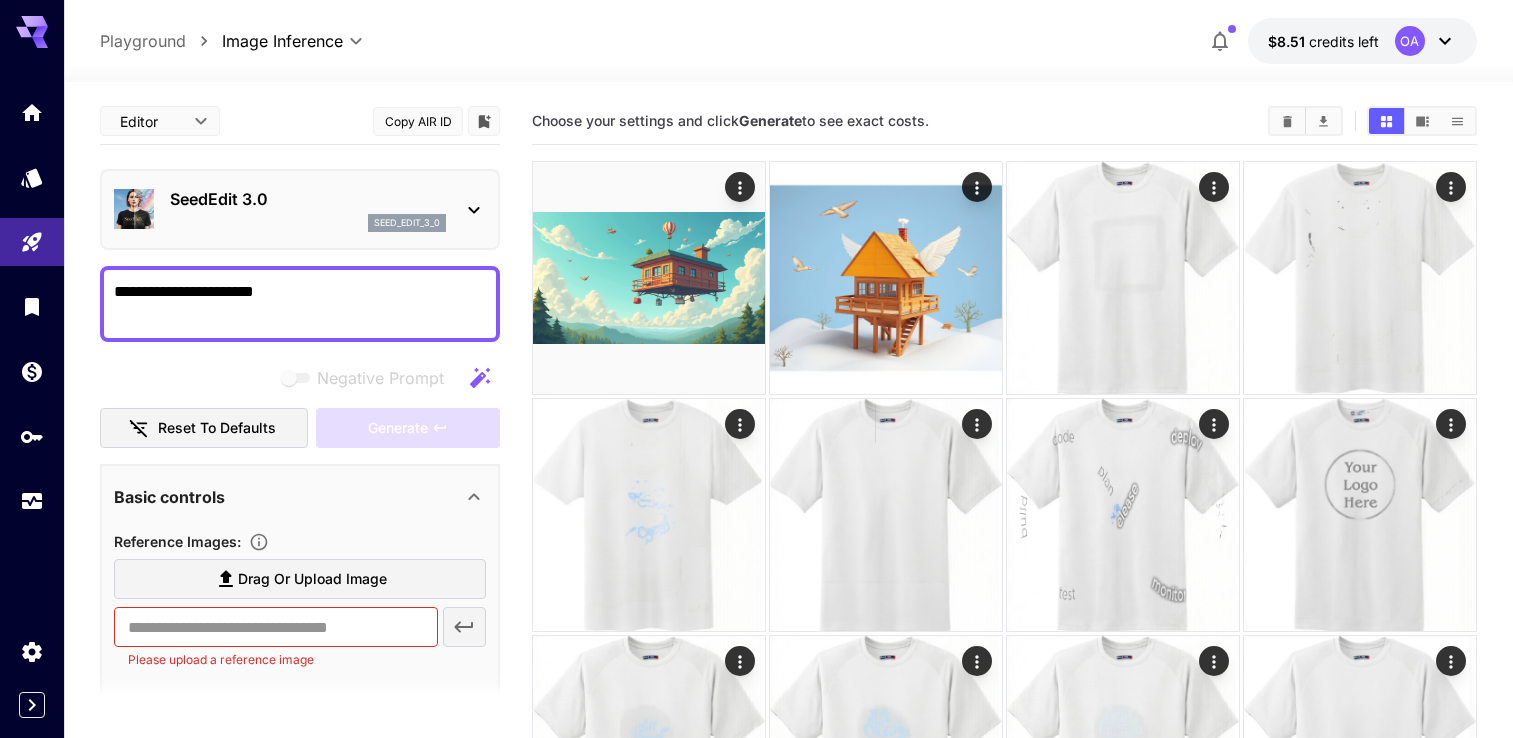 scroll, scrollTop: 0, scrollLeft: 0, axis: both 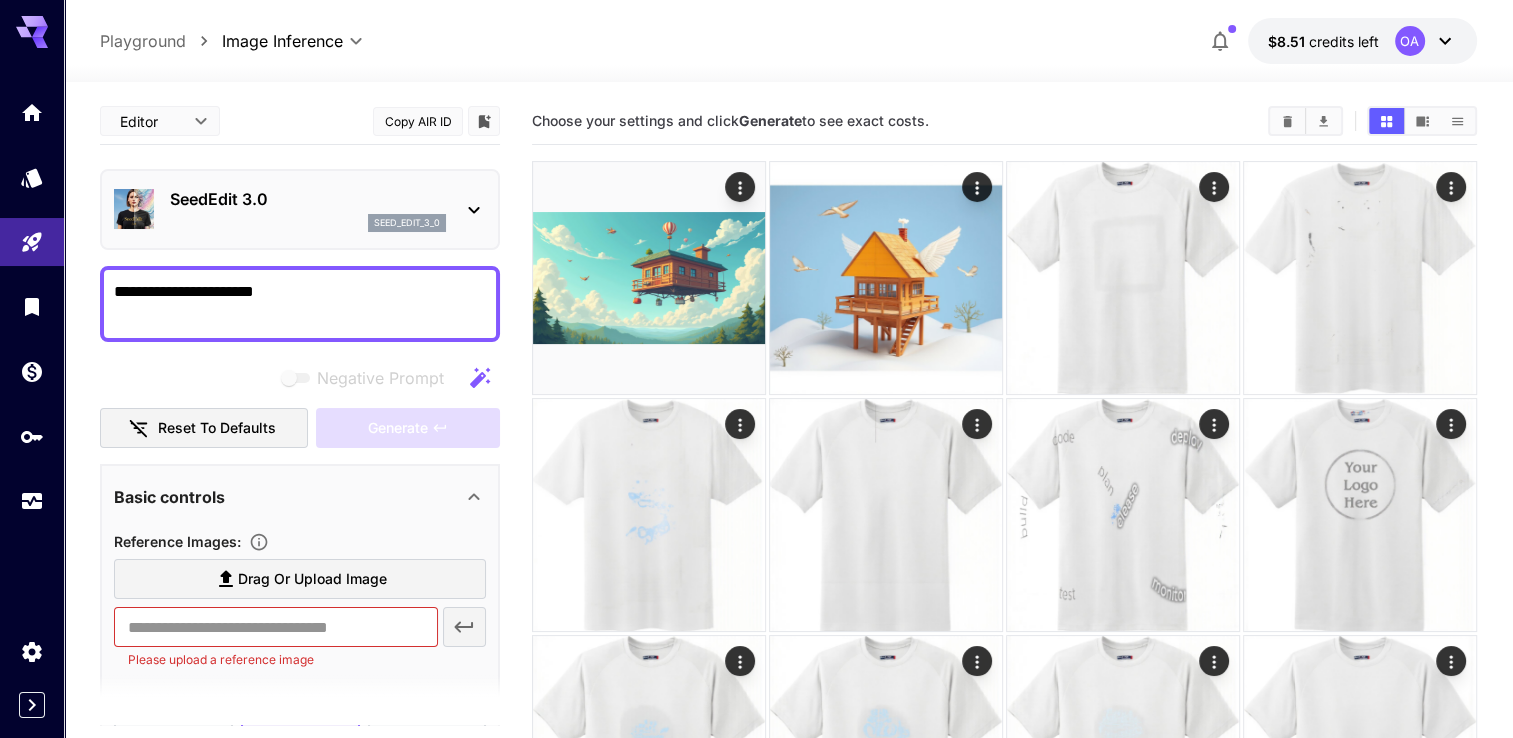 click on "seed_edit_3_0" at bounding box center [308, 223] 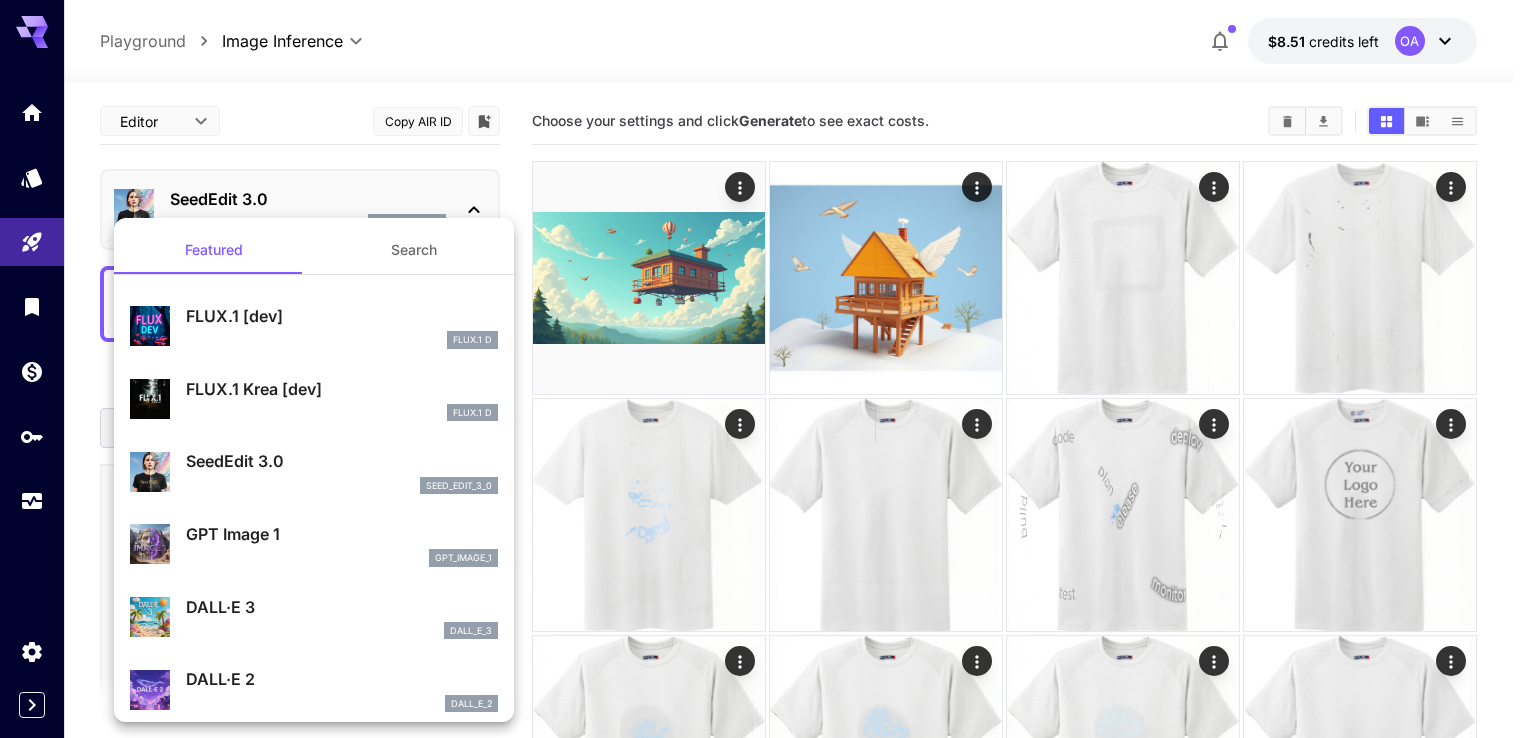 click at bounding box center [764, 369] 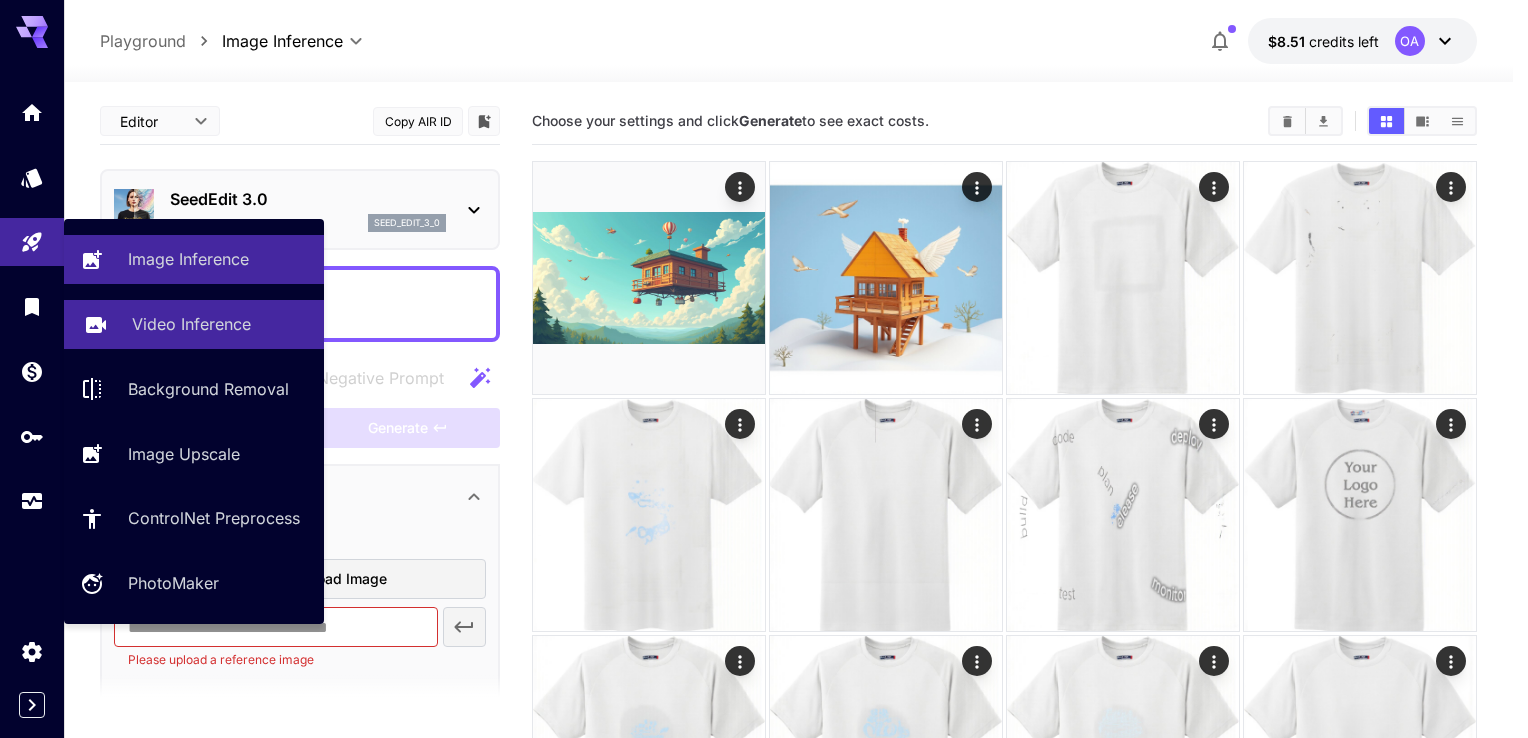 click on "Video Inference" at bounding box center (191, 324) 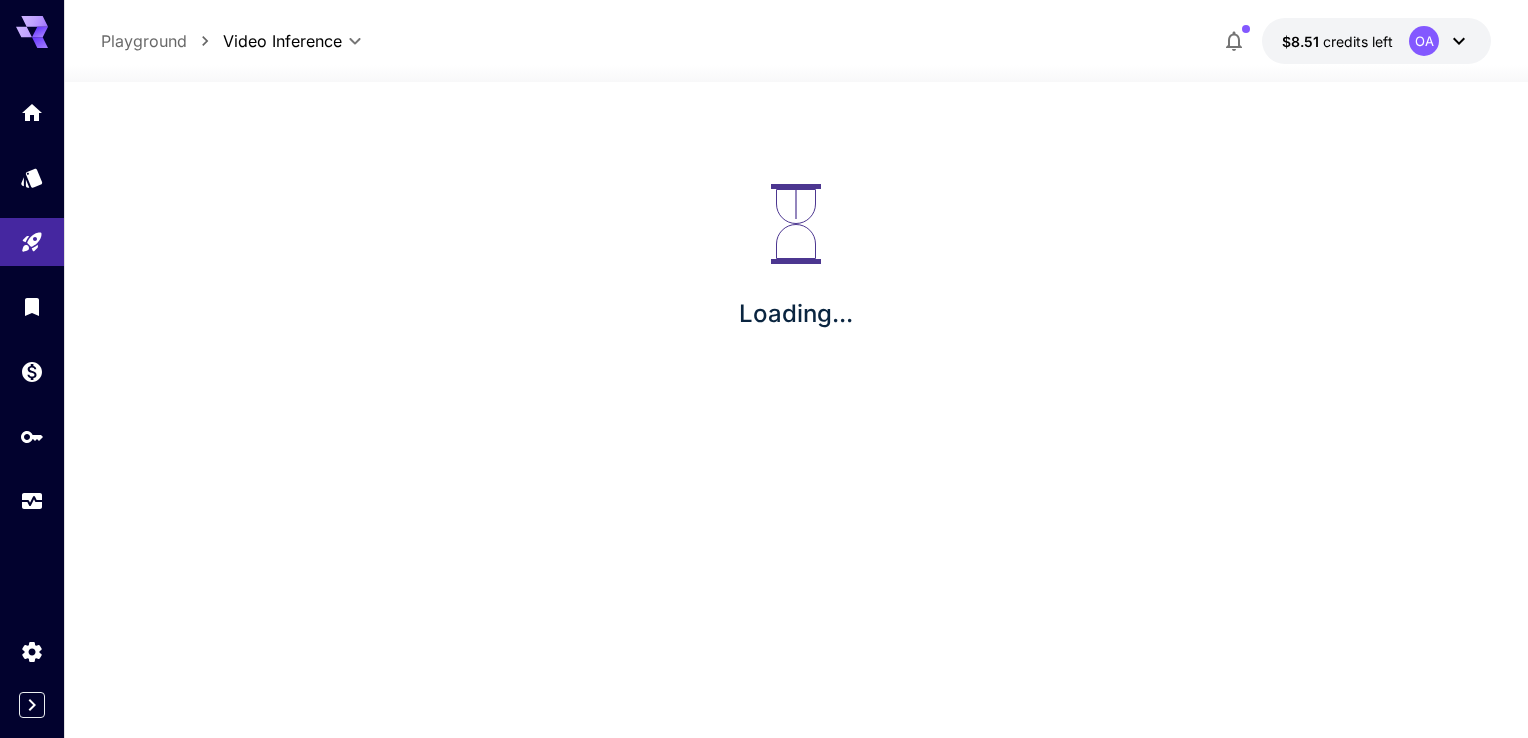 type on "**********" 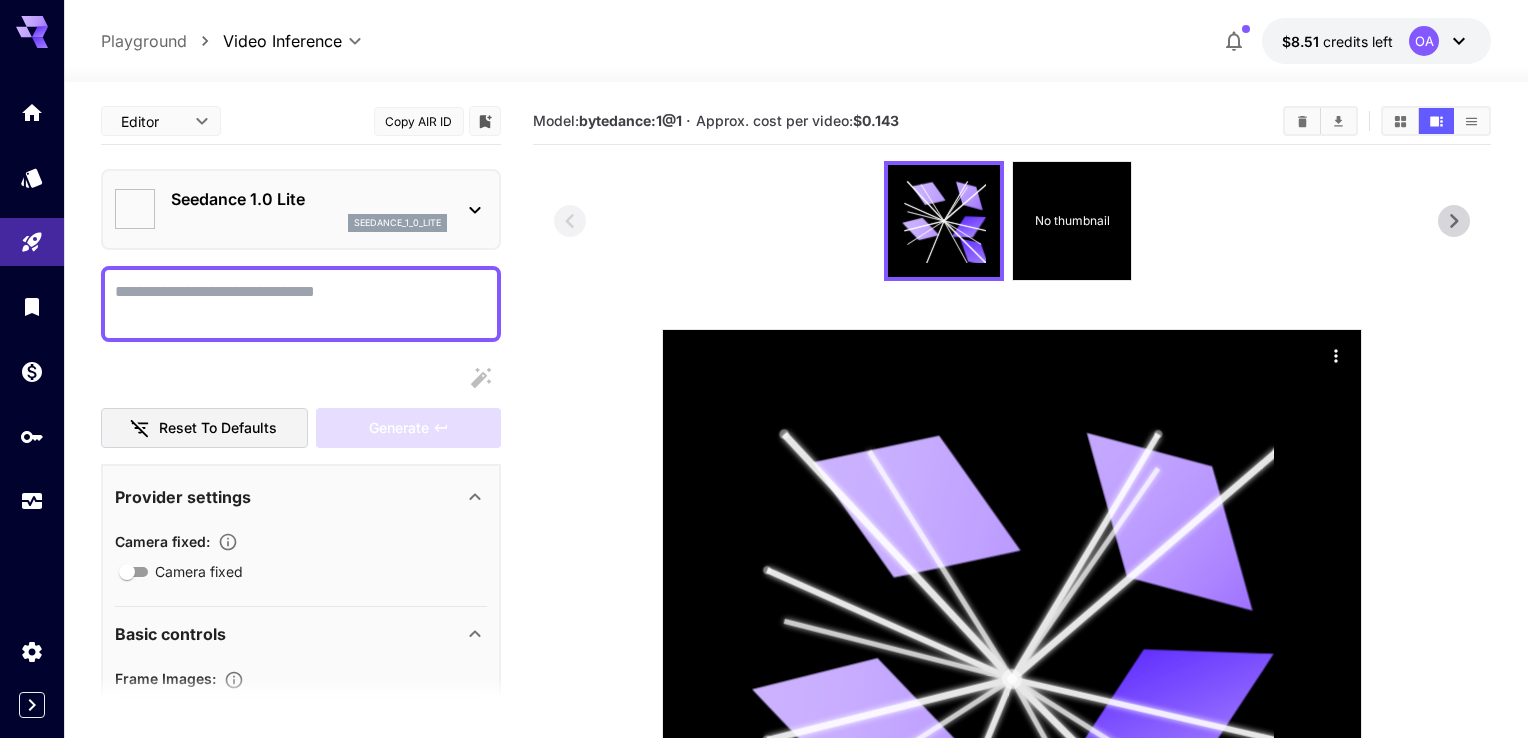 type on "*" 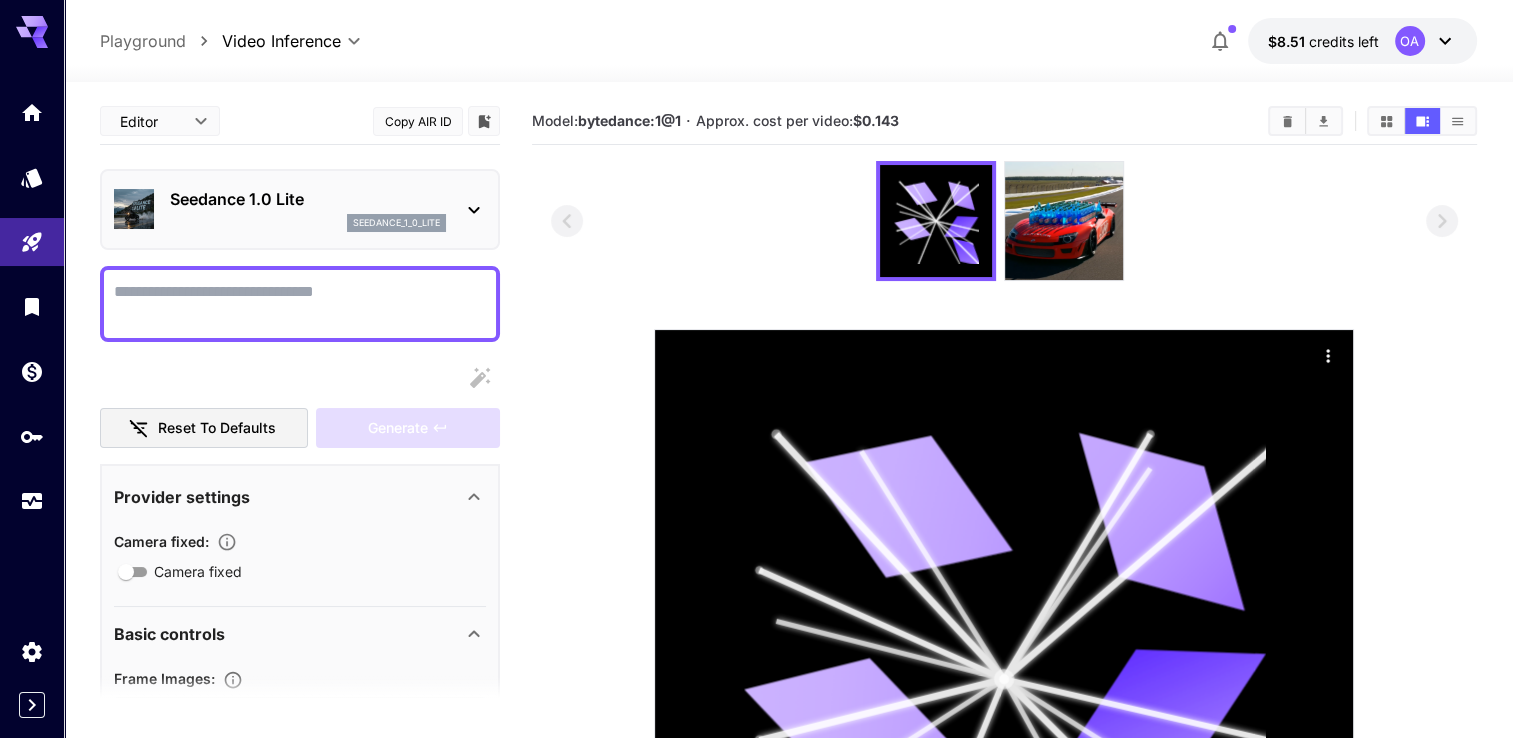 click on "Seedance 1.0 Lite seedance_1_0_lite" at bounding box center (300, 209) 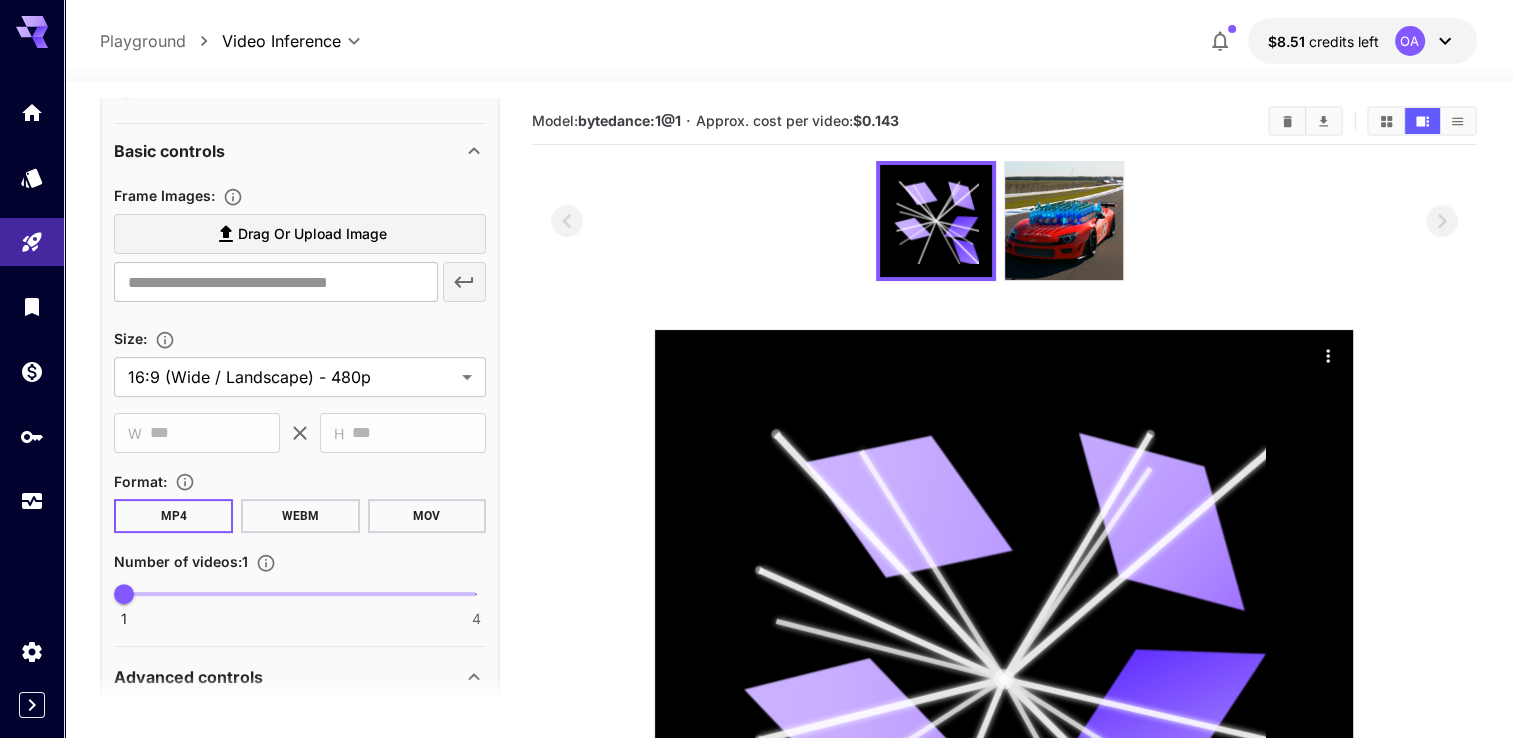 scroll, scrollTop: 500, scrollLeft: 0, axis: vertical 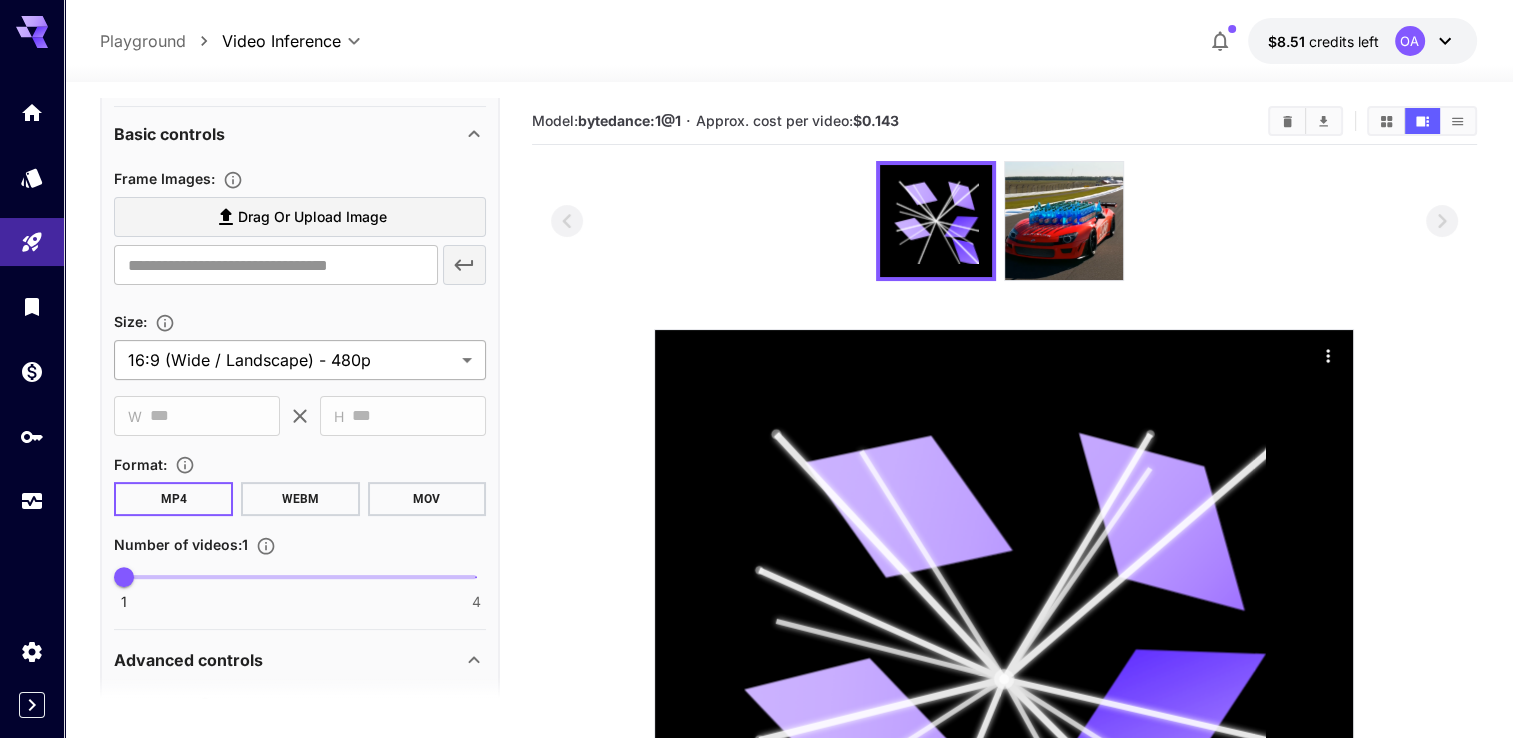 click on "**********" at bounding box center (756, 544) 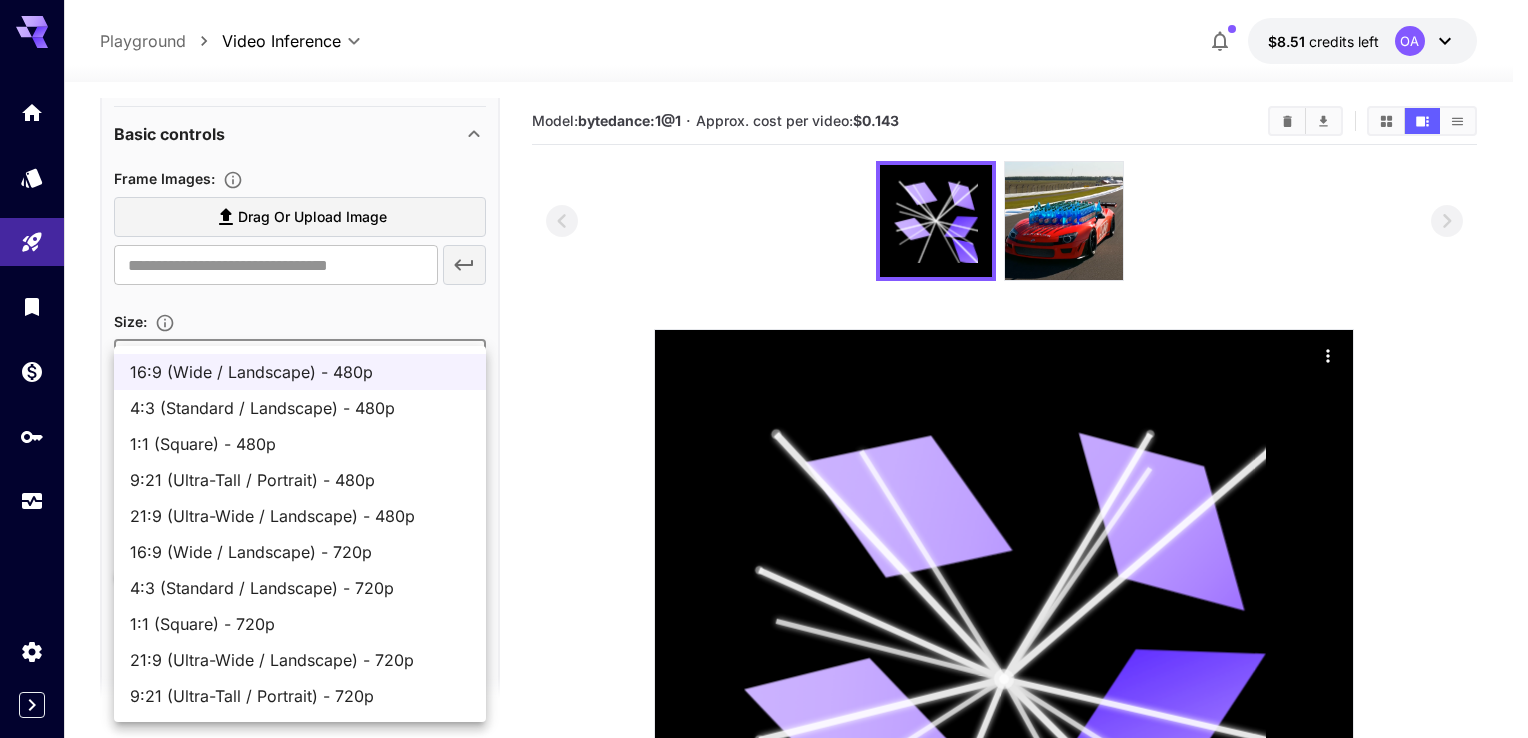 click at bounding box center (764, 369) 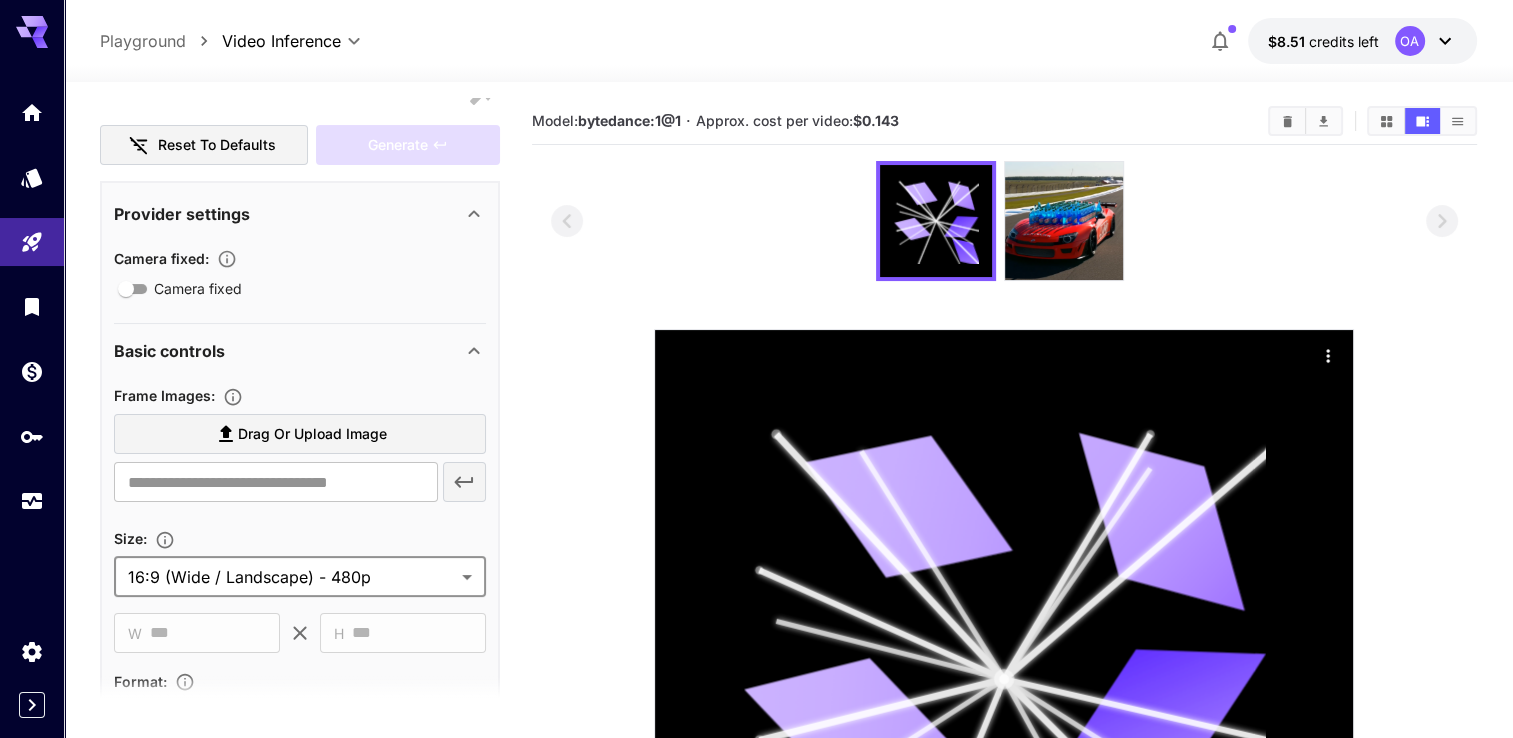 scroll, scrollTop: 0, scrollLeft: 0, axis: both 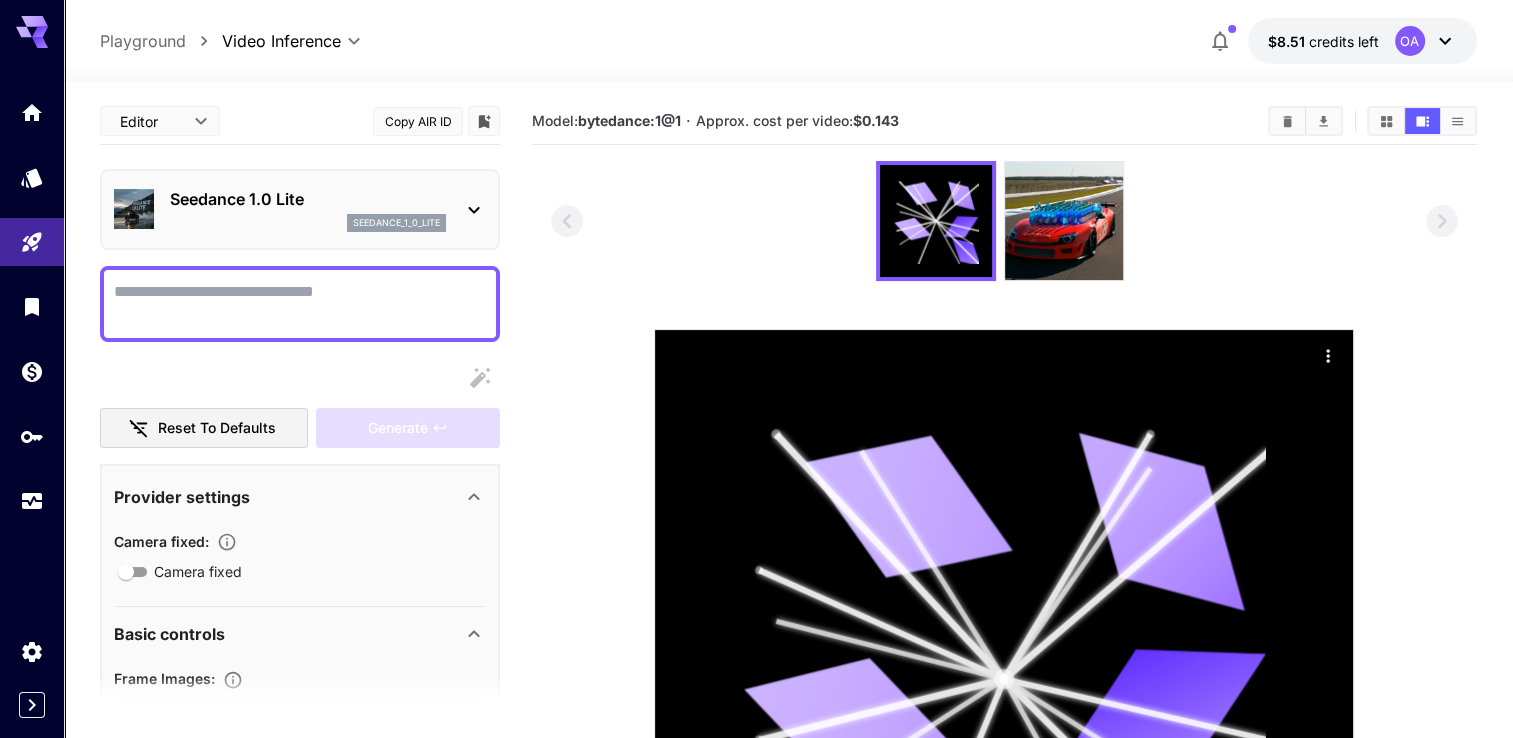 click on "Seedance 1.0 Lite seedance_1_0_lite" at bounding box center (308, 209) 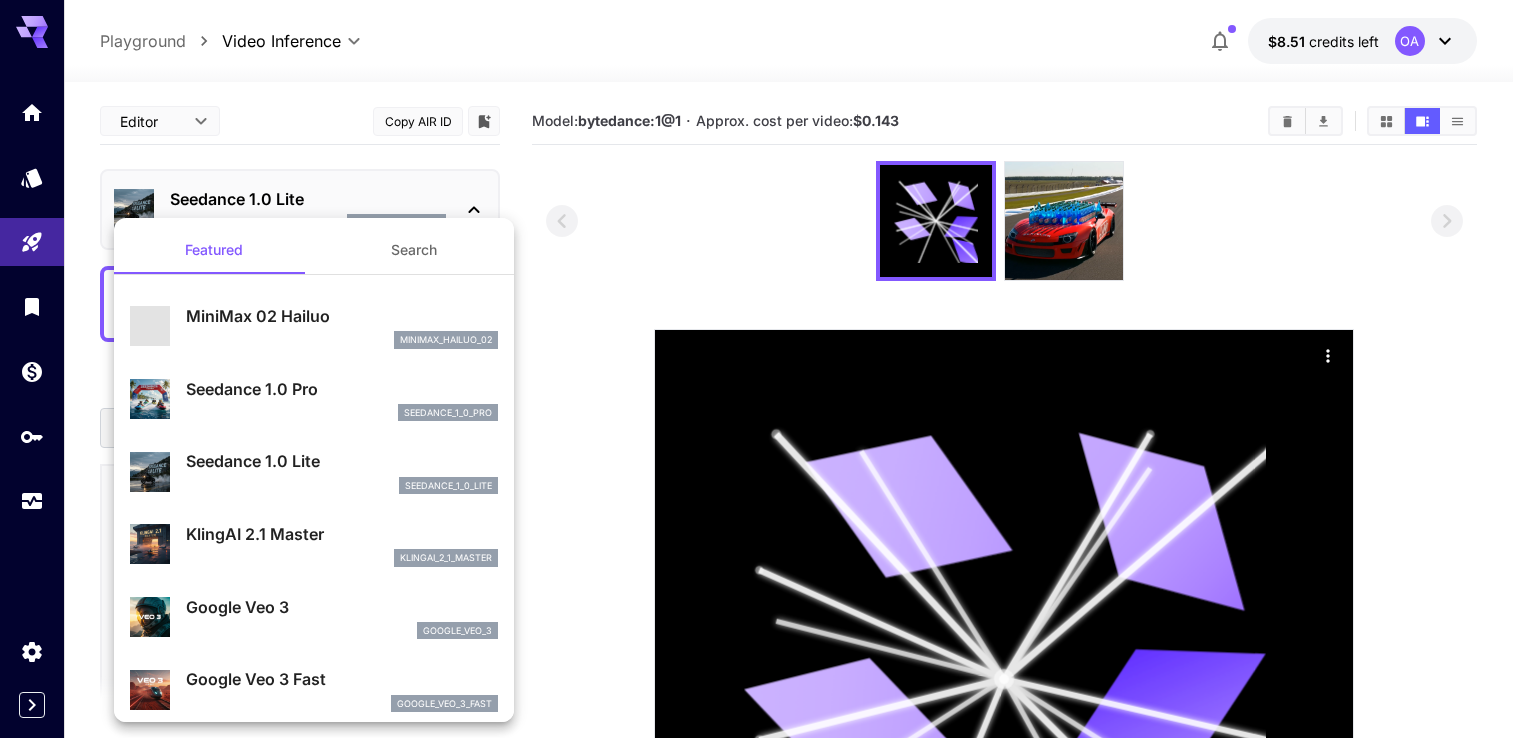 click on "seedance_1_0_pro" at bounding box center [342, 413] 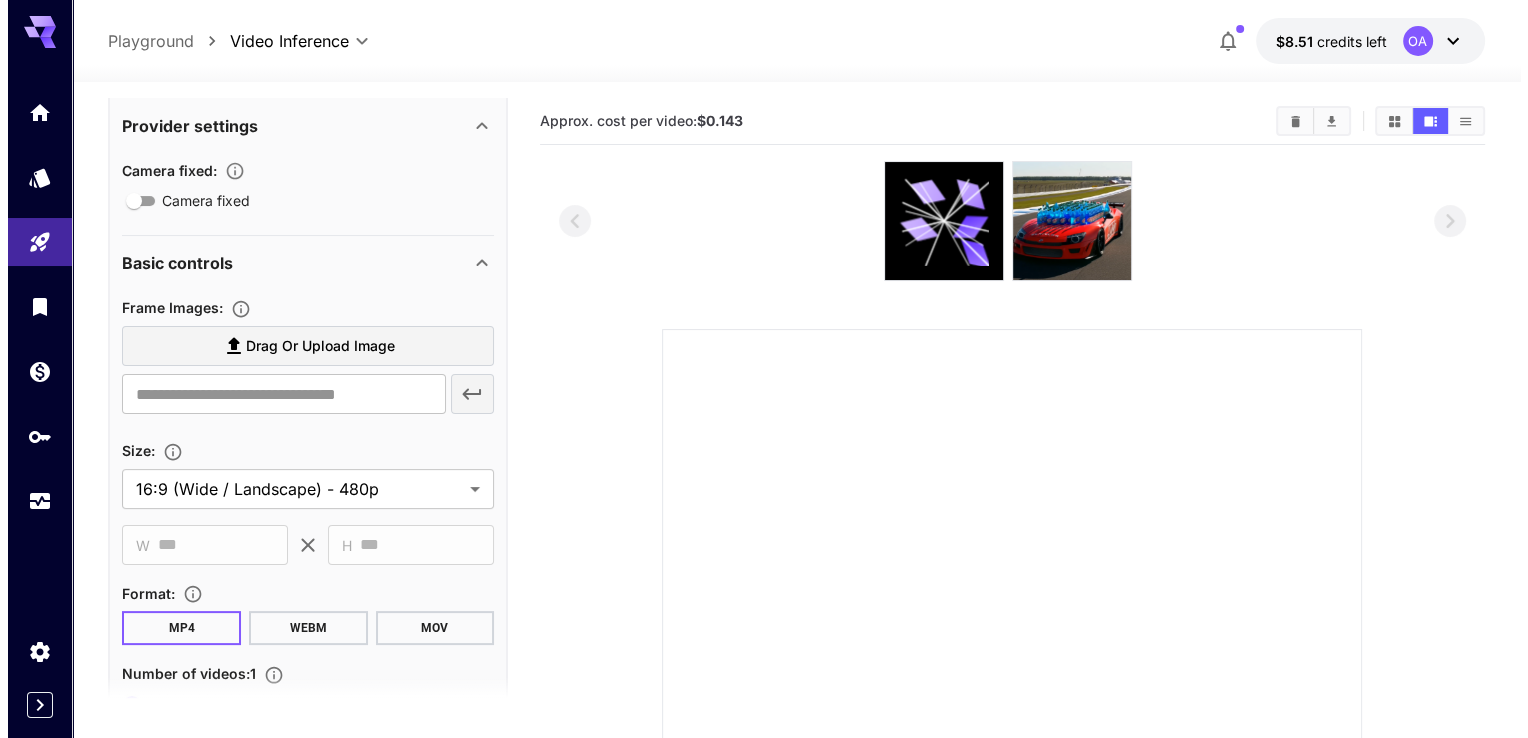 scroll, scrollTop: 400, scrollLeft: 0, axis: vertical 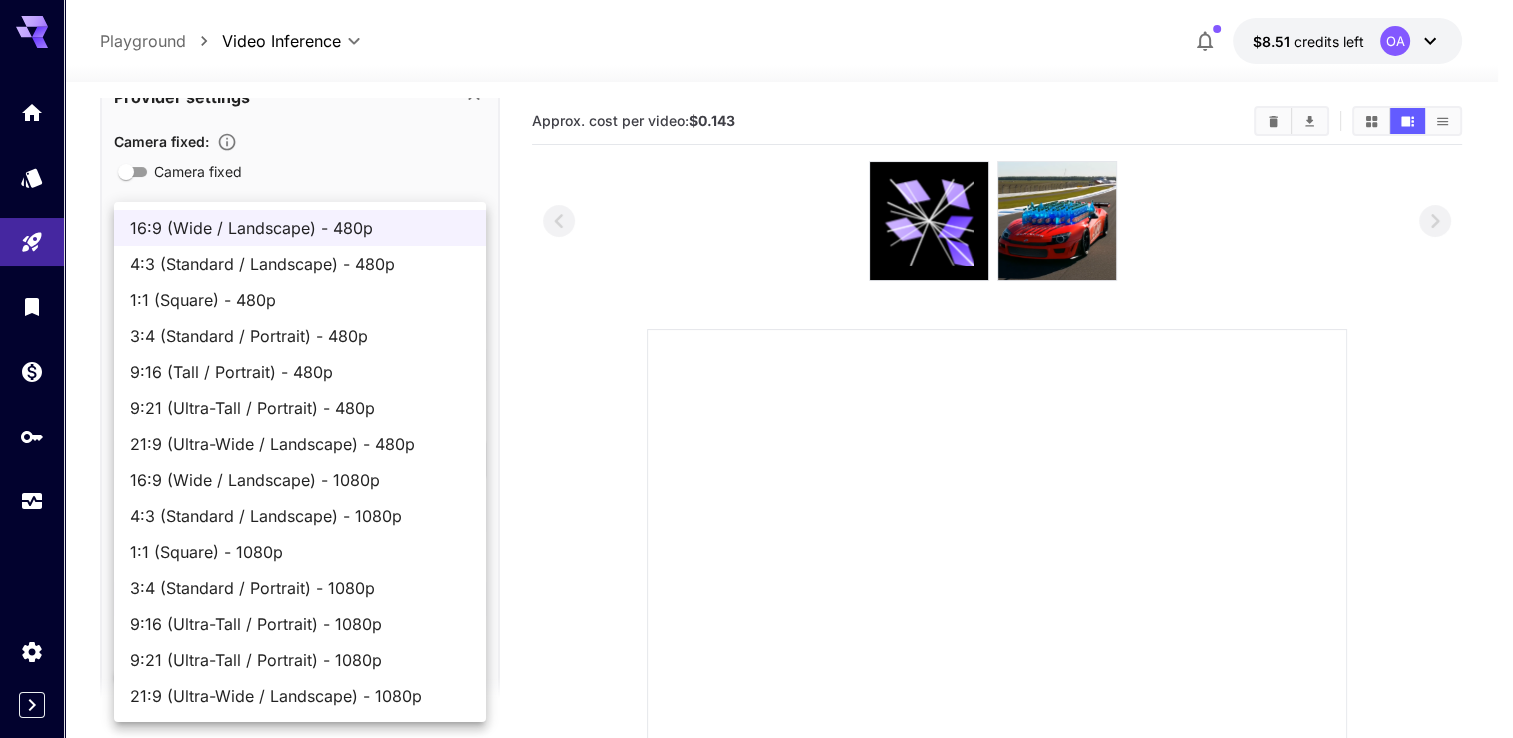 click on "**********" at bounding box center [756, 544] 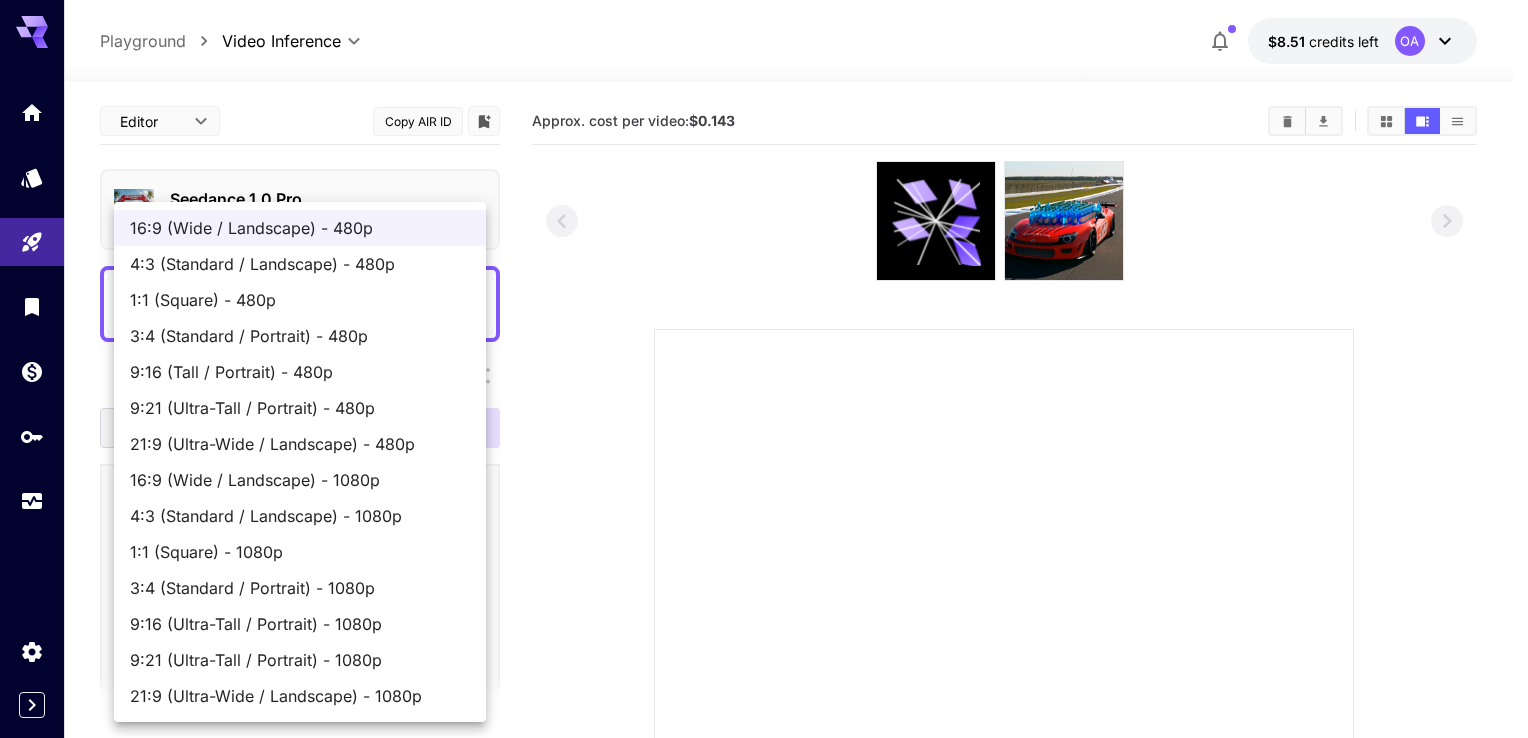 scroll, scrollTop: 0, scrollLeft: 0, axis: both 